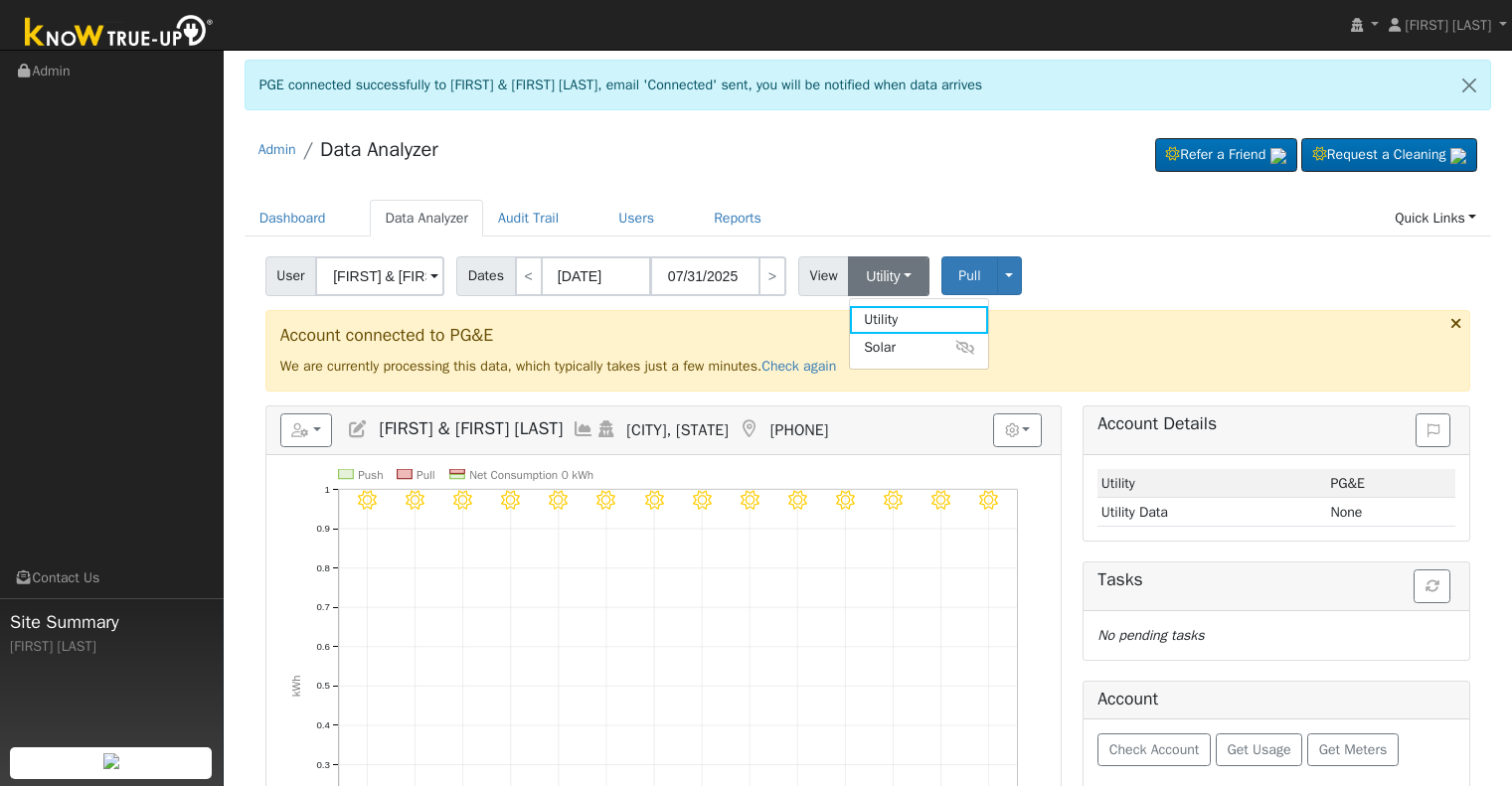 scroll, scrollTop: 0, scrollLeft: 0, axis: both 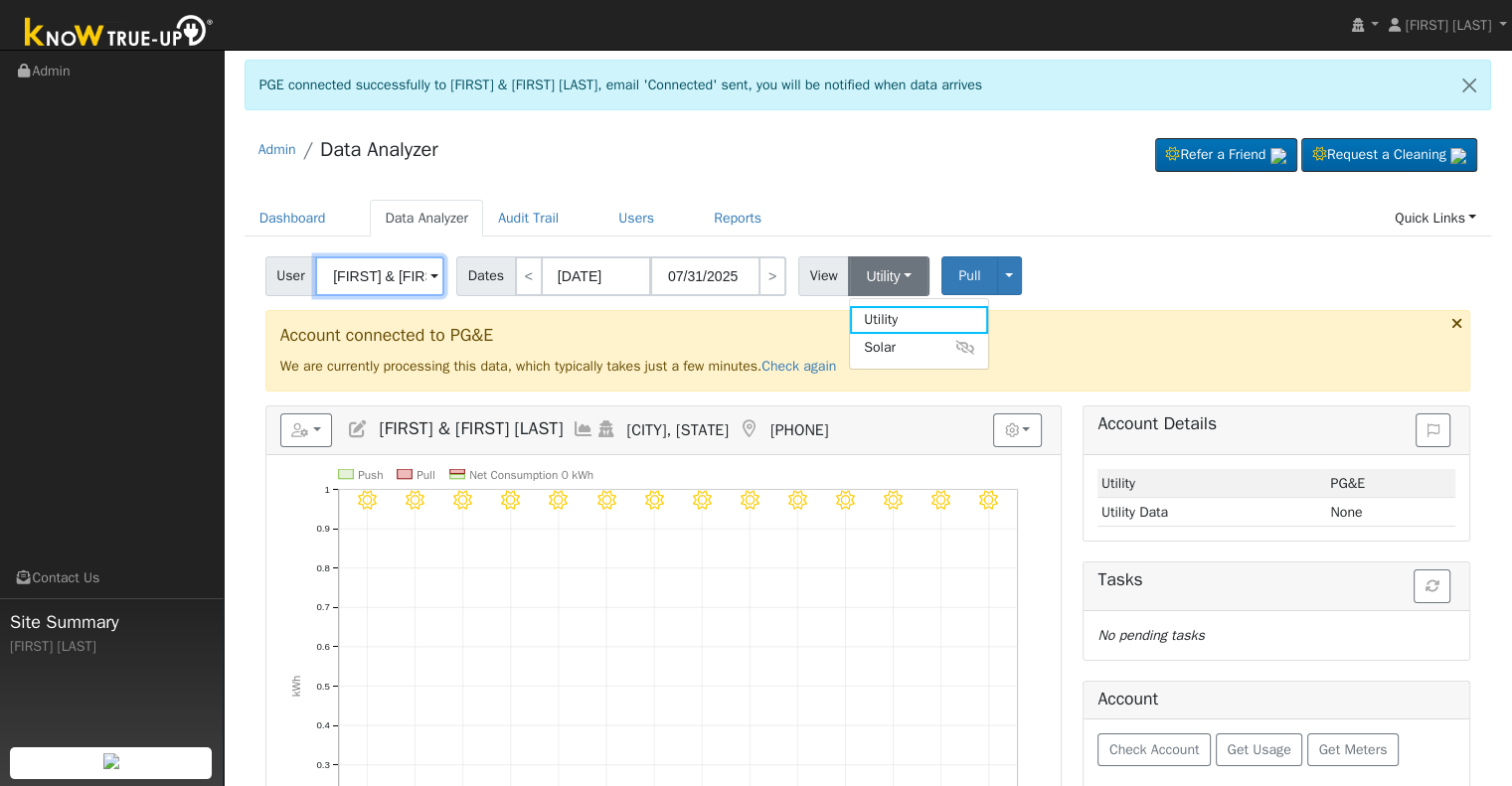 click on "[FIRST] & [FIRST] [LAST]" at bounding box center [380, 276] 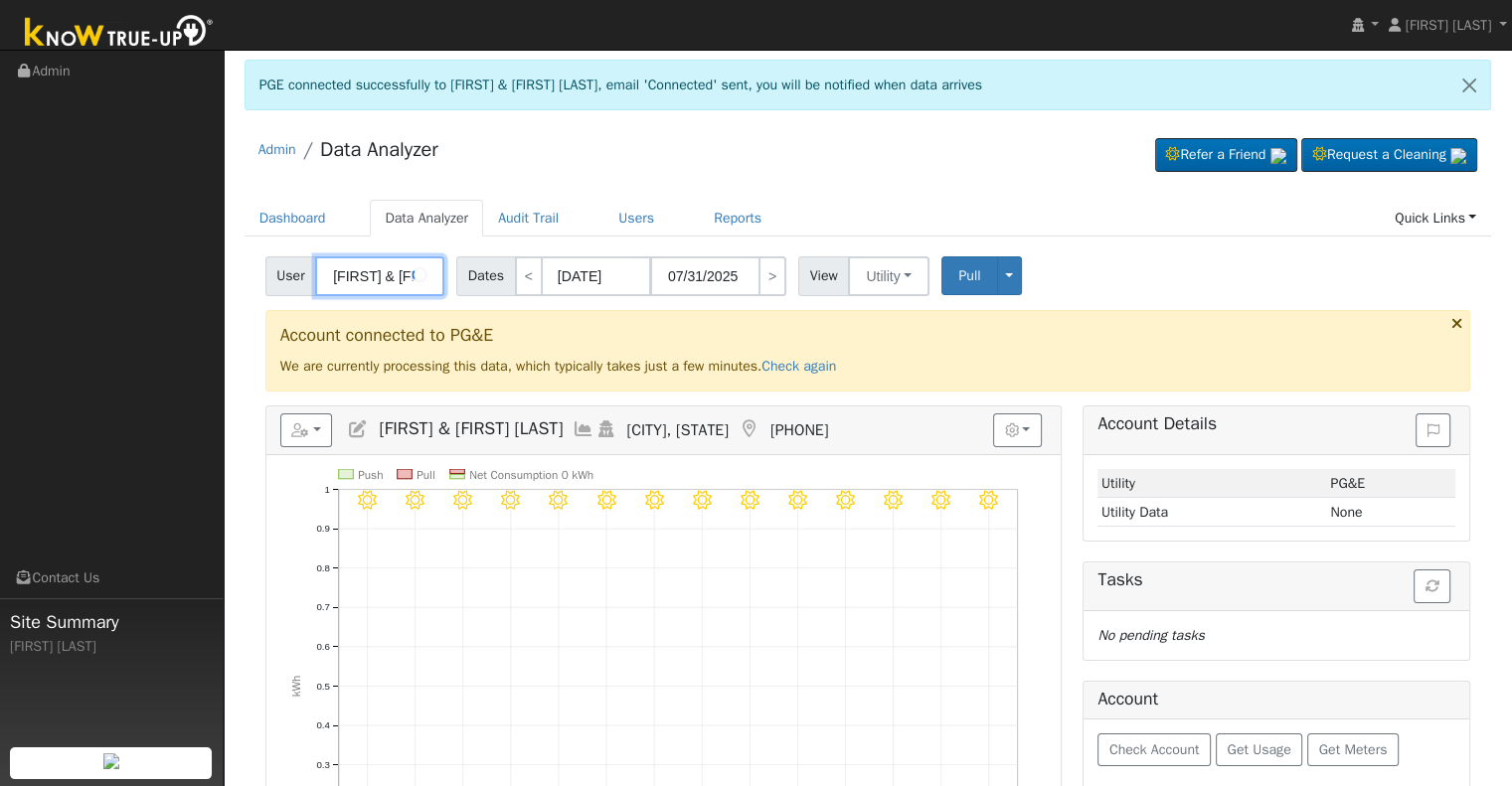 click on "[FIRST] & [FIRST] [LAST]" at bounding box center (380, 276) 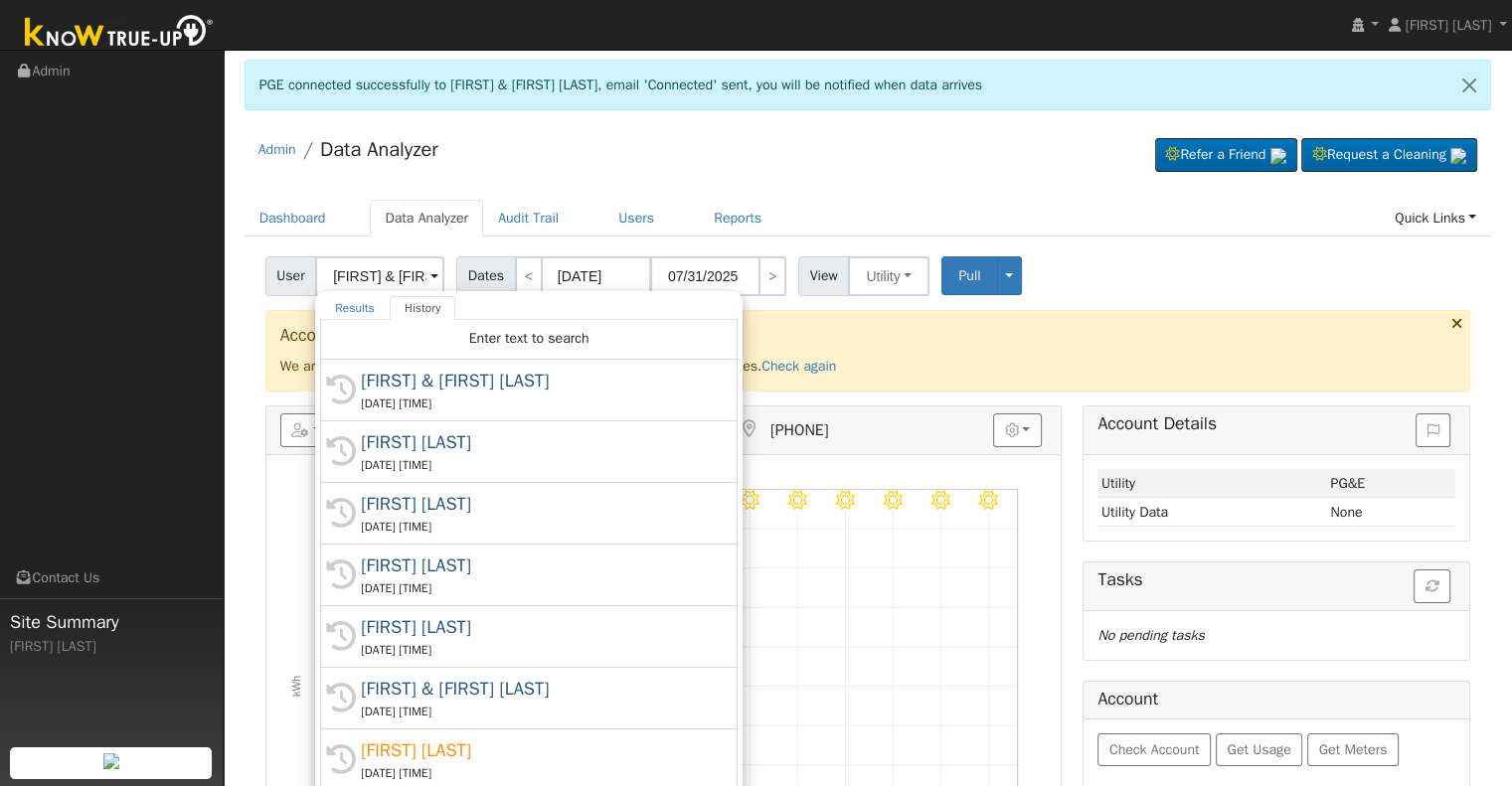 drag, startPoint x: 1306, startPoint y: 277, endPoint x: 1292, endPoint y: 273, distance: 14.56022 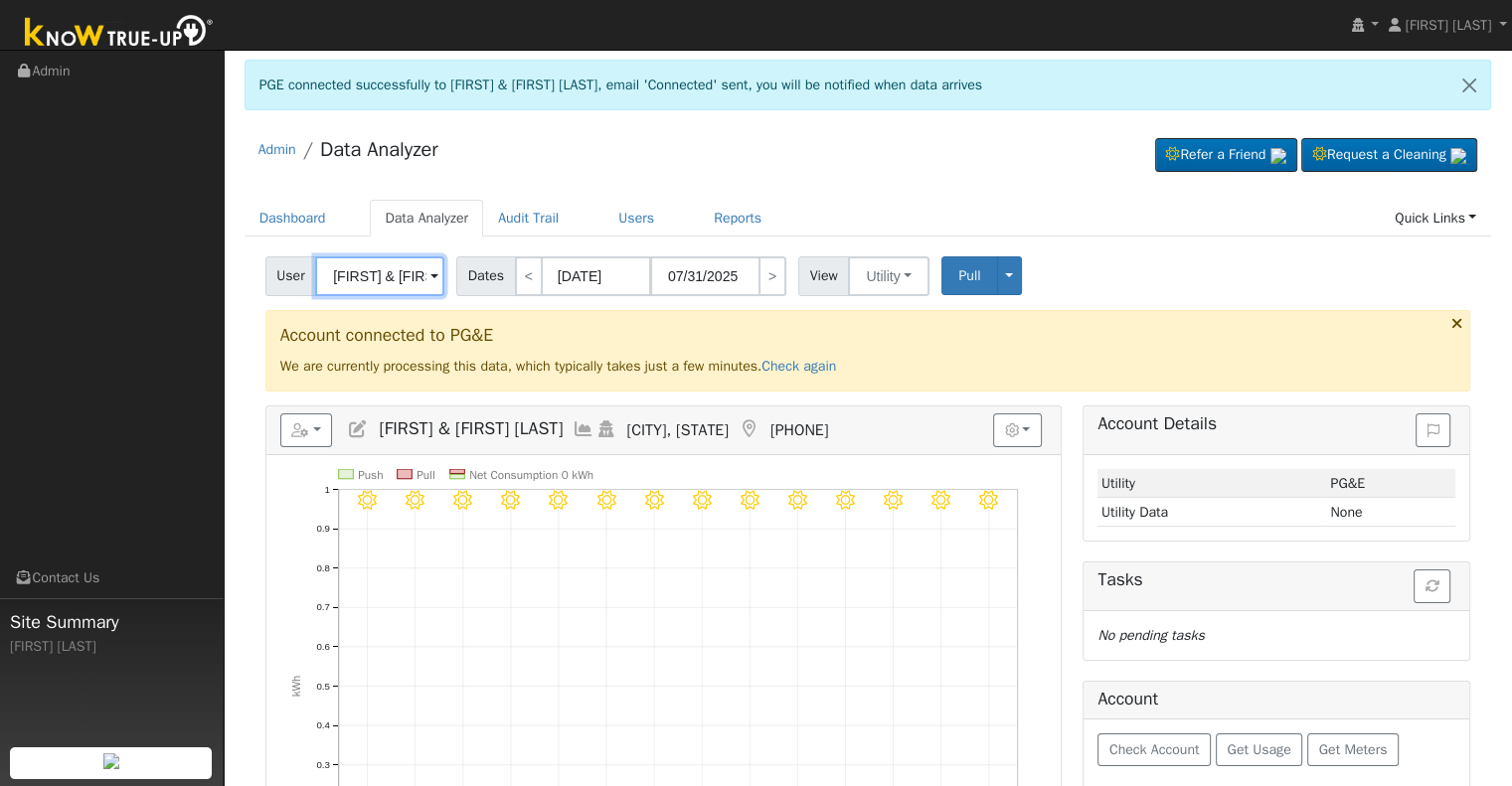 click on "[FIRST] & [FIRST] [LAST]" at bounding box center [380, 276] 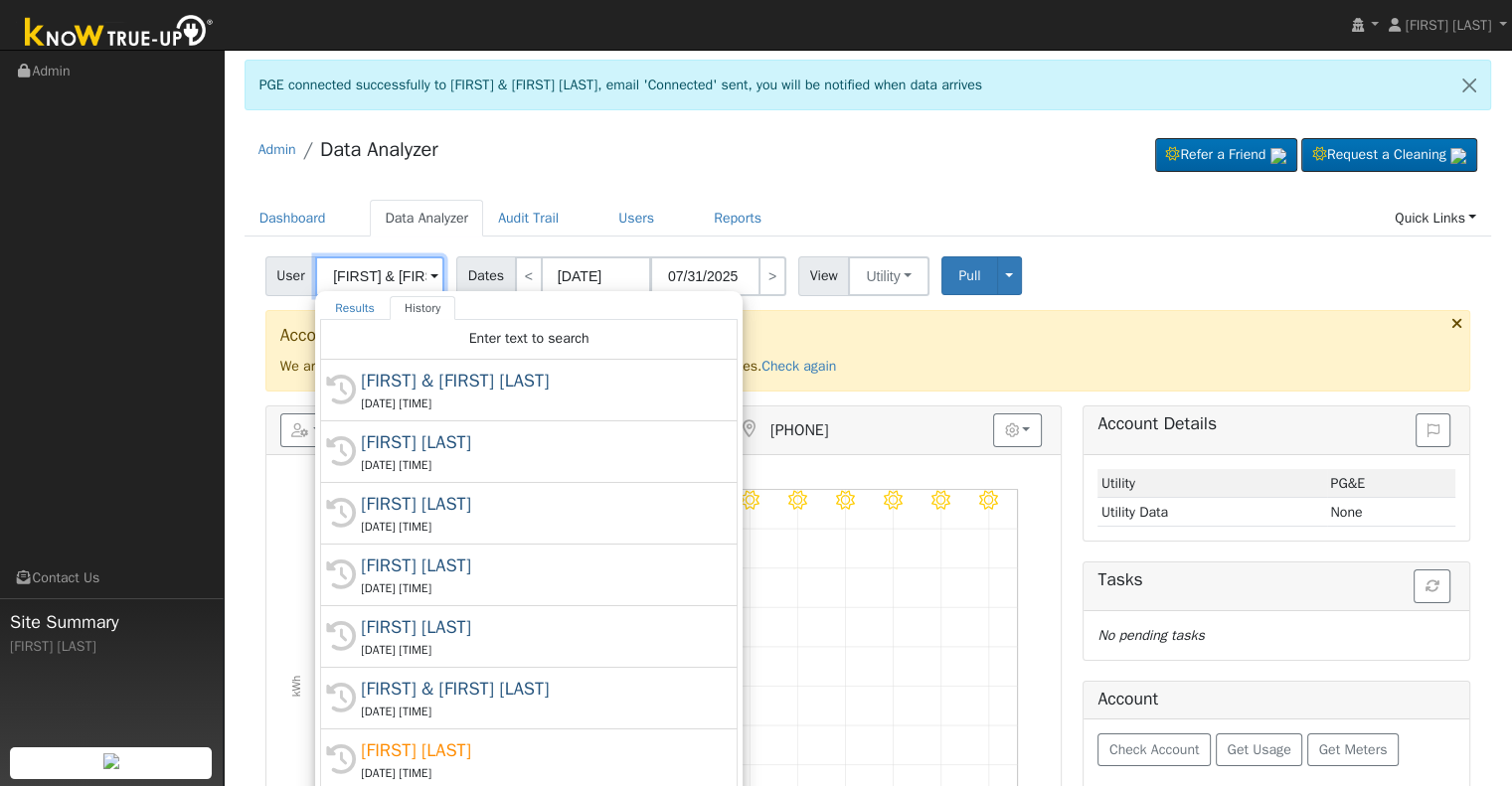 click on "[FIRST] & [FIRST] [LAST]" at bounding box center (380, 276) 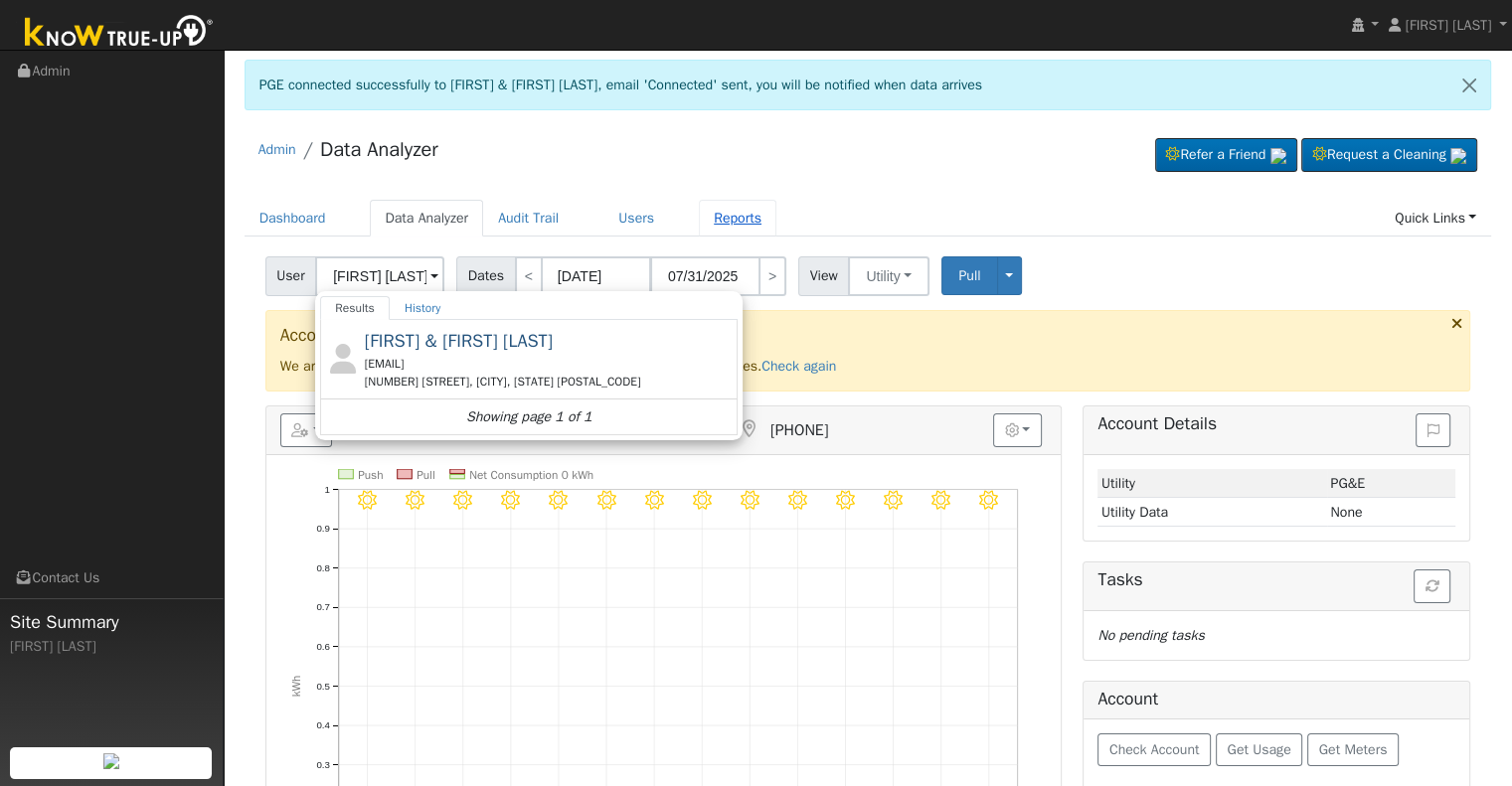 click on "Reports" at bounding box center [738, 218] 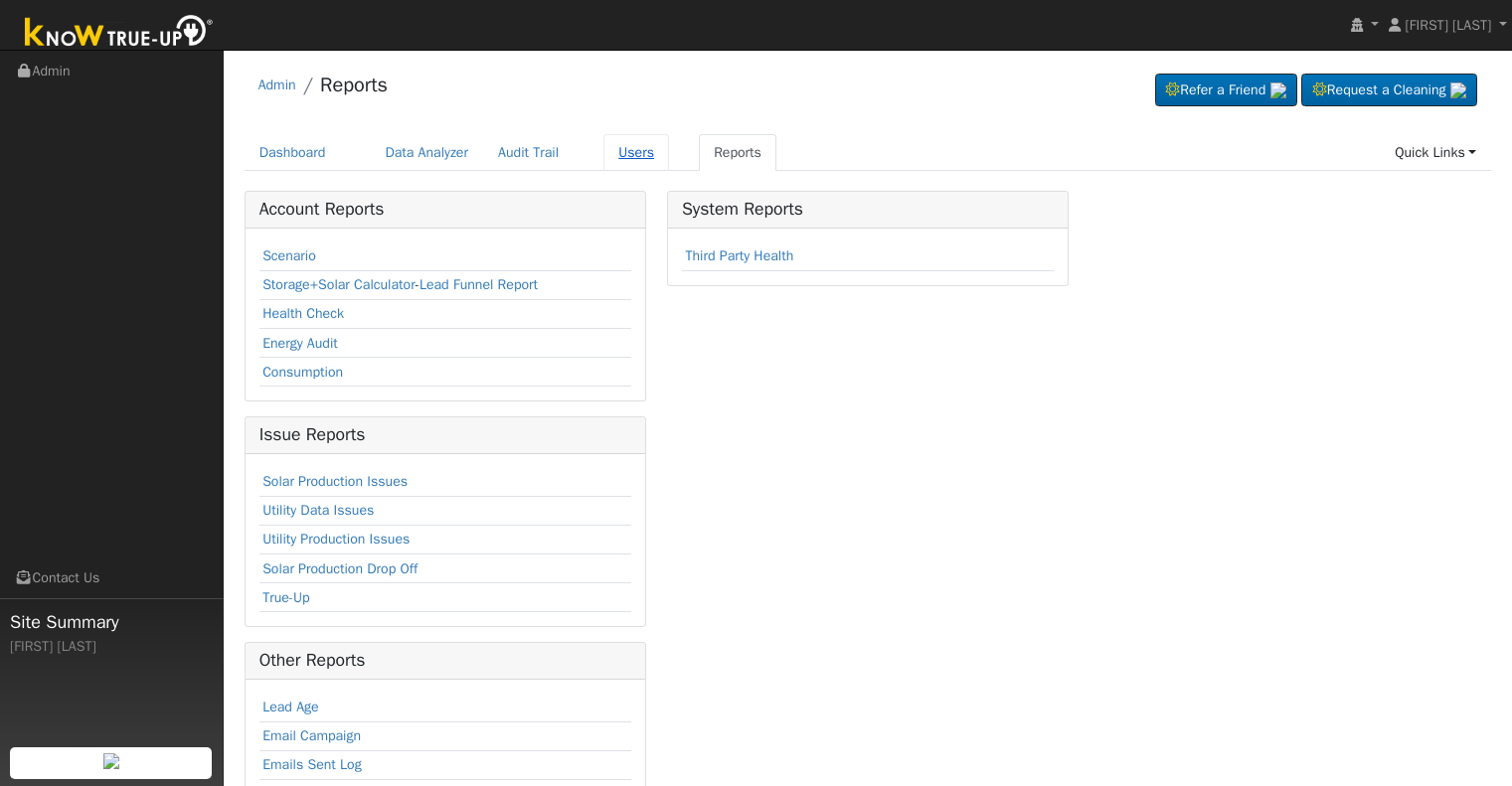 scroll, scrollTop: 0, scrollLeft: 0, axis: both 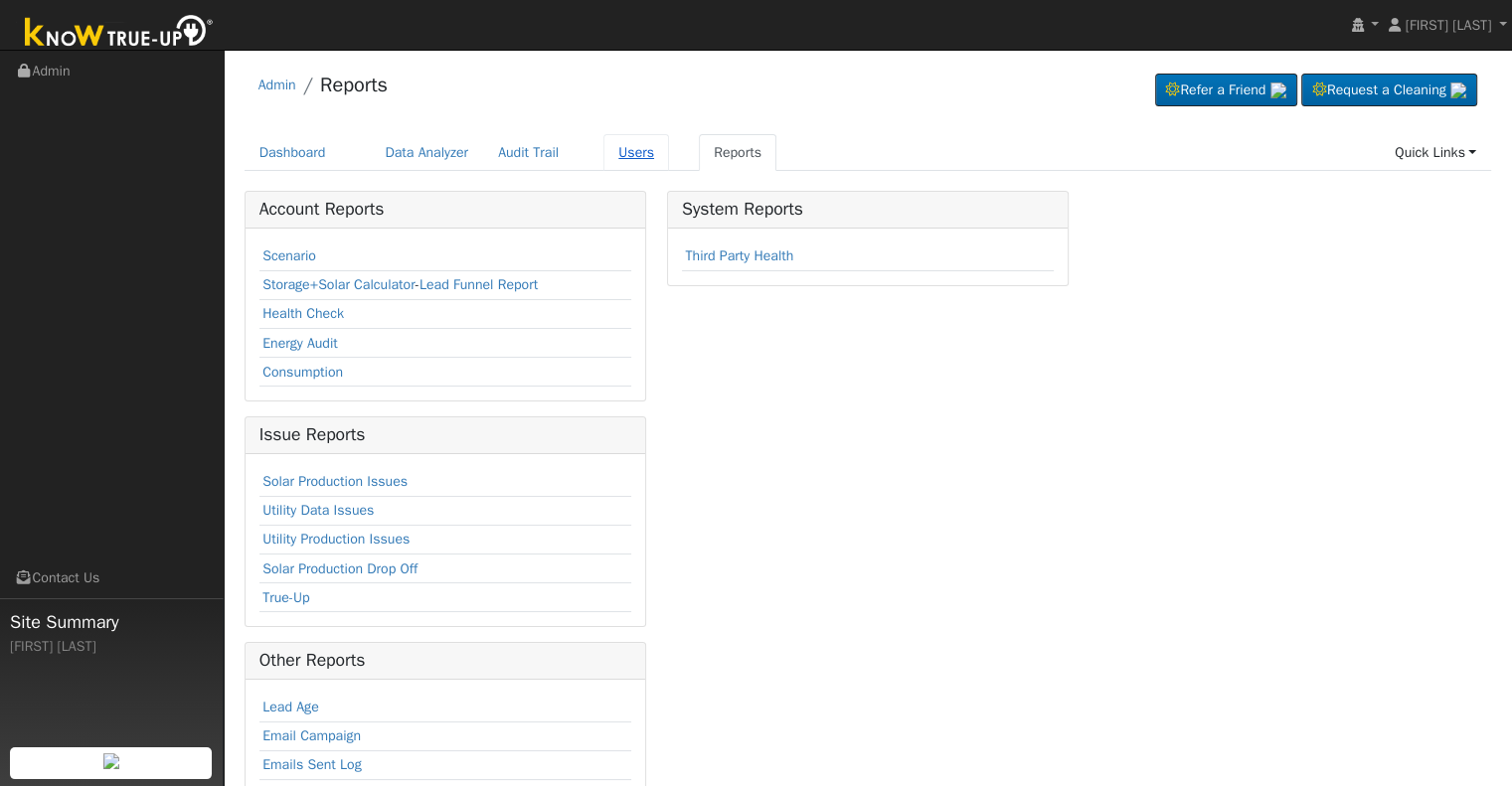 click on "Users" at bounding box center [636, 152] 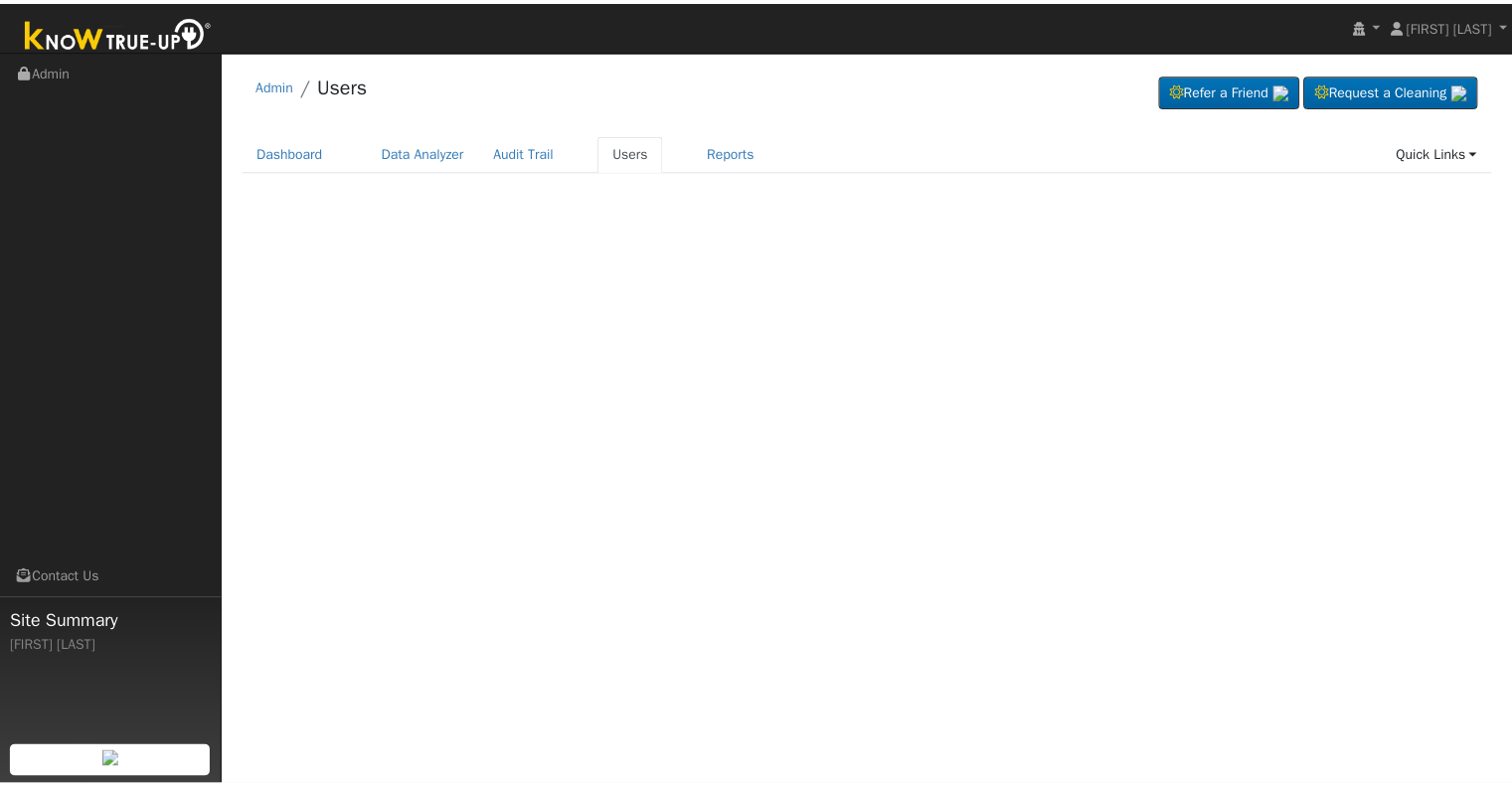 scroll, scrollTop: 0, scrollLeft: 0, axis: both 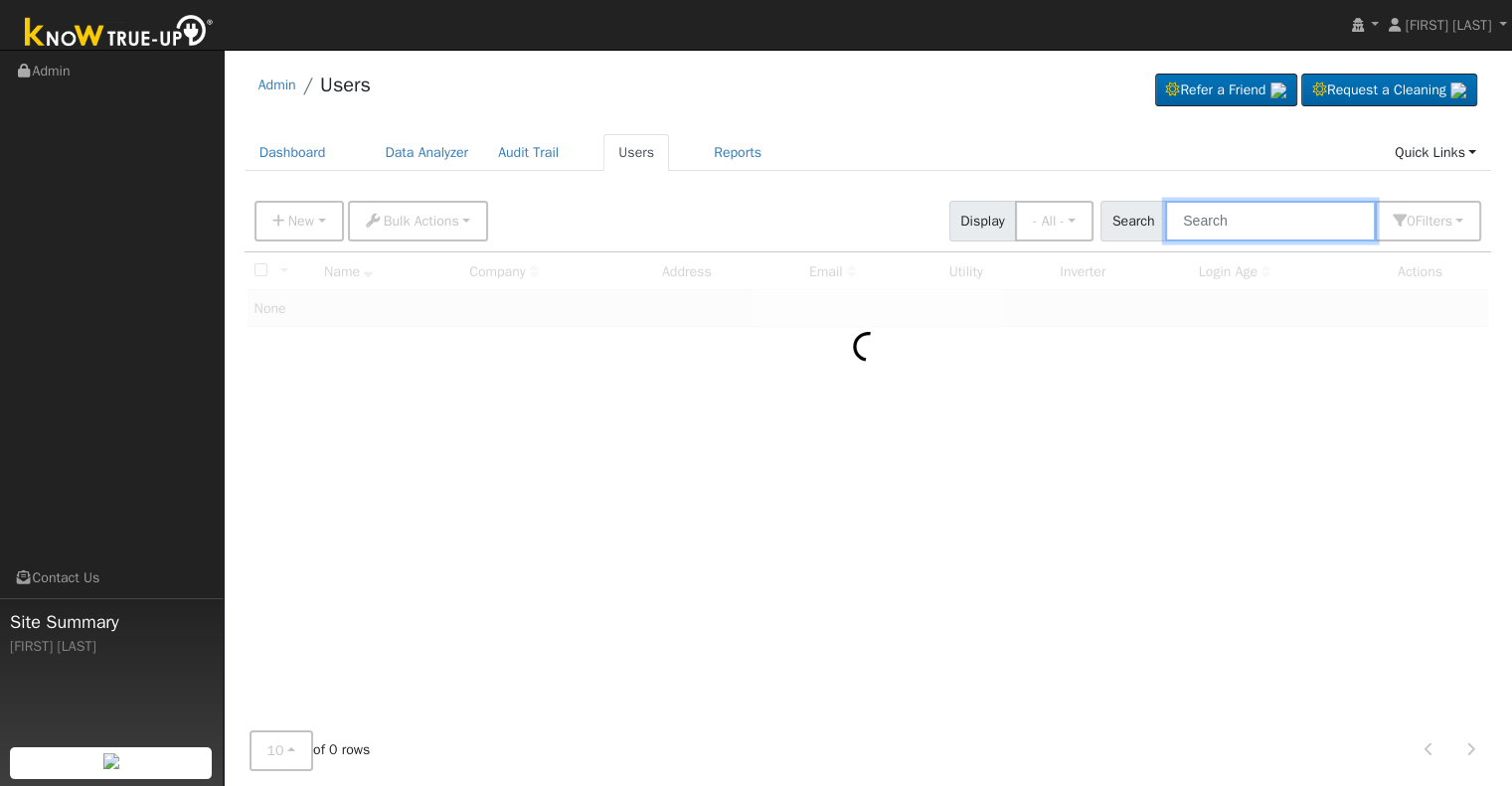 click at bounding box center [1270, 221] 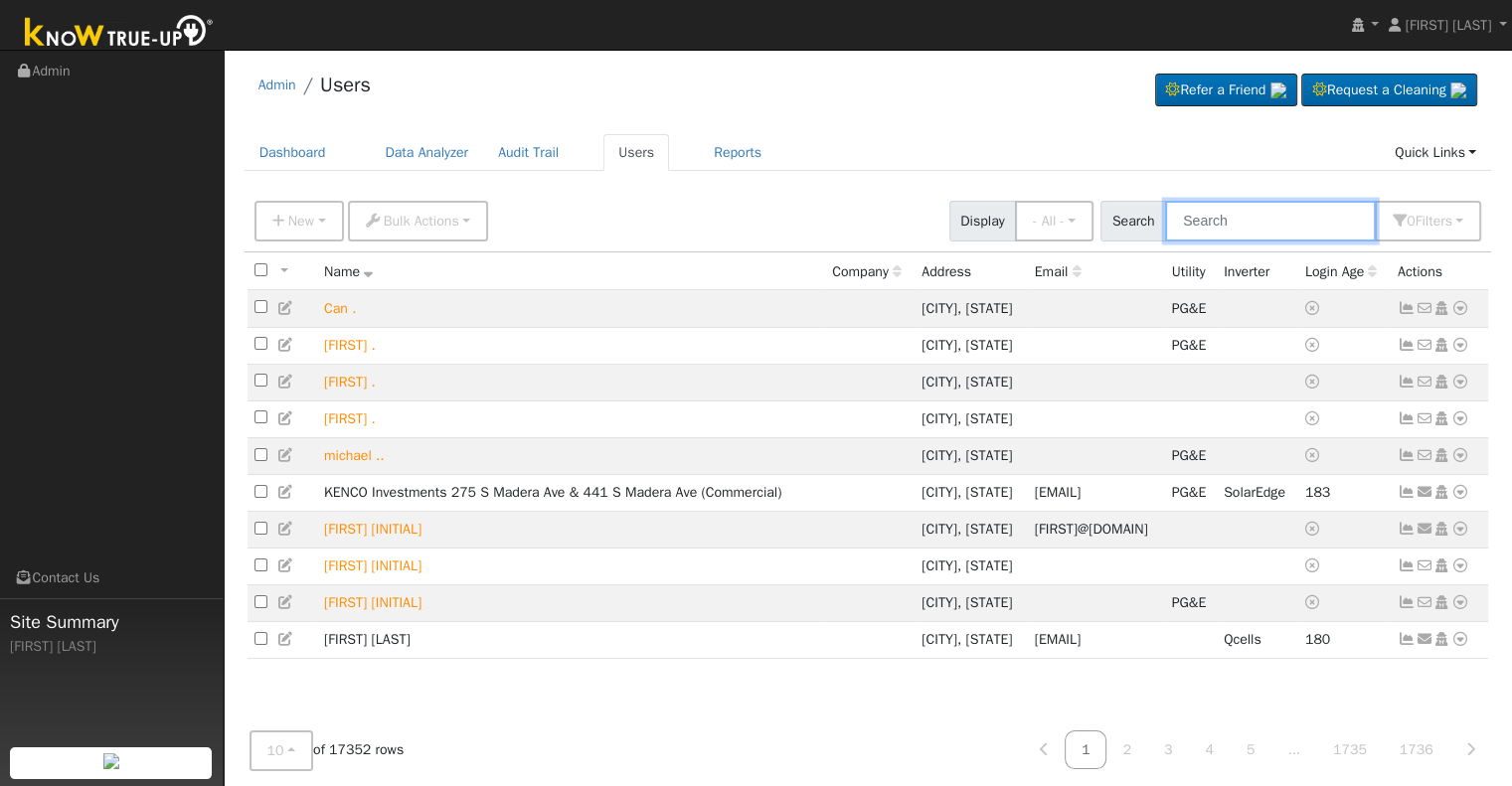 paste on "dougplo@gmail.com" 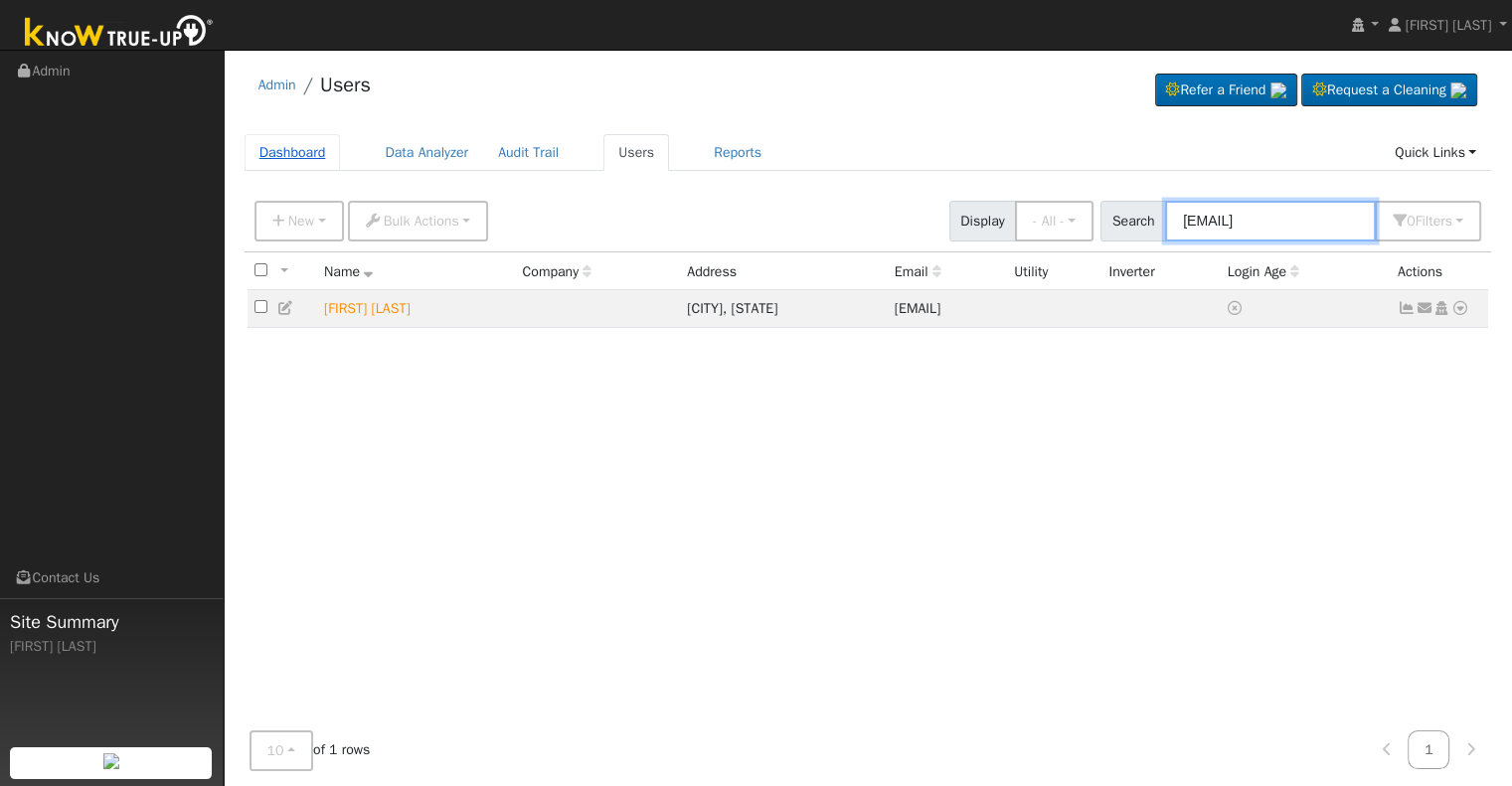 type on "dougplo@gmail.com" 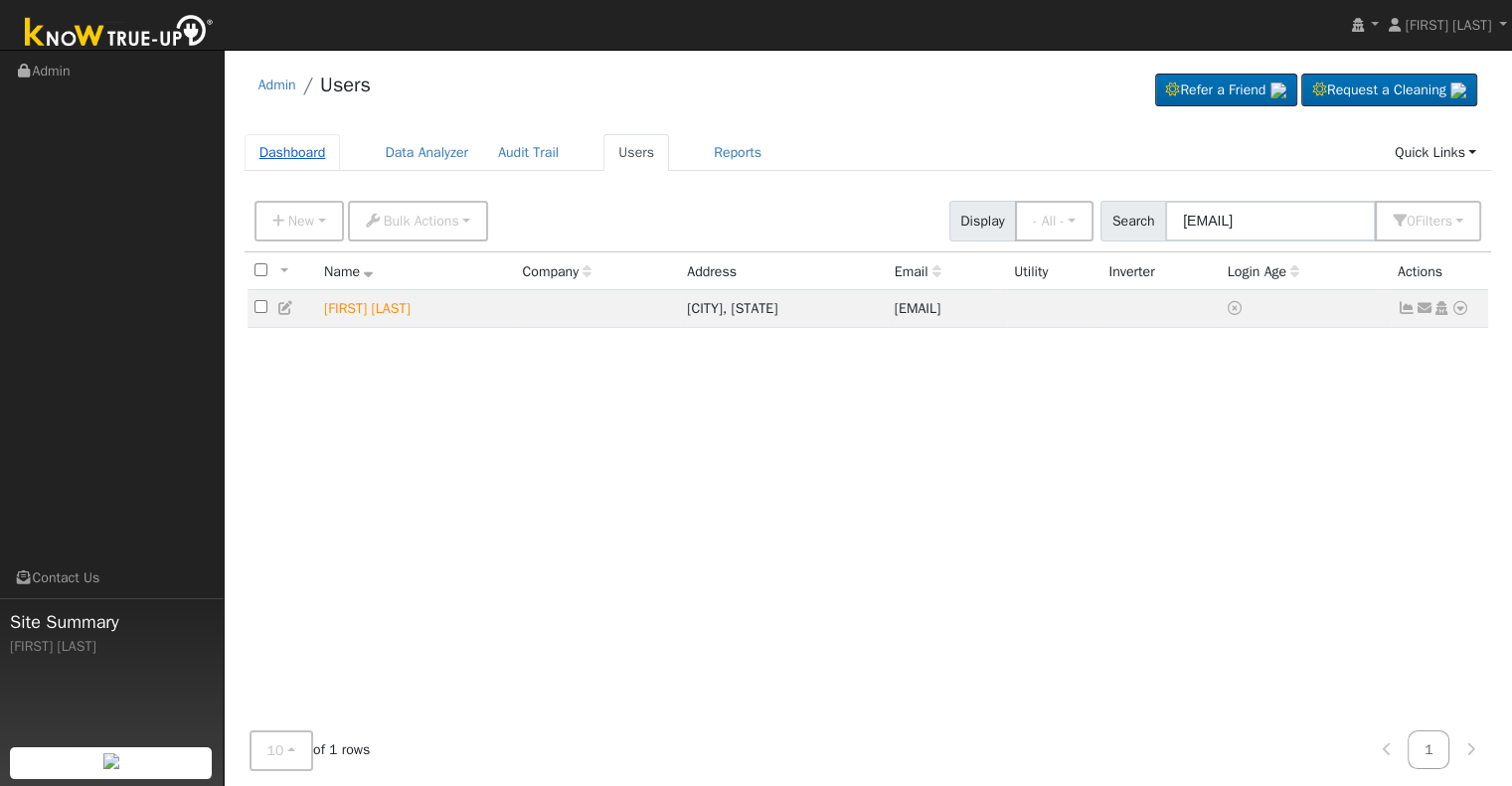 click on "Dashboard" at bounding box center (292, 152) 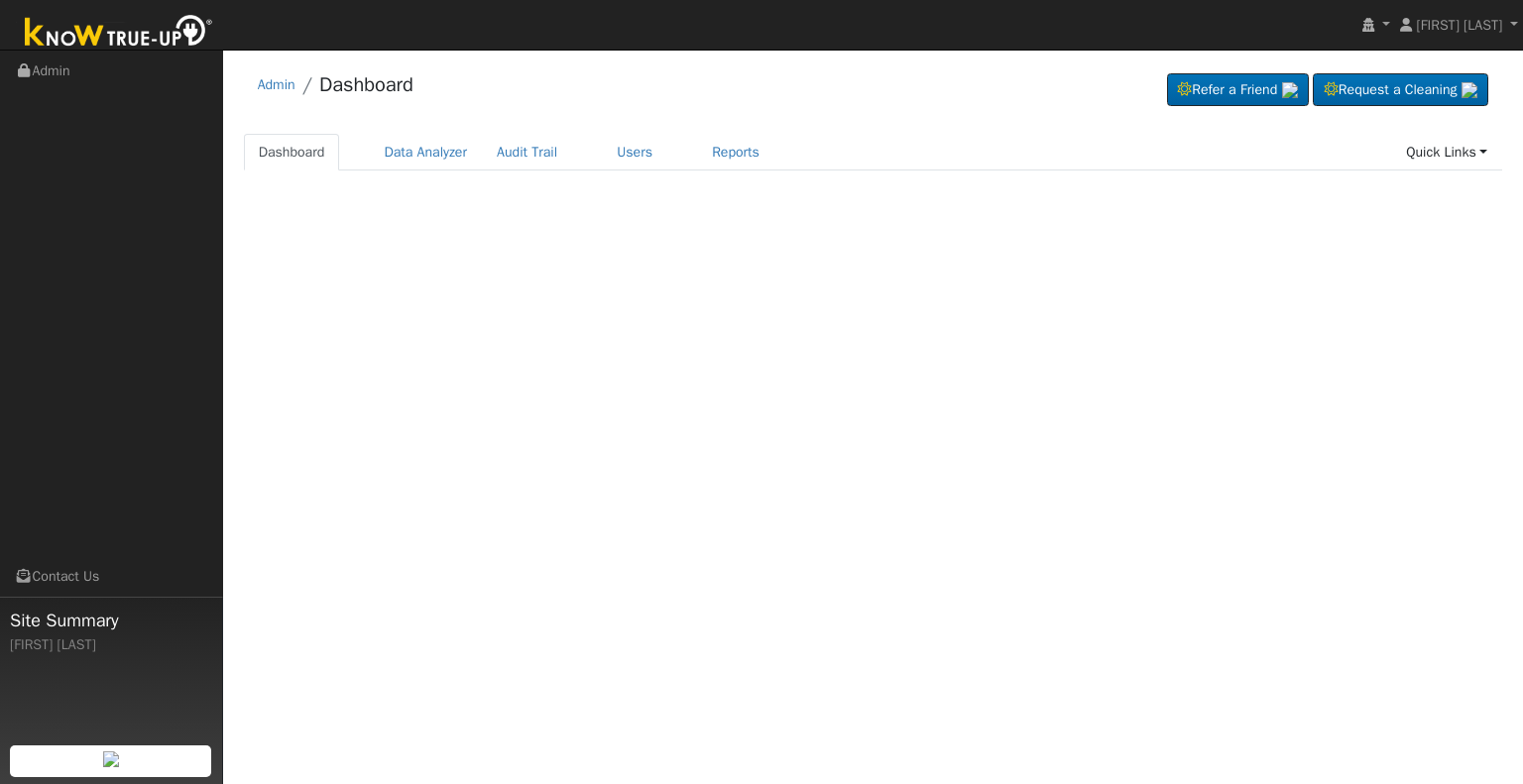 scroll, scrollTop: 0, scrollLeft: 0, axis: both 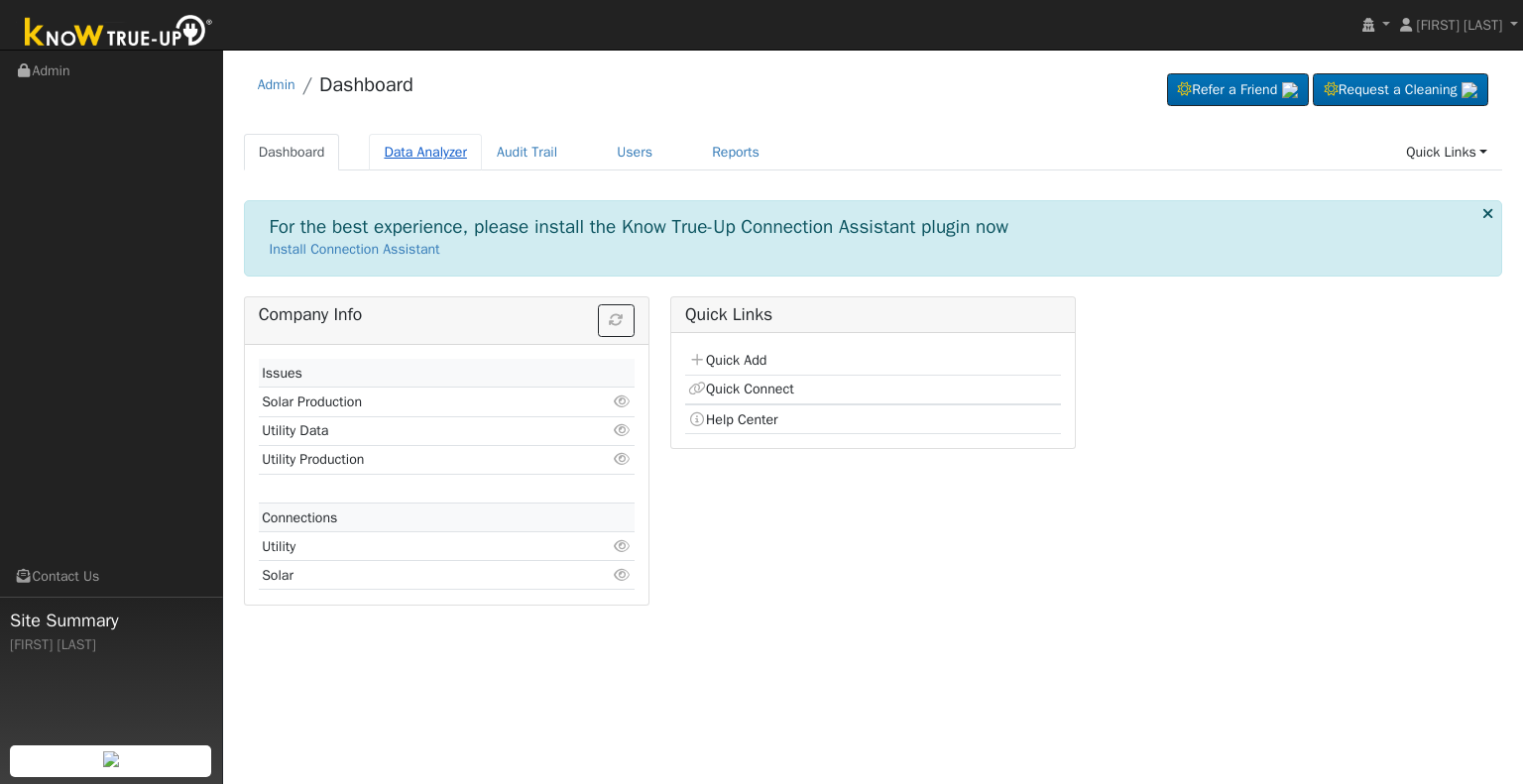 click on "Data Analyzer" at bounding box center (425, 152) 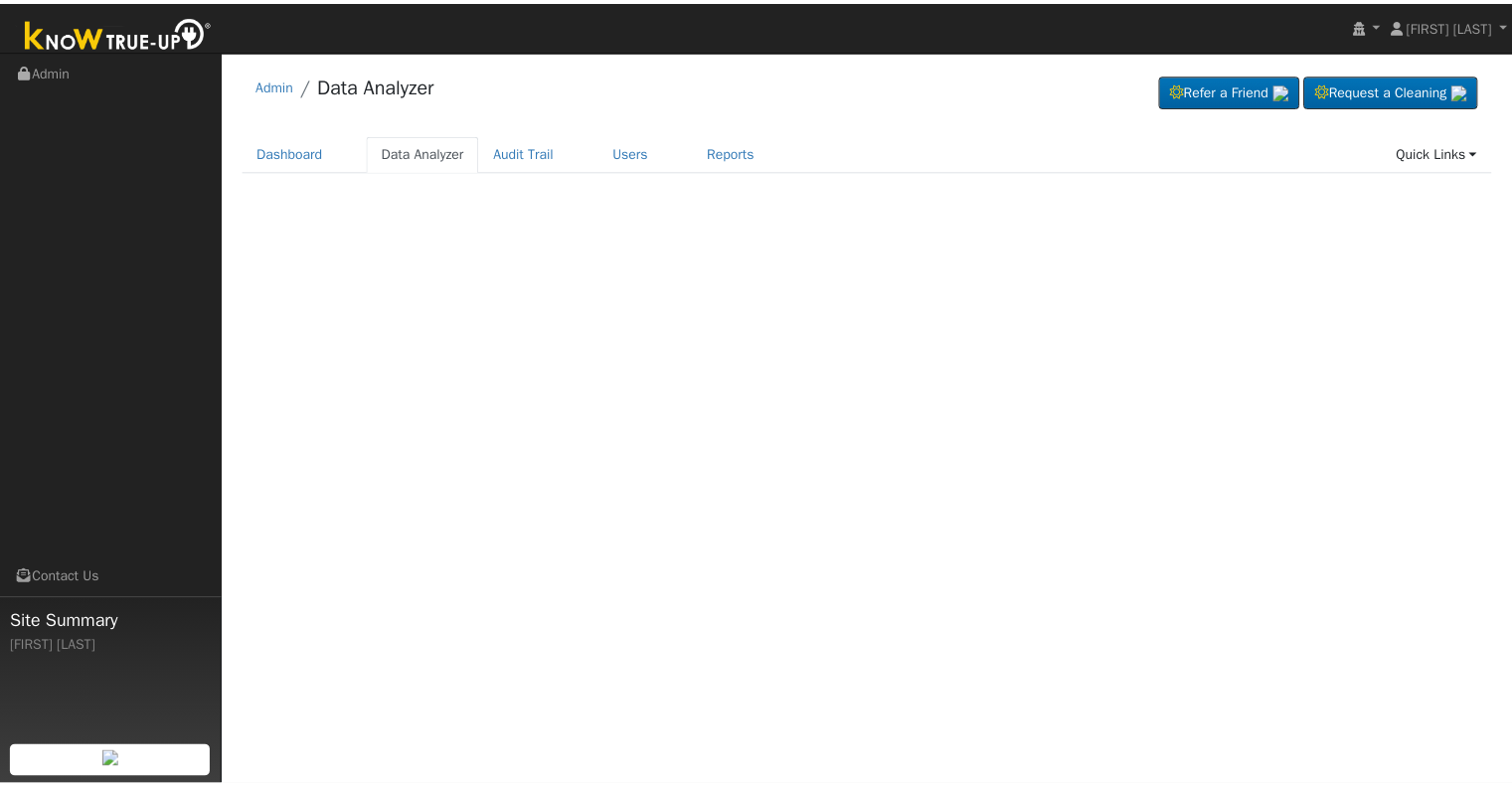 scroll, scrollTop: 0, scrollLeft: 0, axis: both 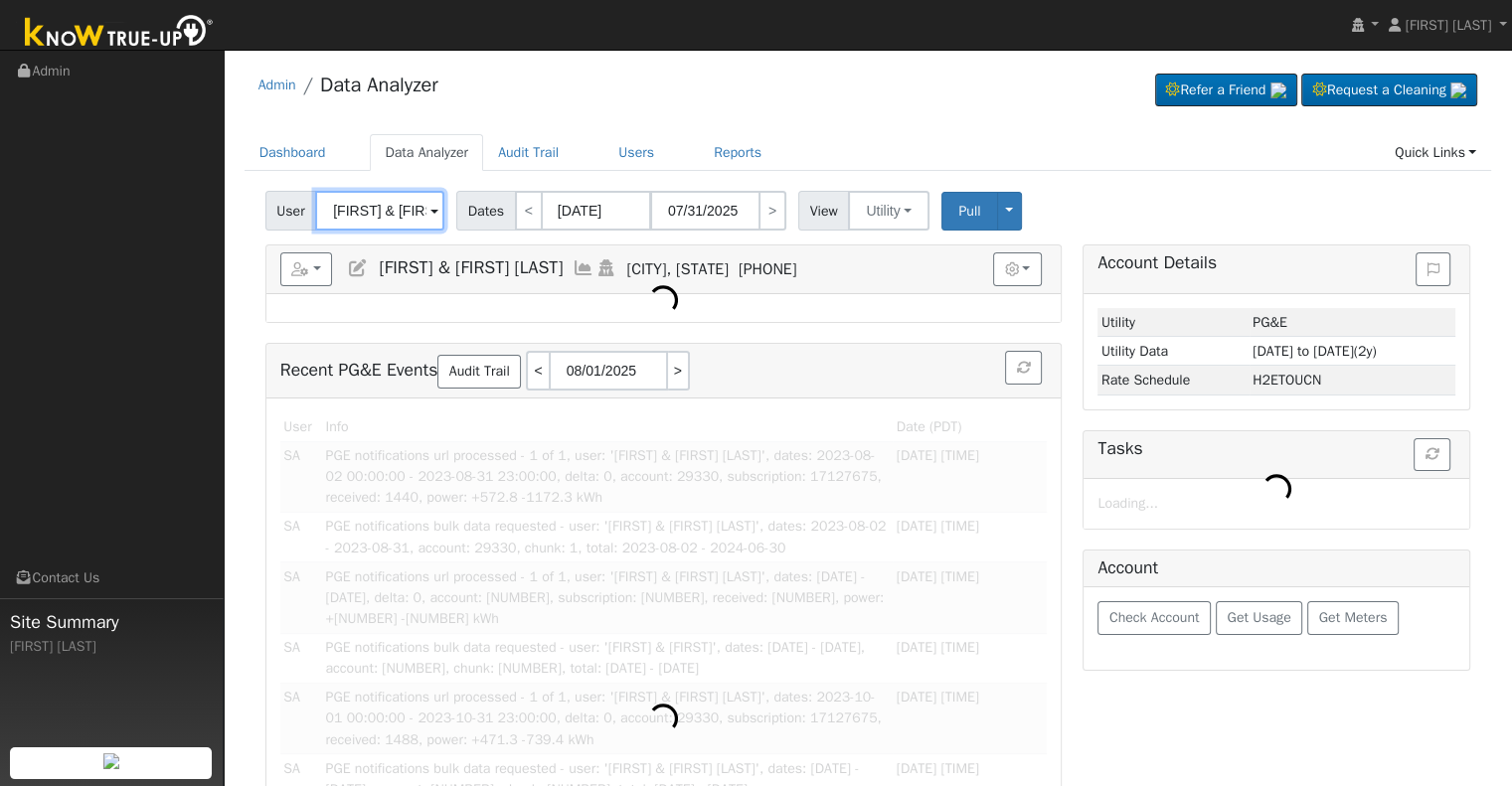 click on "[FIRST] & [FIRST] [LAST]" at bounding box center [380, 211] 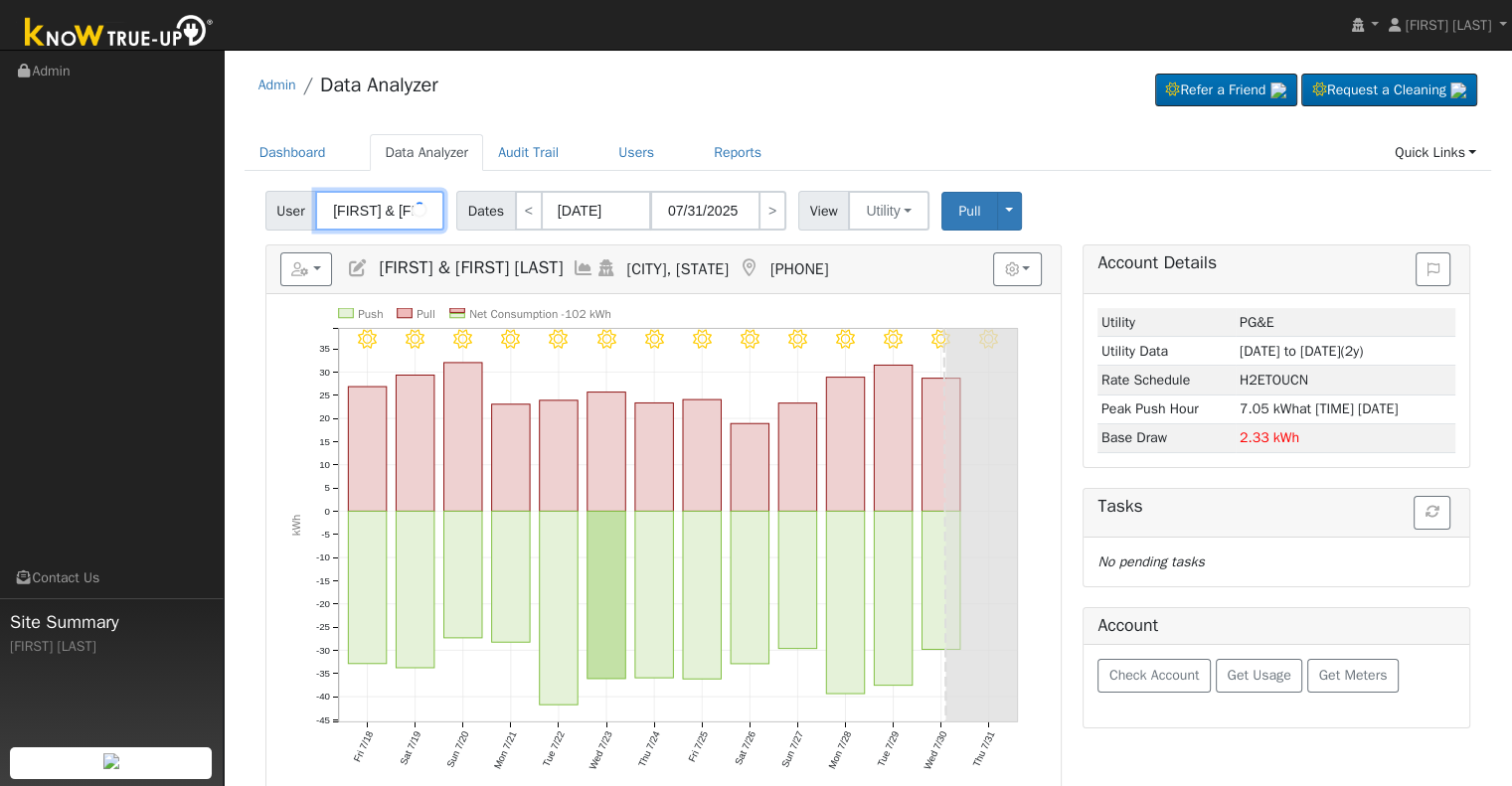 click on "[FIRST] & [FIRST] [LAST]" at bounding box center (380, 211) 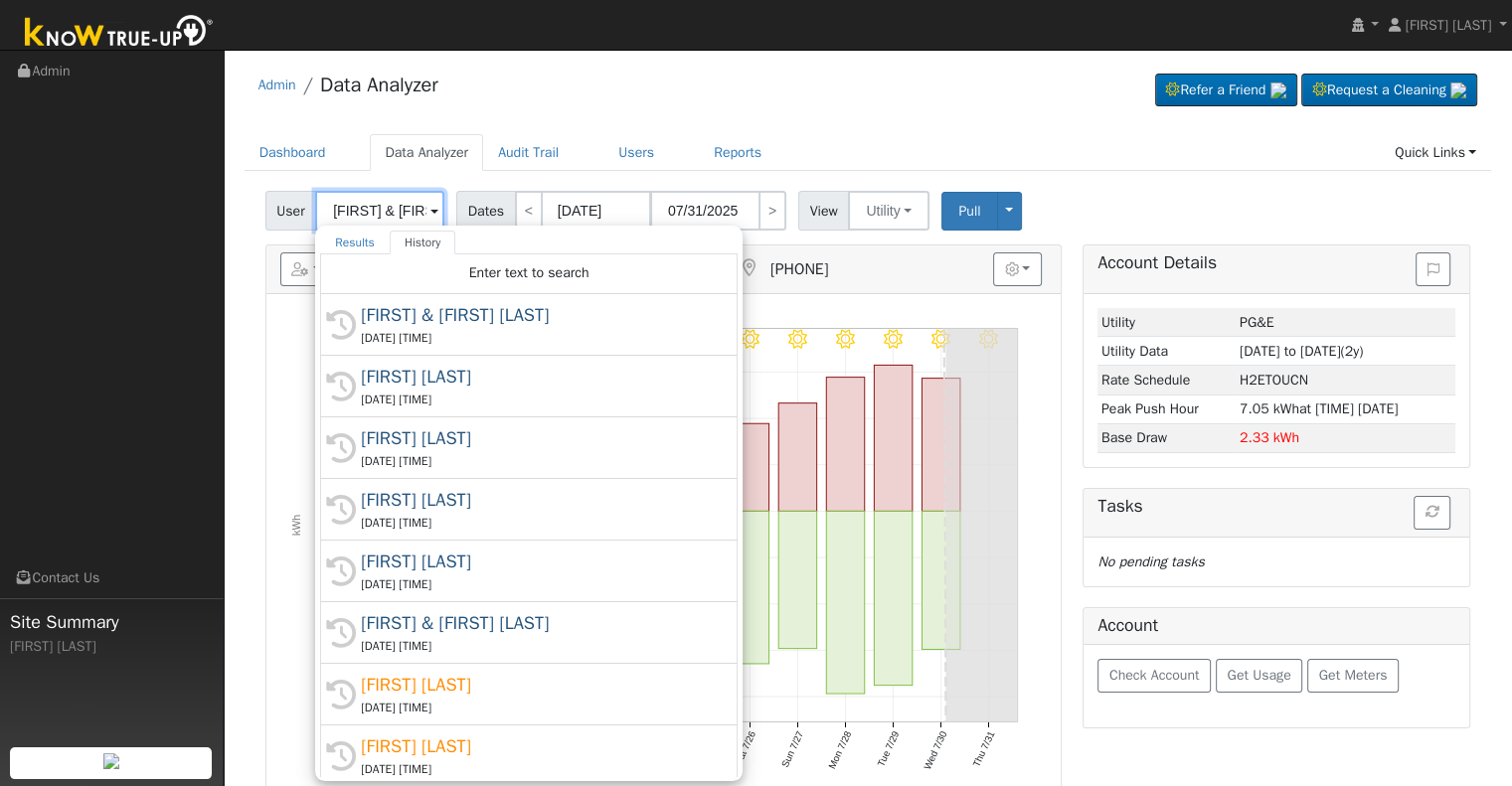 click on "[FIRST] & [FIRST] [LAST]" at bounding box center (380, 211) 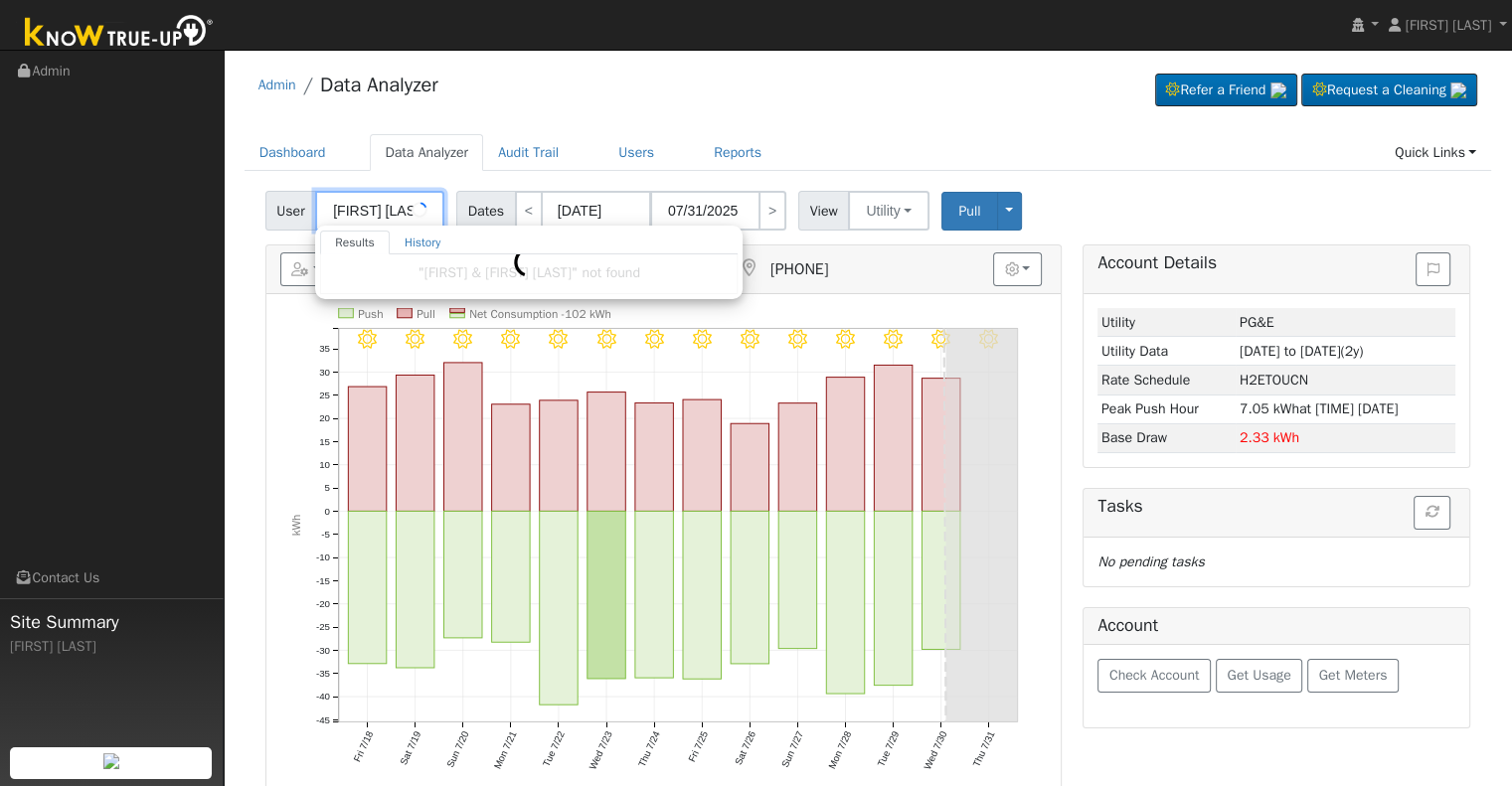 type on "[FIRST] [LAST]" 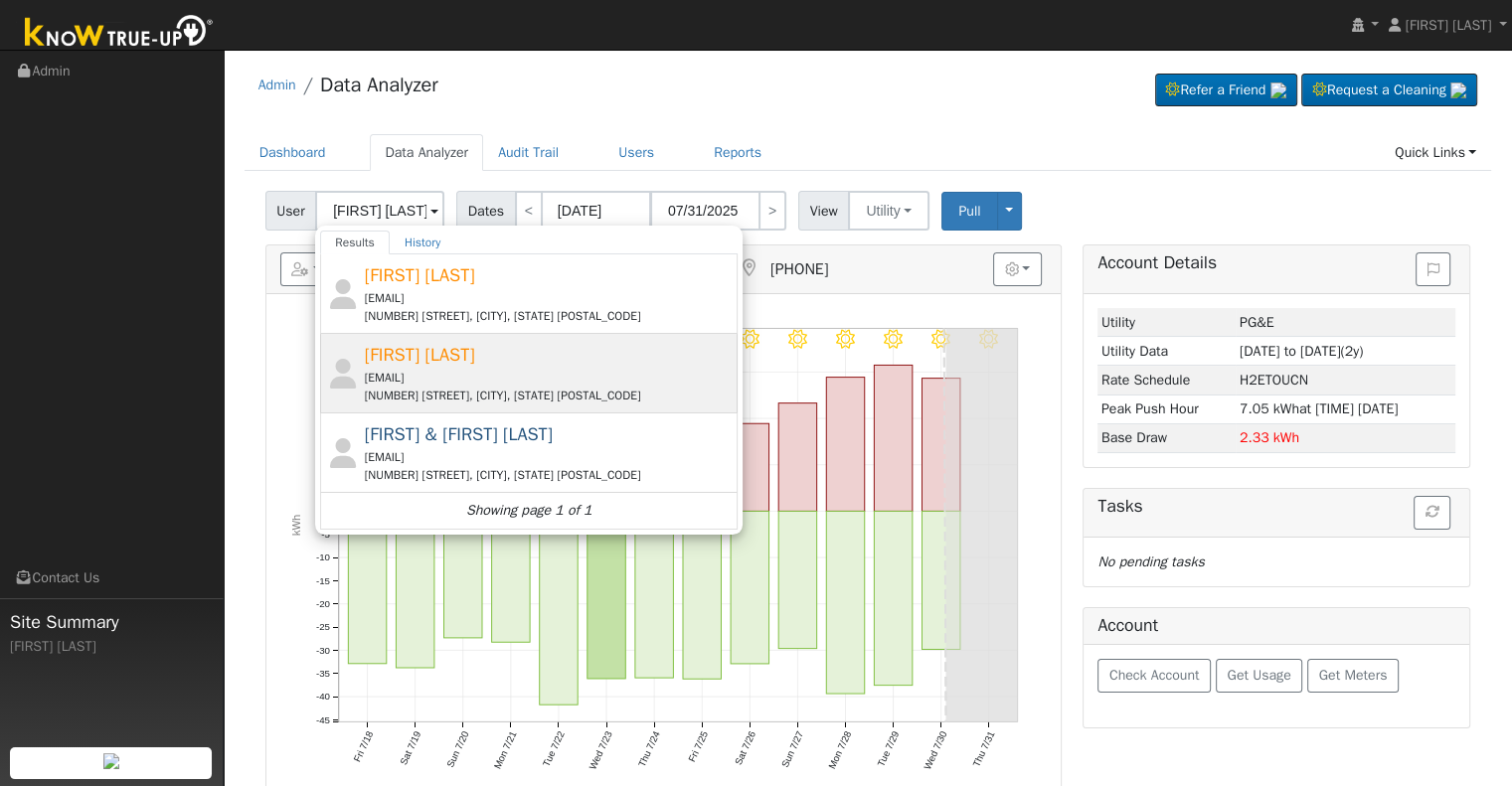 click on "[EMAIL]" at bounding box center (549, 378) 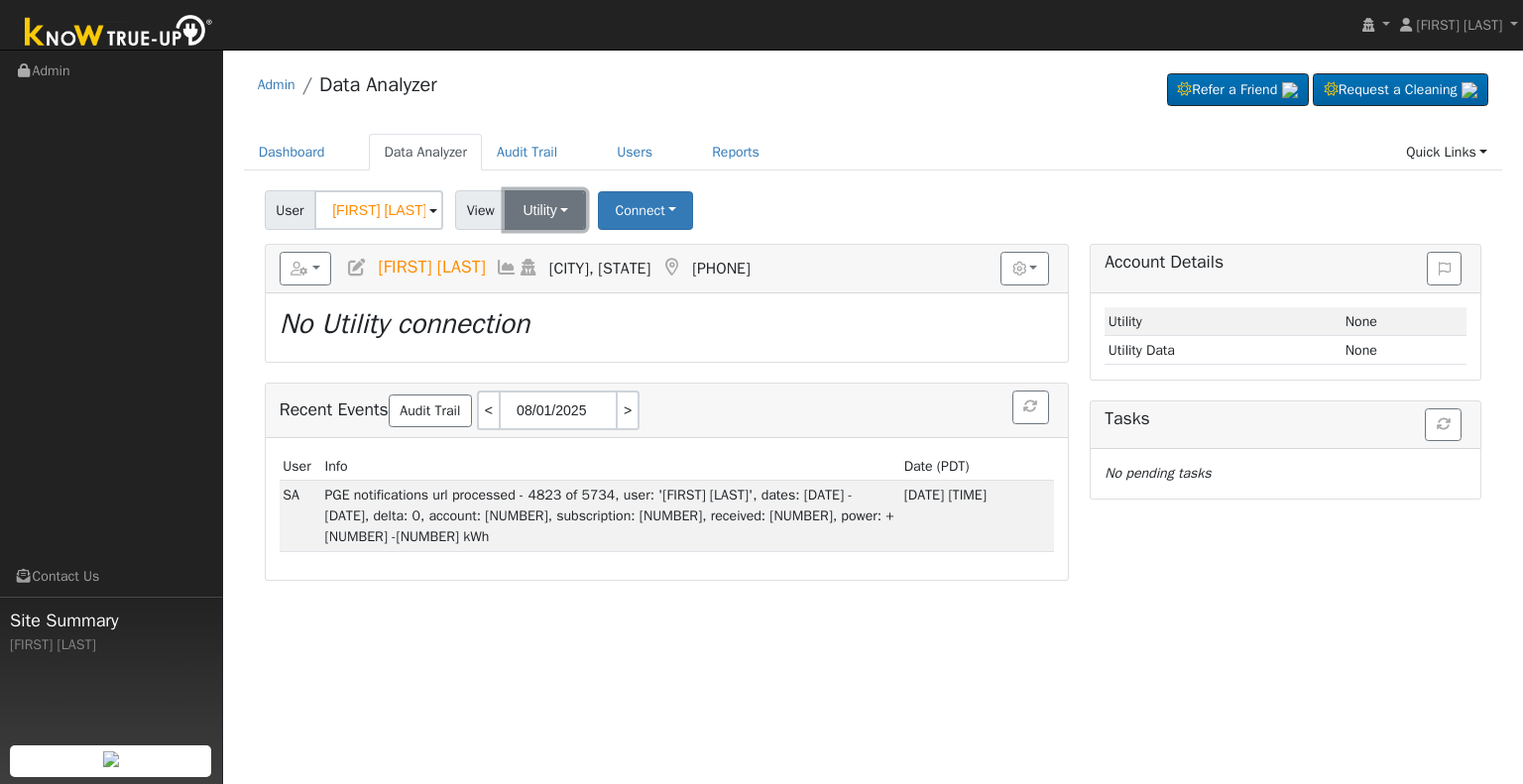 click on "Utility" at bounding box center [545, 210] 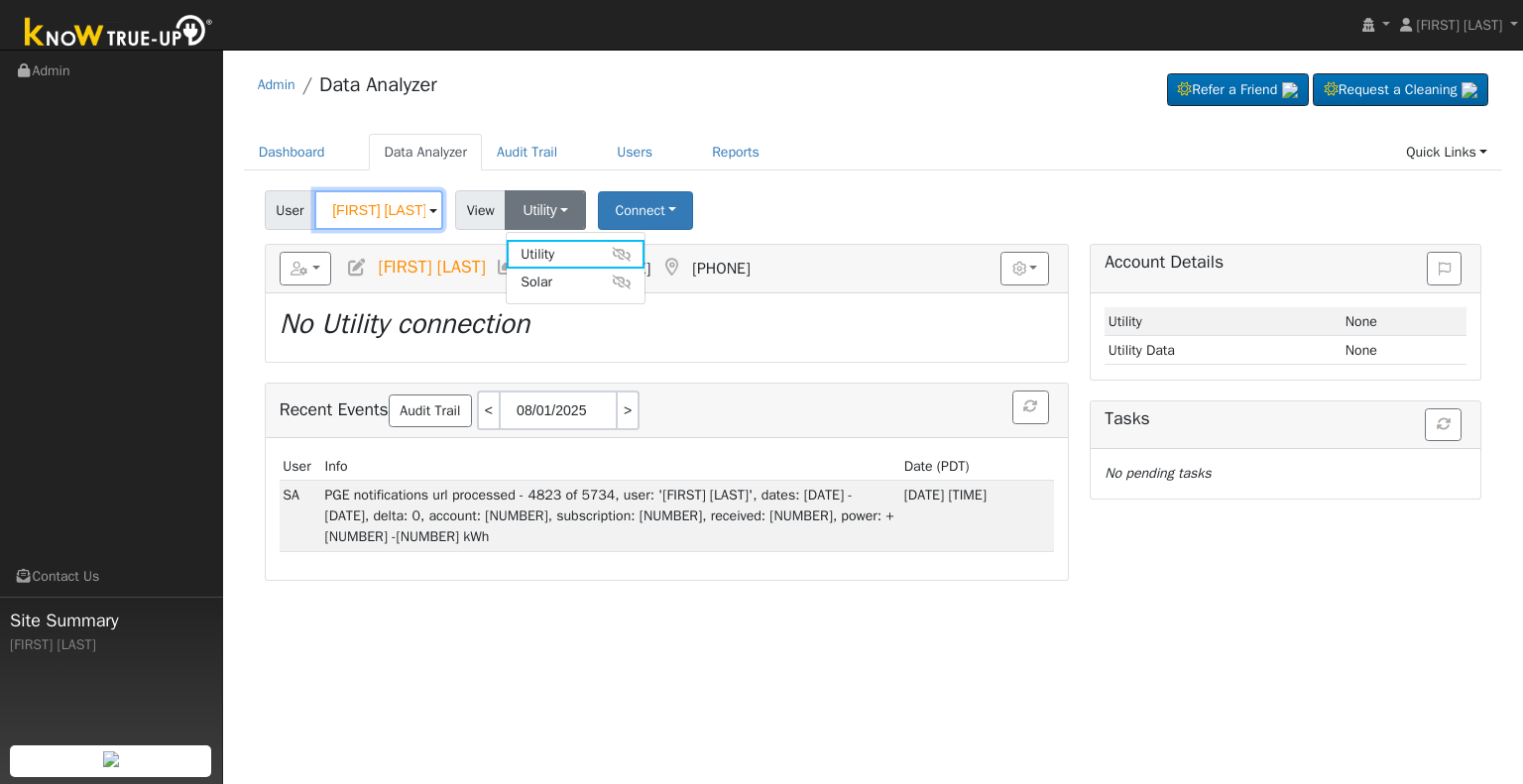 click on "[FIRST] [LAST]" at bounding box center (379, 210) 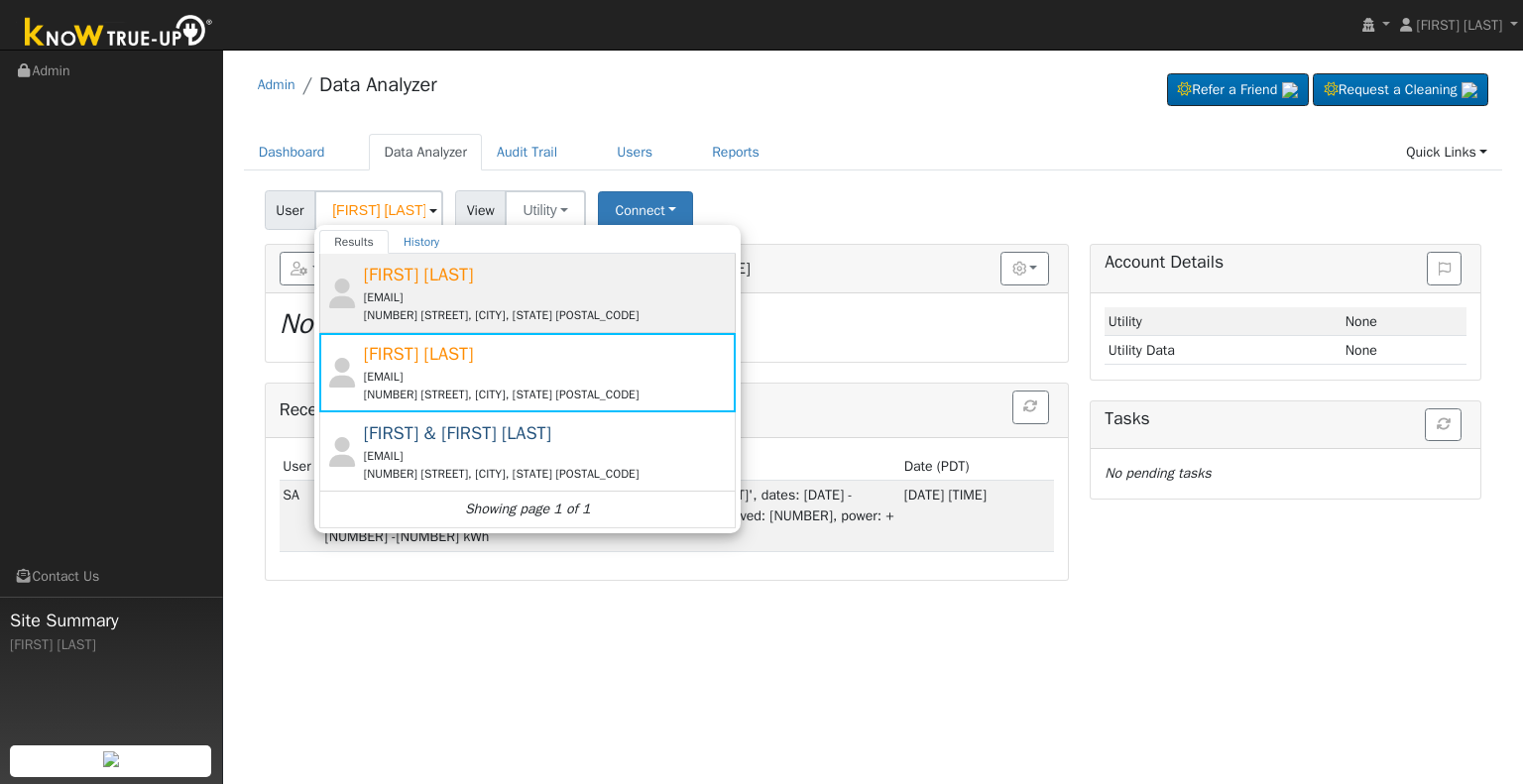 click on "[NUMBER] [STREET], [CITY], [STATE] [POSTAL_CODE]" at bounding box center [547, 315] 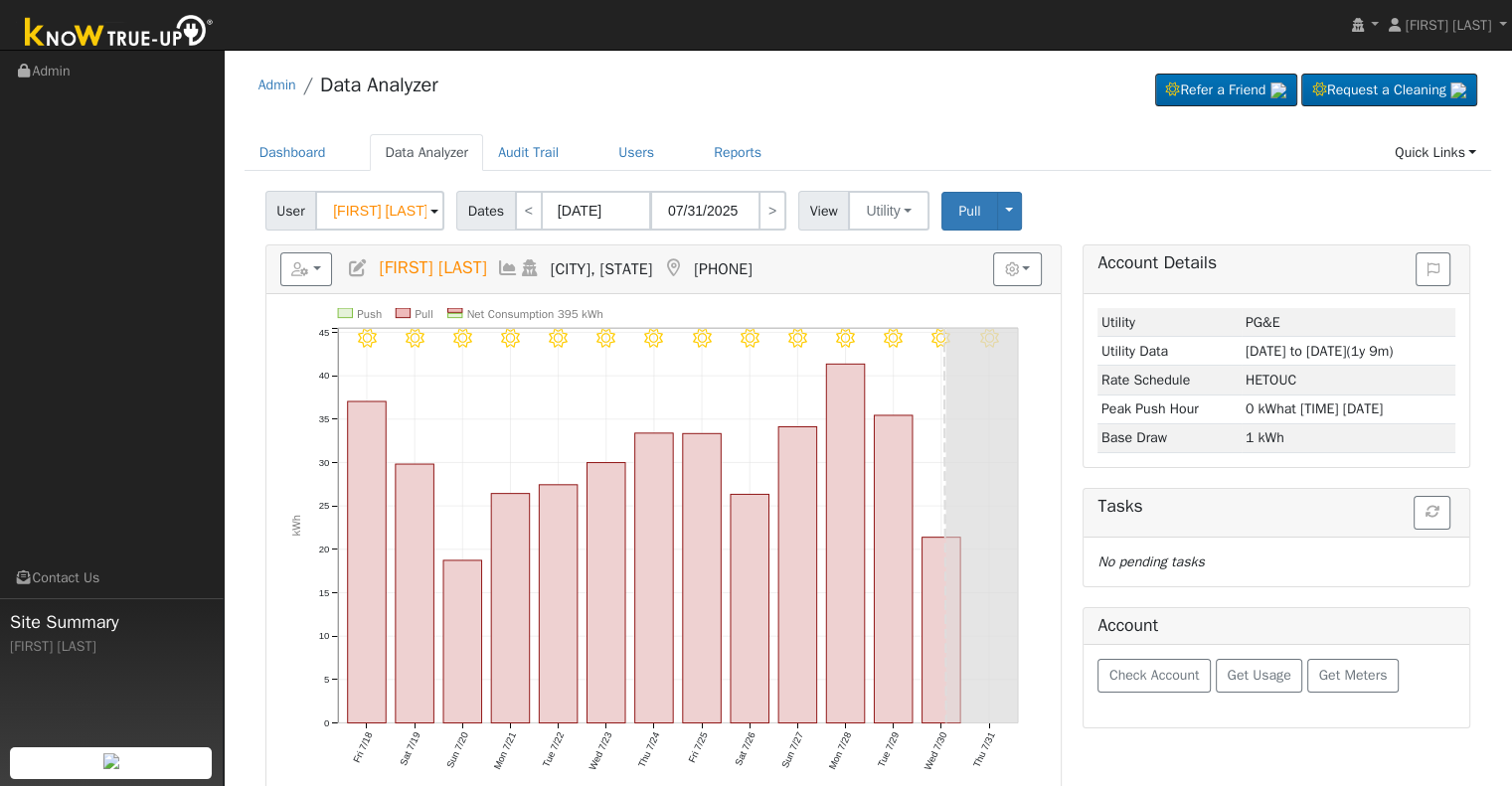click at bounding box center (358, 268) 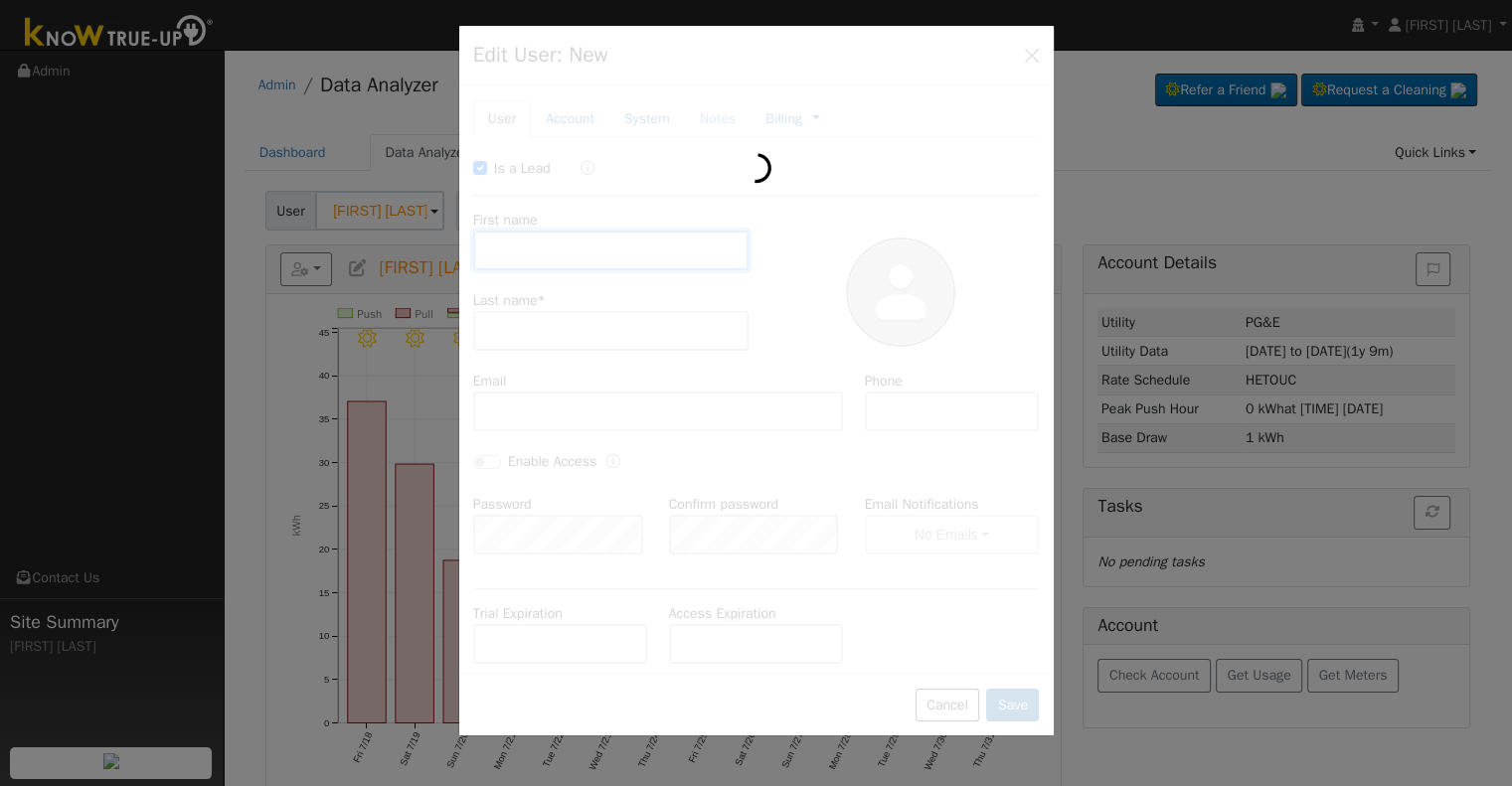 checkbox on "true" 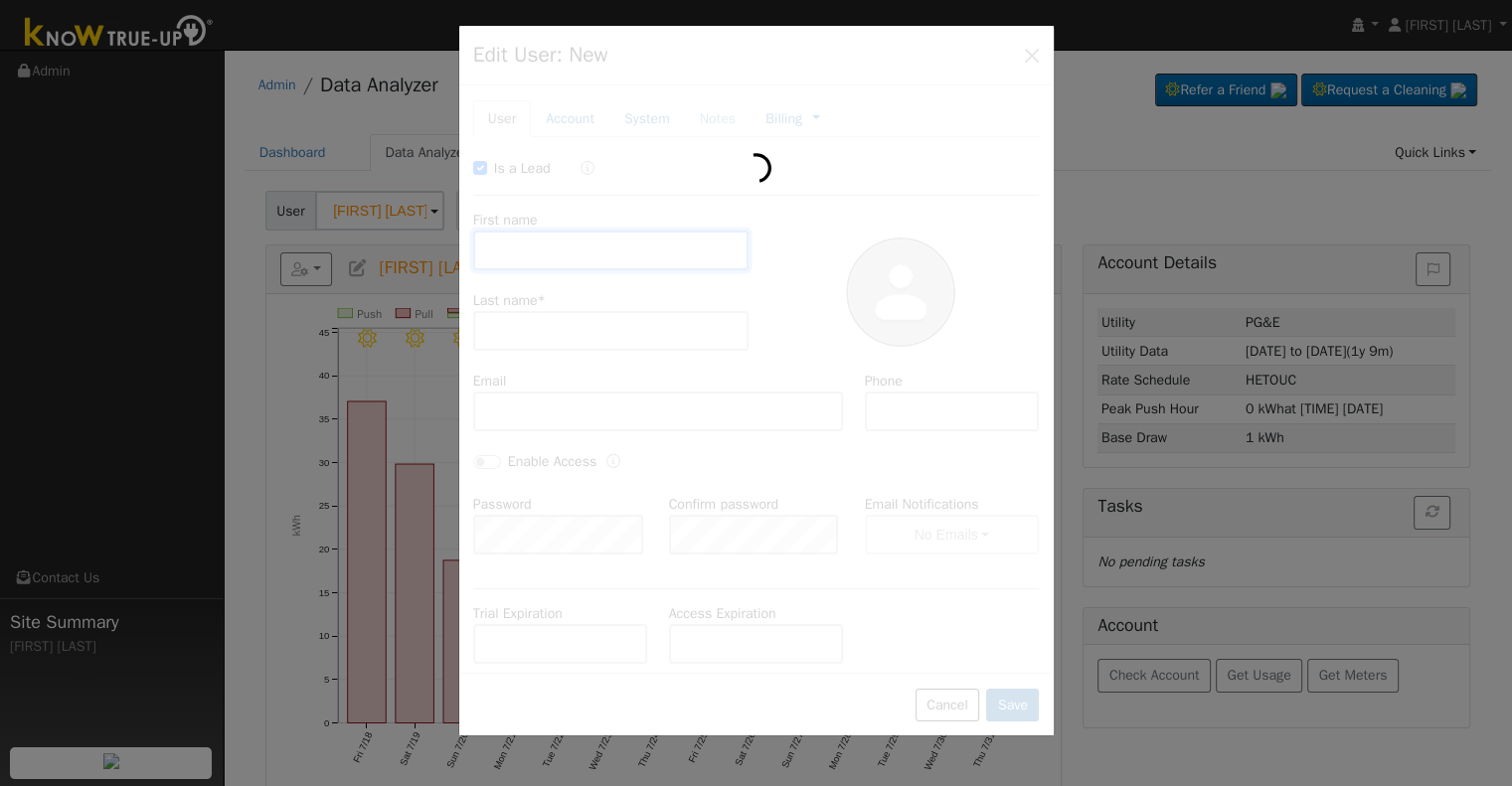 type on "[FIRST]" 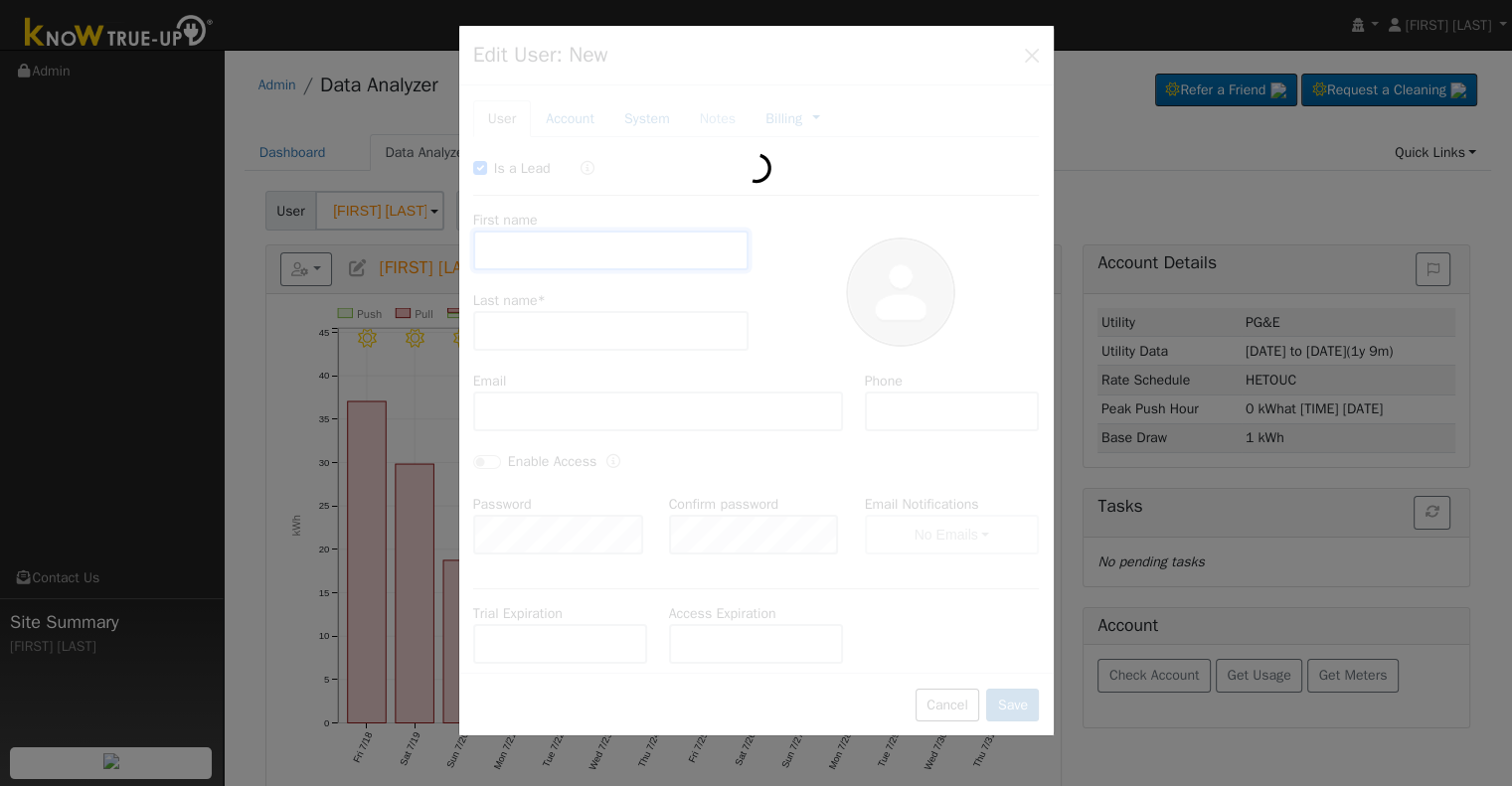 type on "Lo" 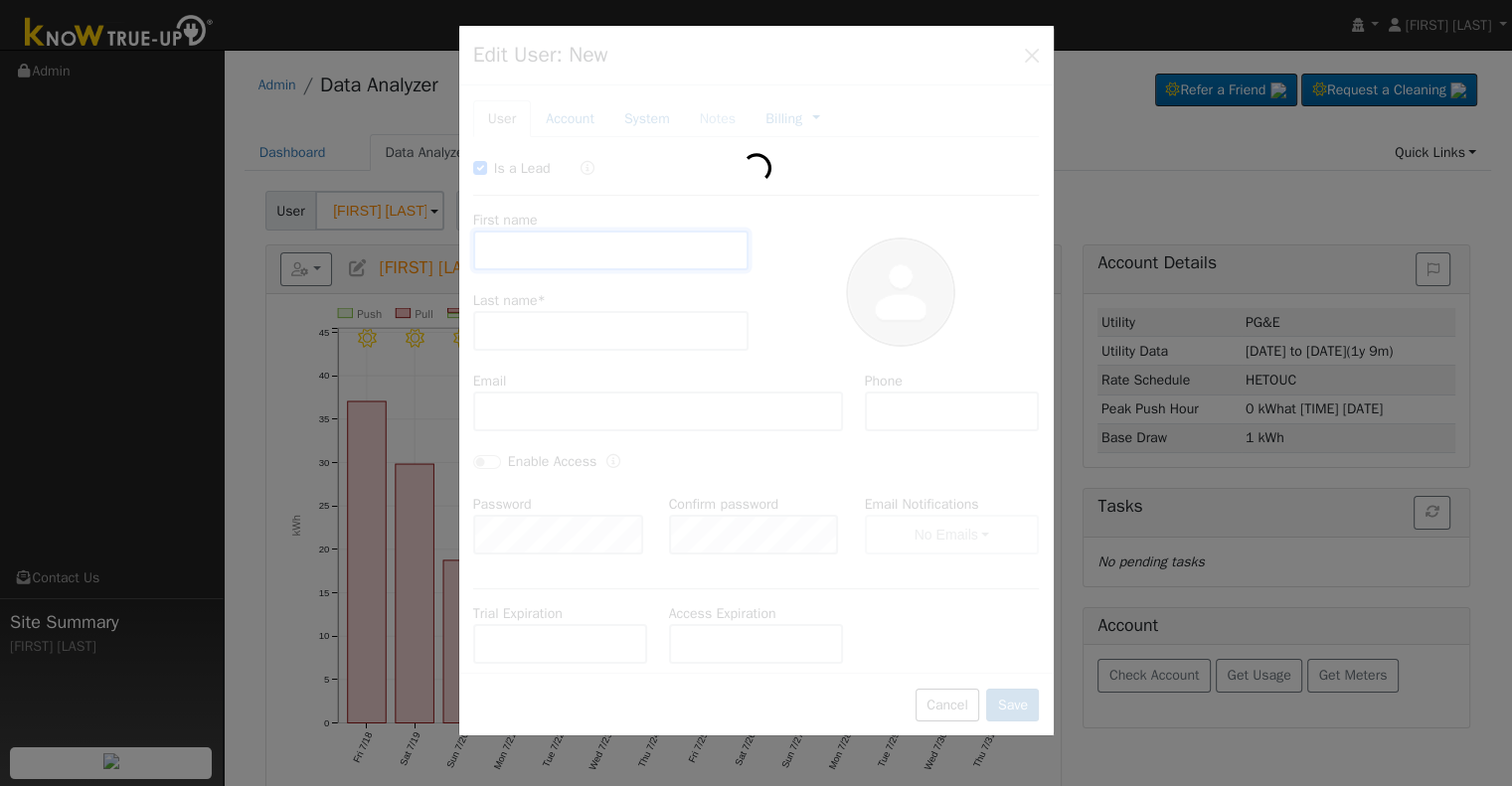 type on "[EMAIL]" 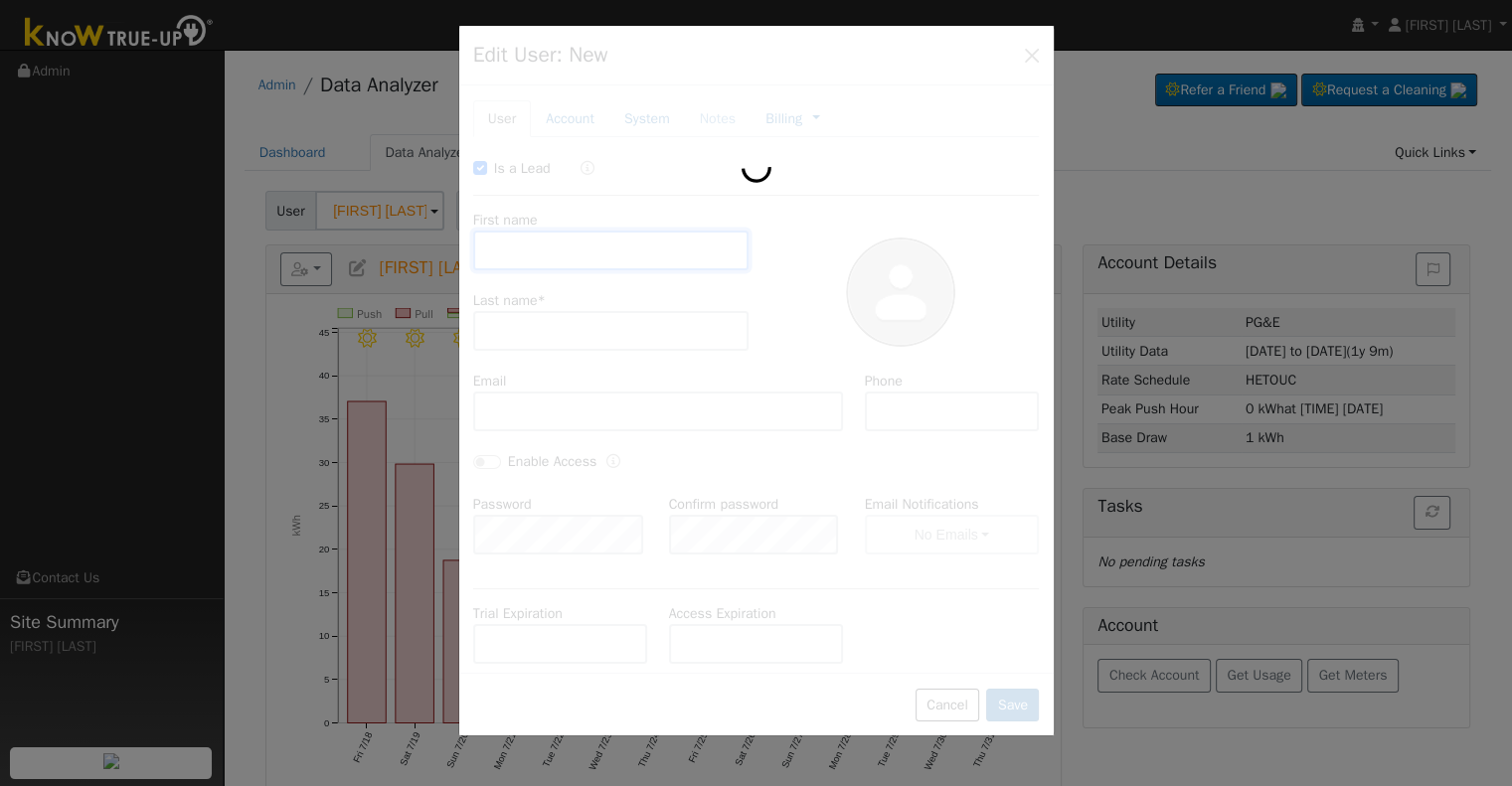 type on "[PHONE]" 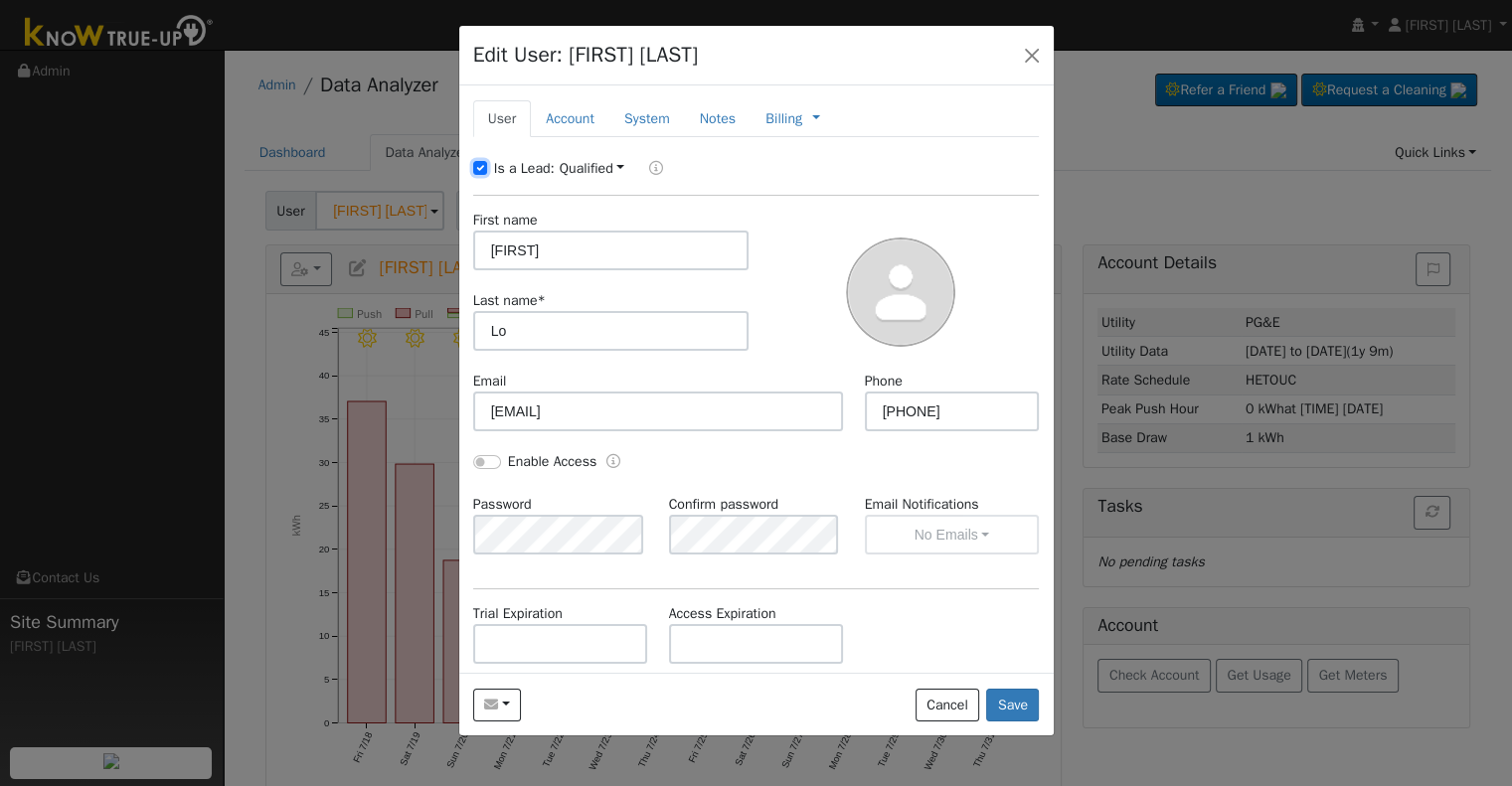 click on "Is a Lead:" at bounding box center (480, 168) 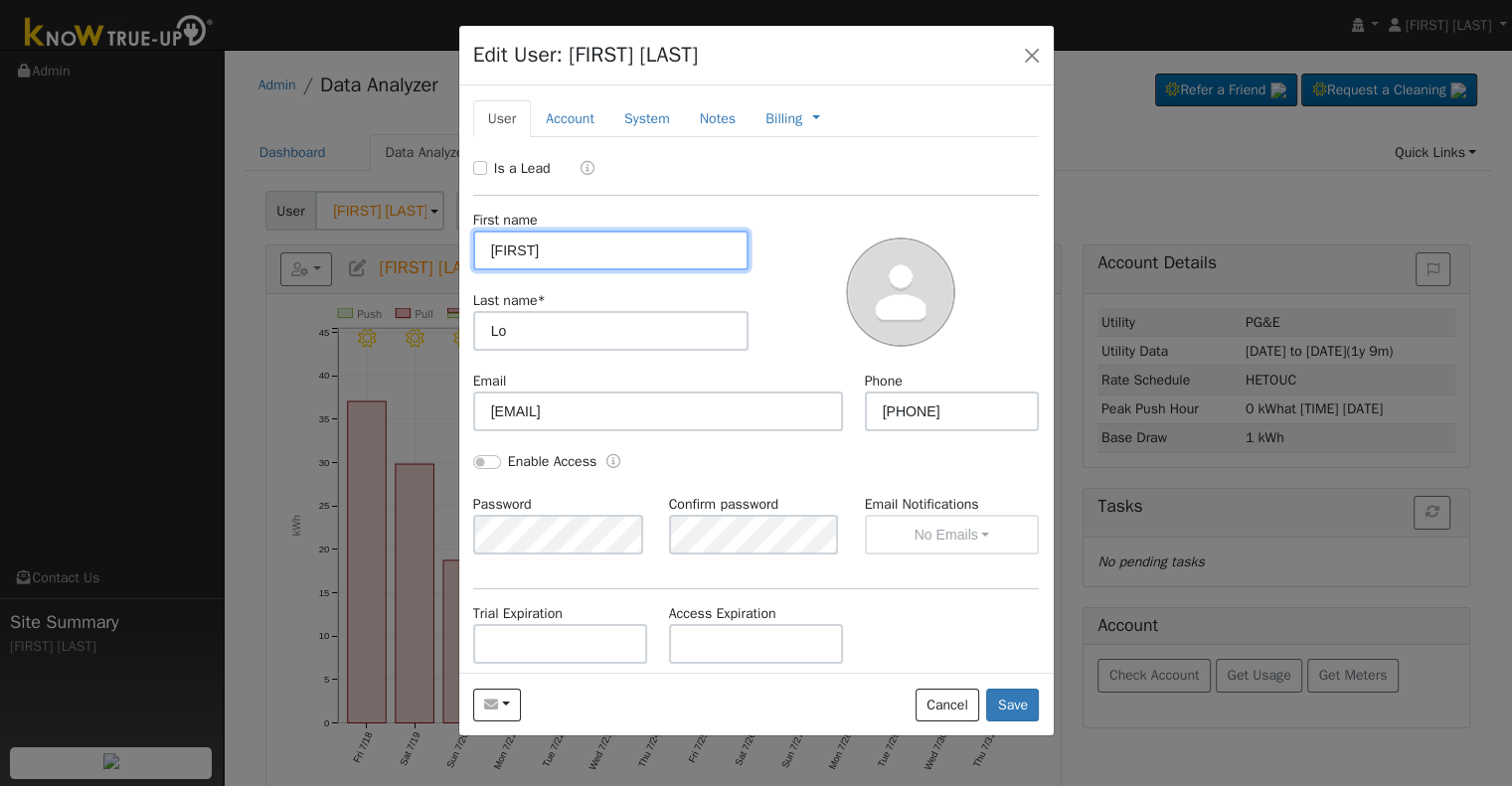drag, startPoint x: 562, startPoint y: 256, endPoint x: 378, endPoint y: 247, distance: 184.22 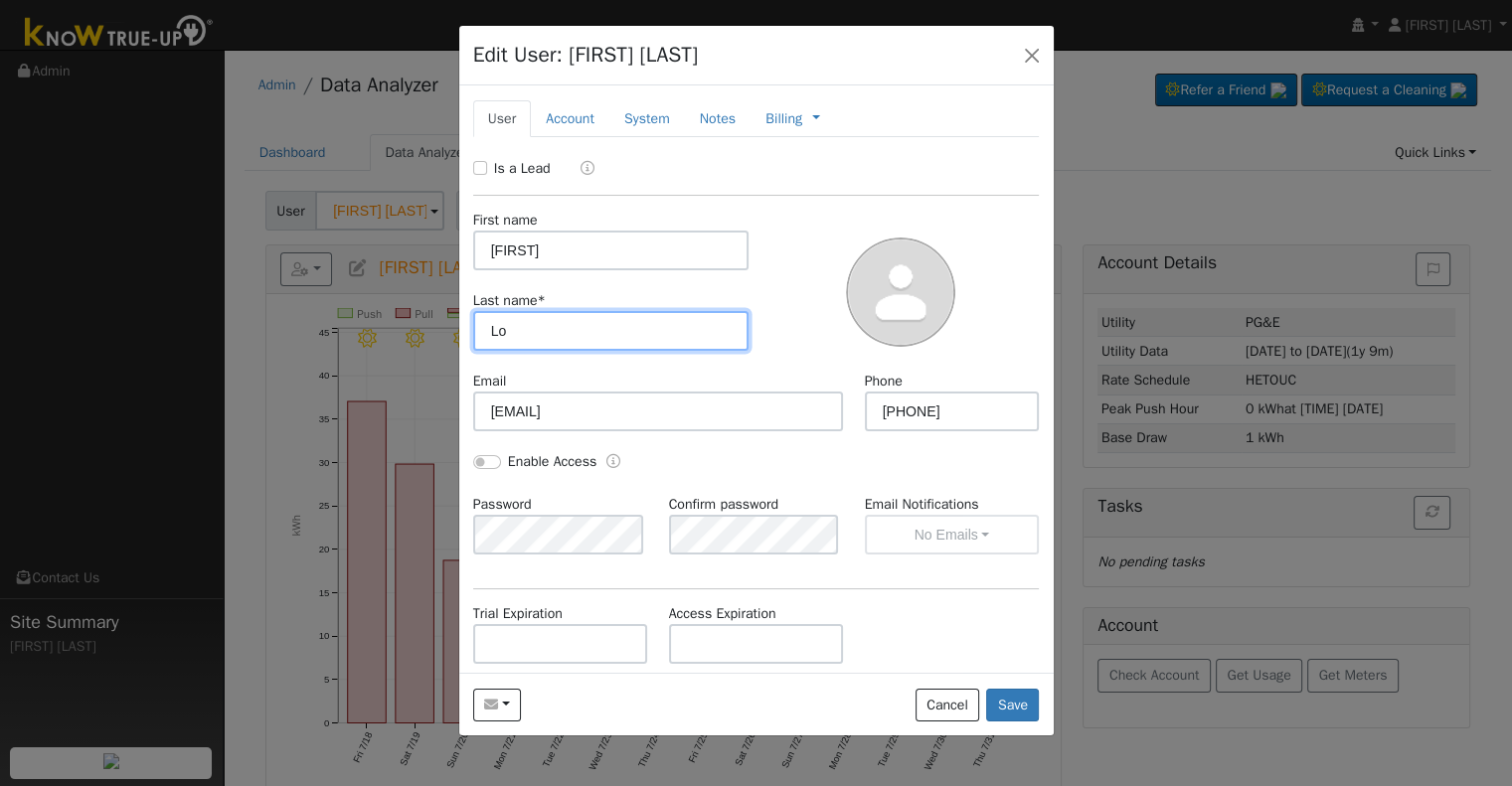 click on "Lo" at bounding box center [611, 331] 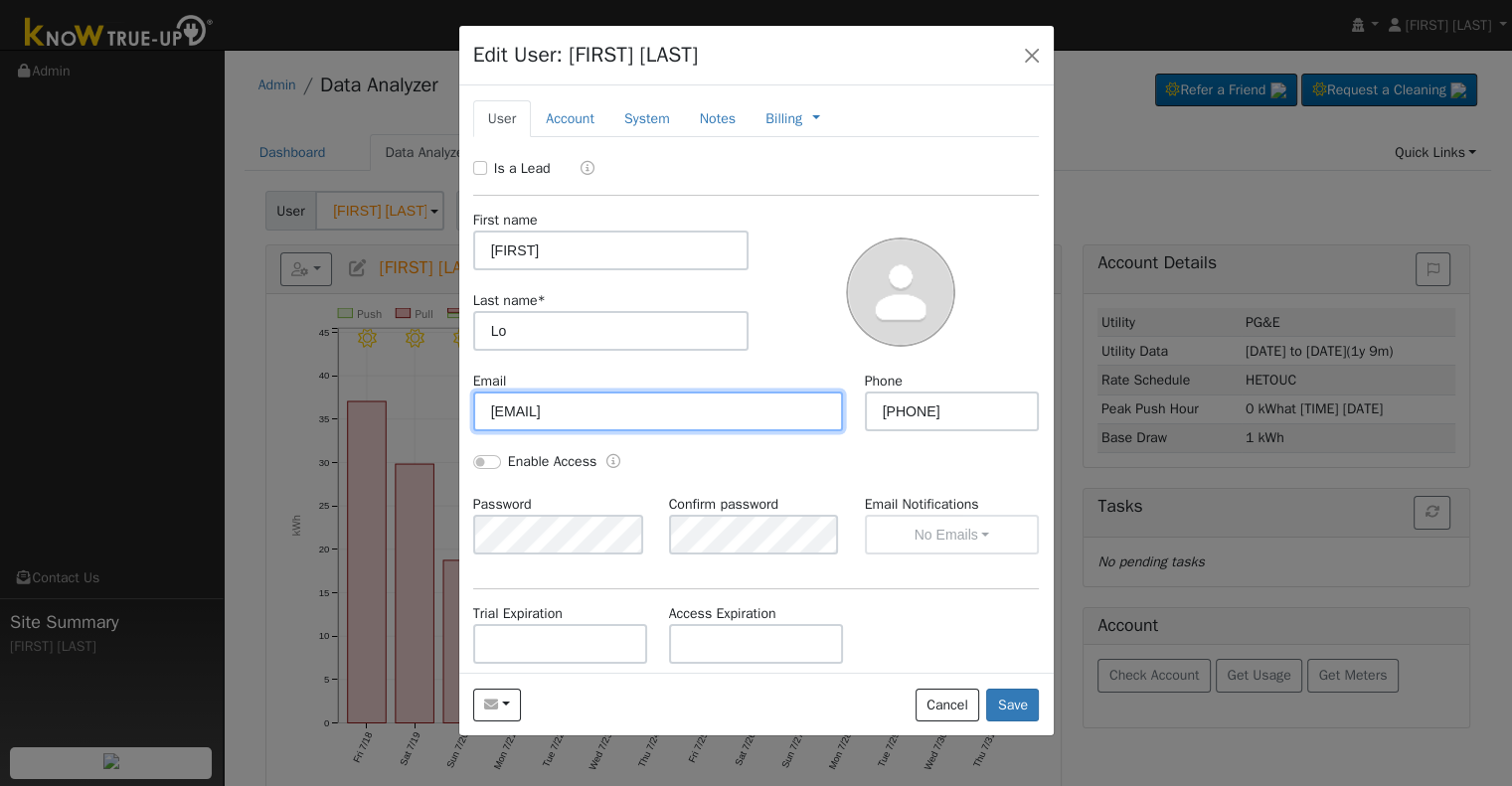 drag, startPoint x: 640, startPoint y: 406, endPoint x: 378, endPoint y: 401, distance: 262.04771 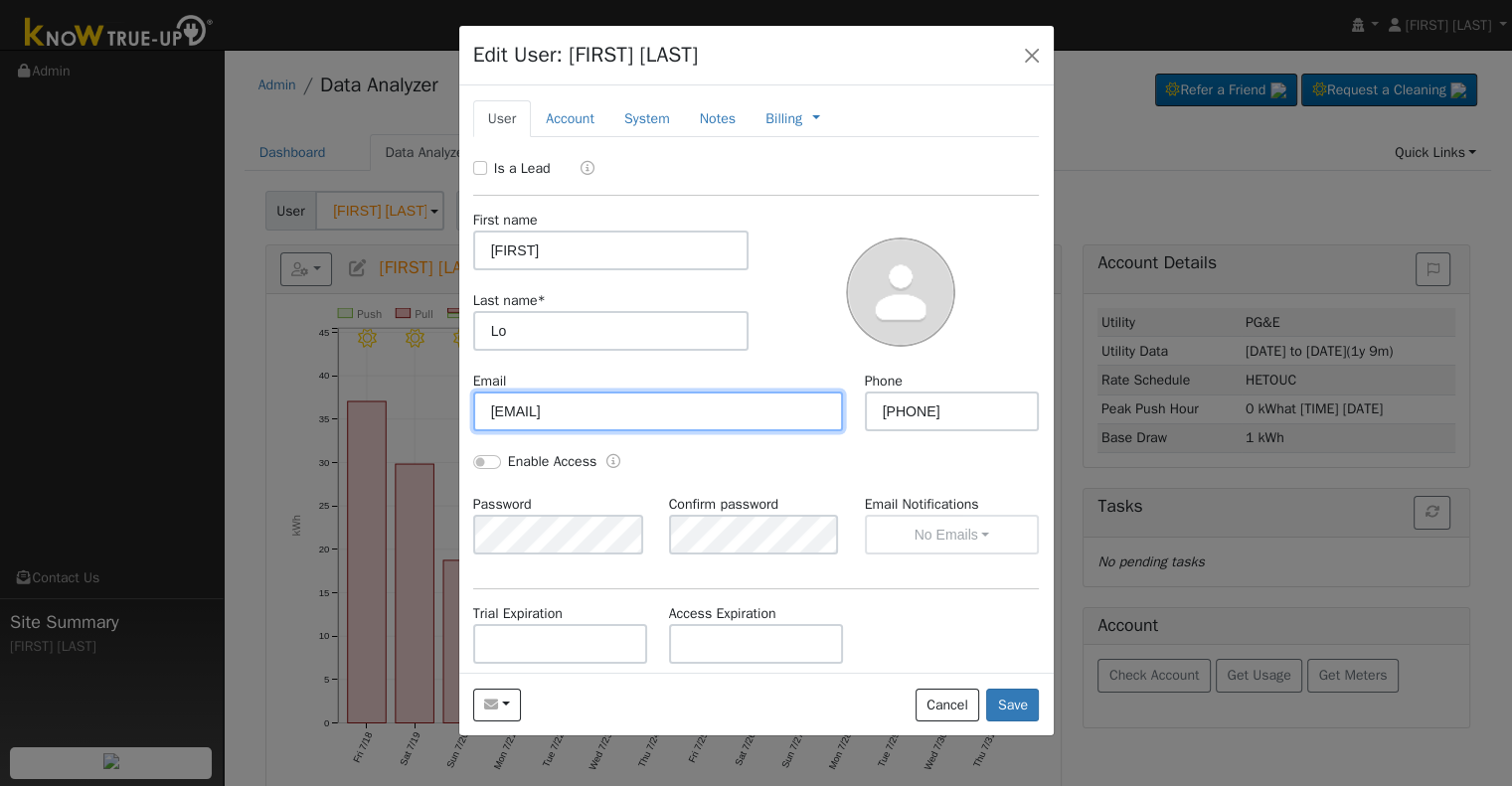 click on "[EMAIL]" at bounding box center [658, 411] 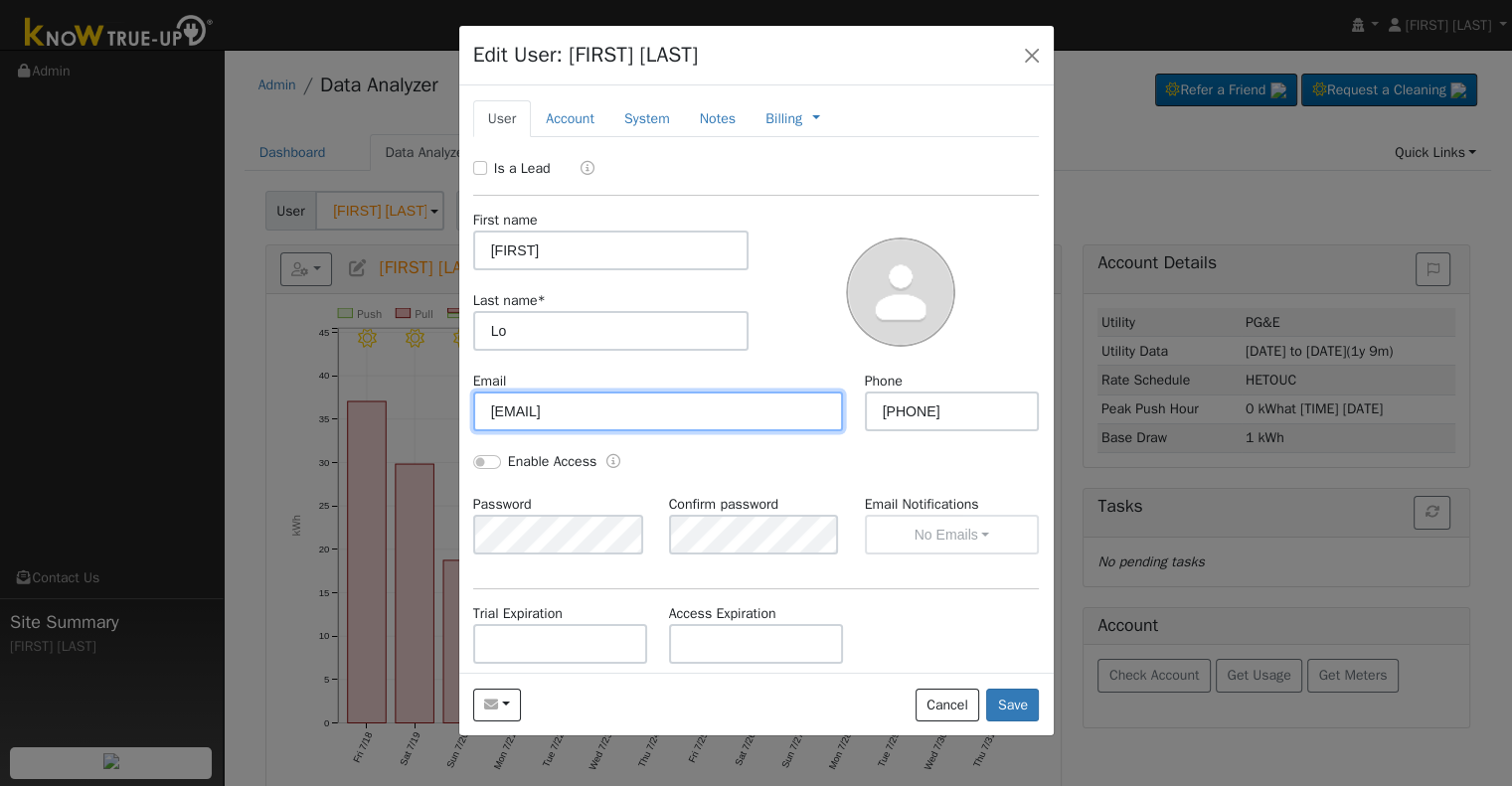 type on "[EMAIL]" 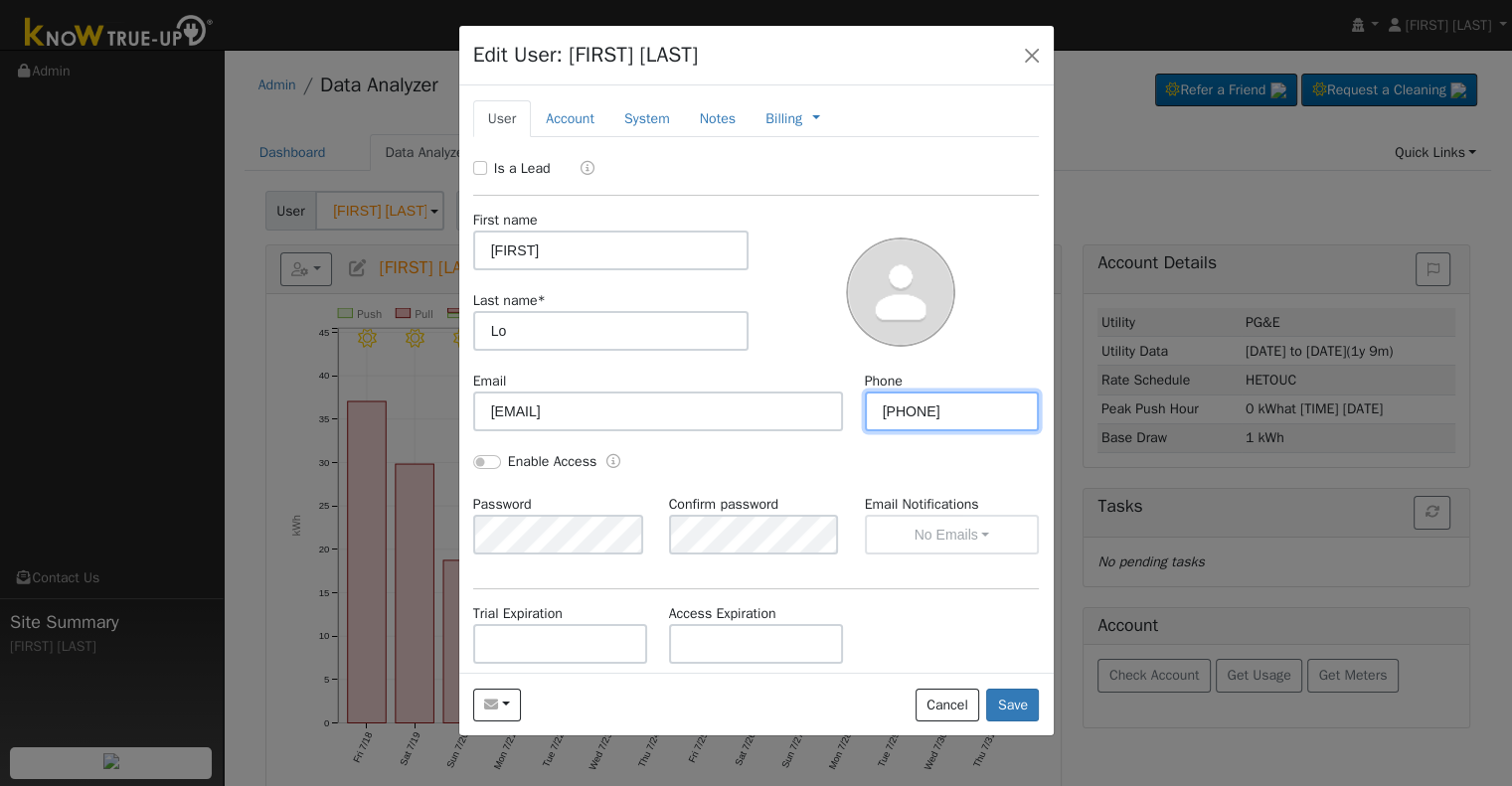 click on "[PHONE]" at bounding box center [952, 411] 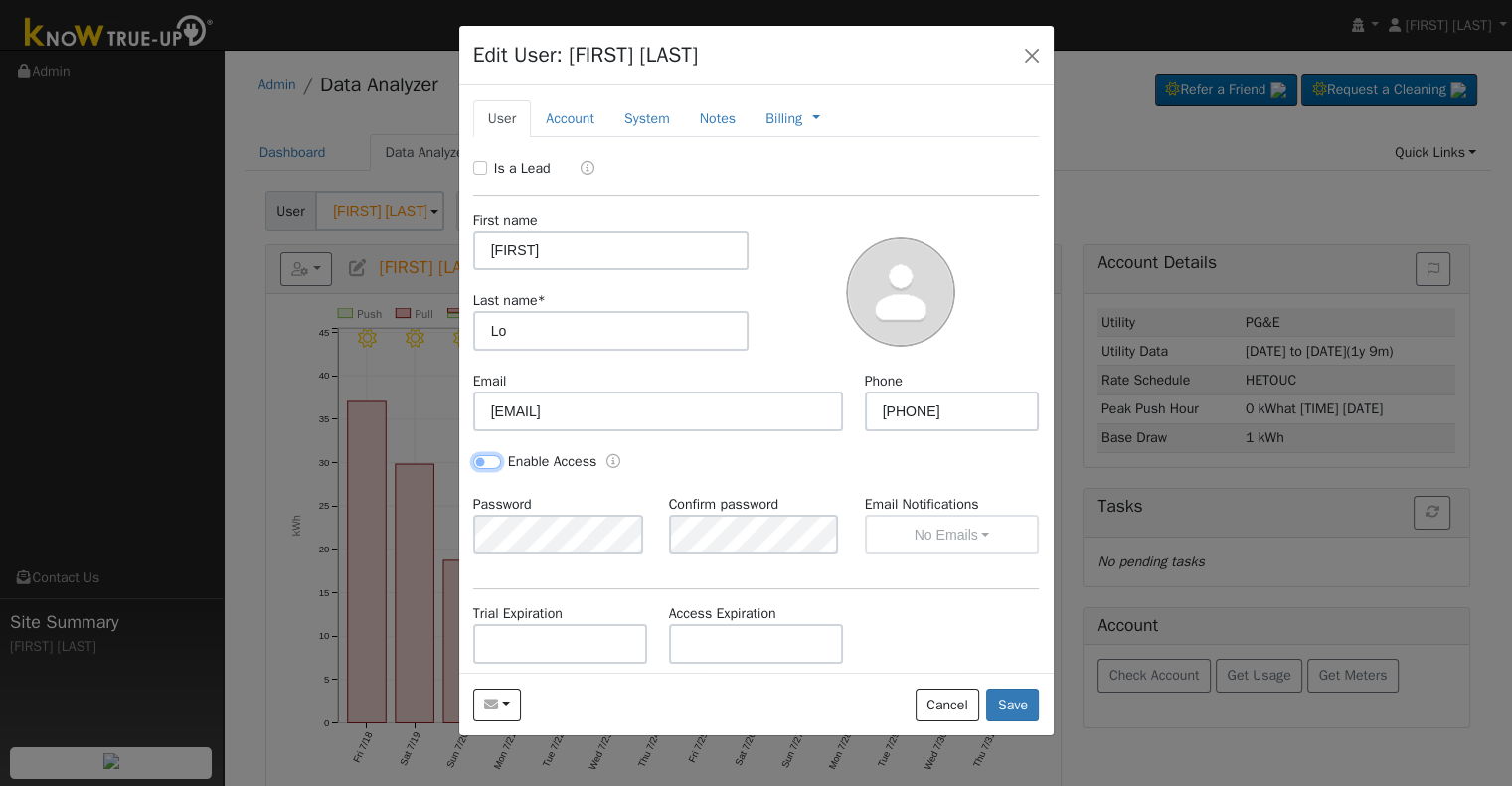 click on "Enable Access" at bounding box center [487, 462] 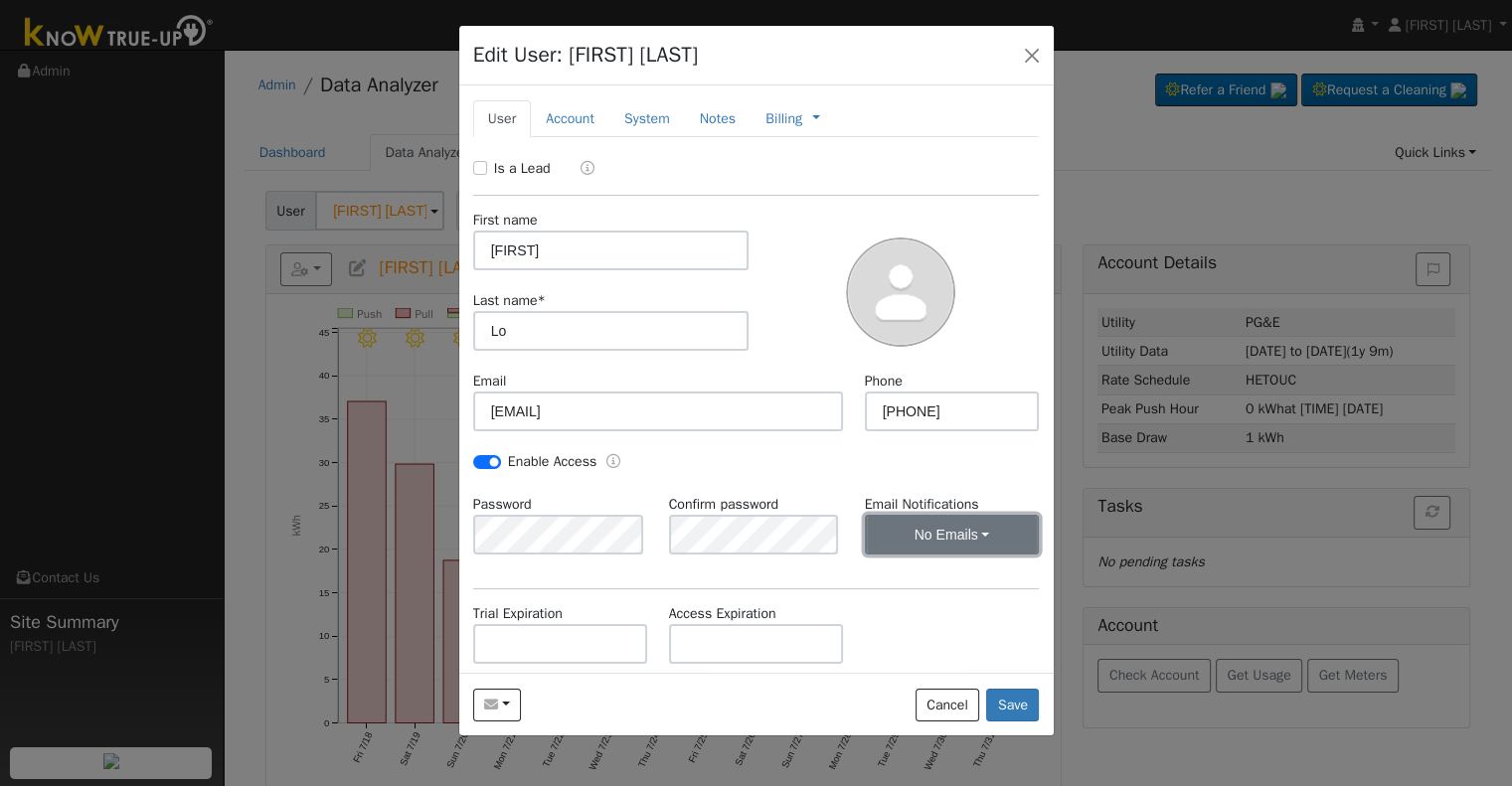 click on "No Emails" at bounding box center (952, 535) 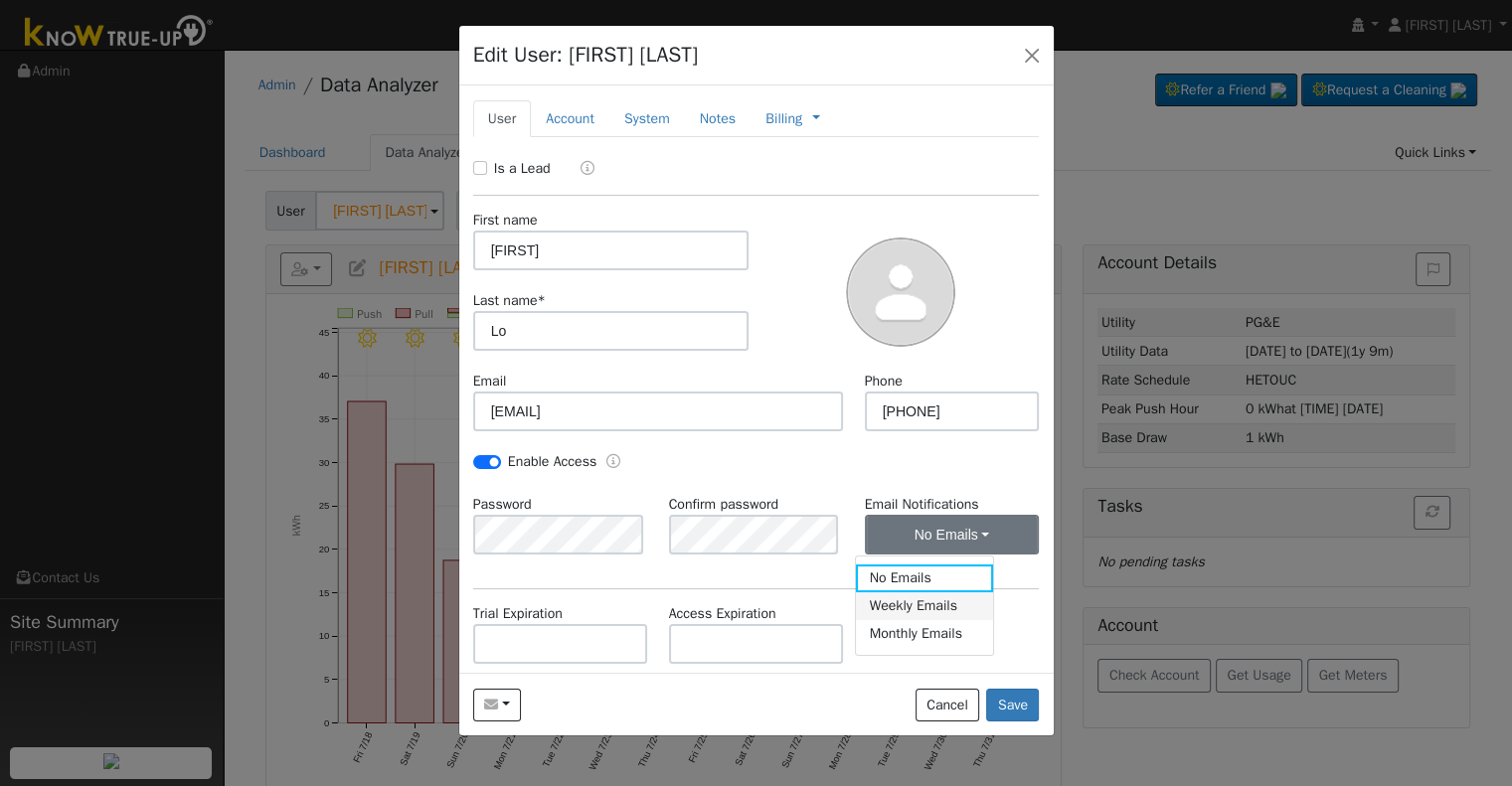 click on "Weekly Emails" at bounding box center (924, 606) 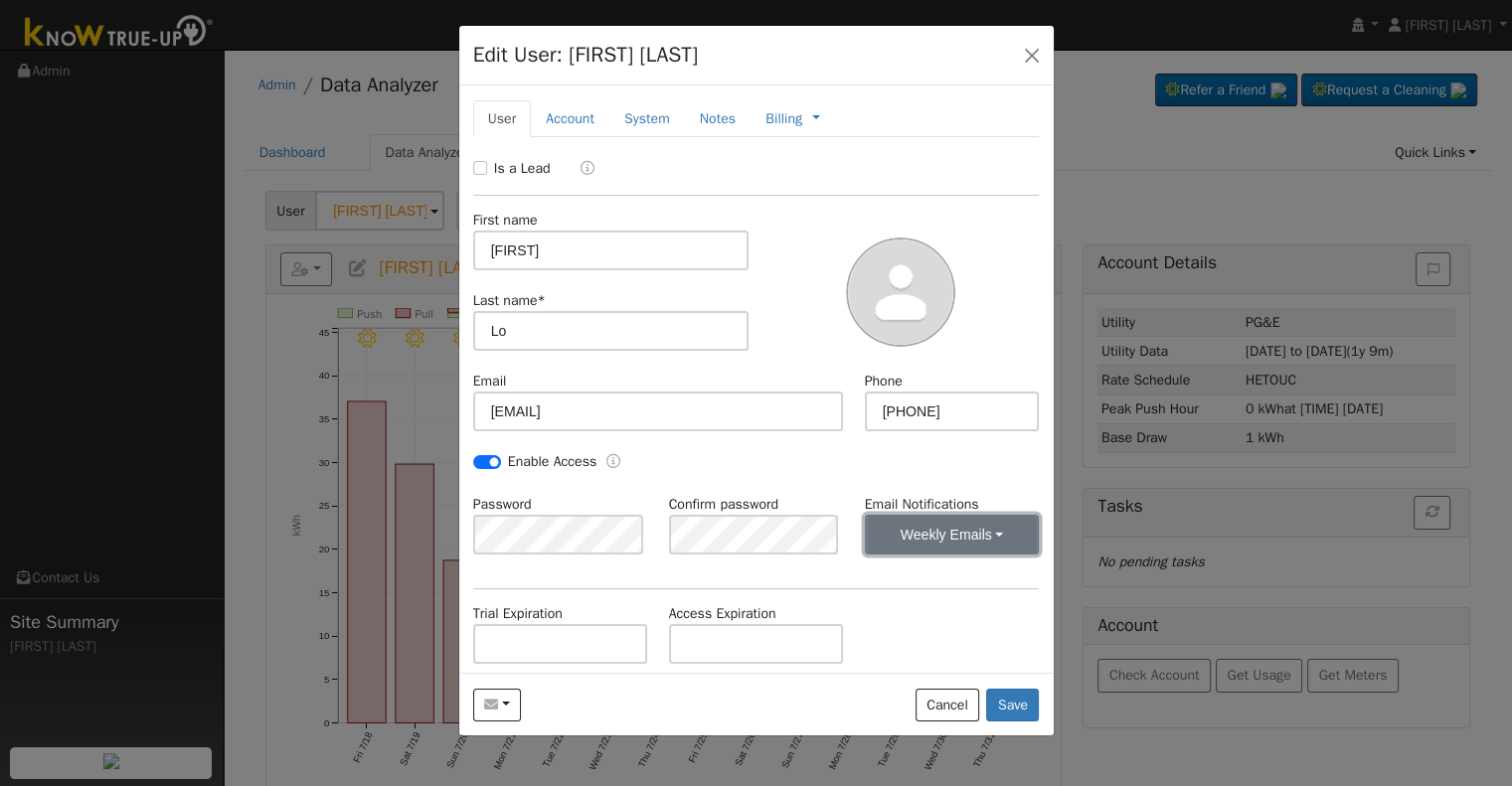 click on "Weekly Emails" at bounding box center (952, 535) 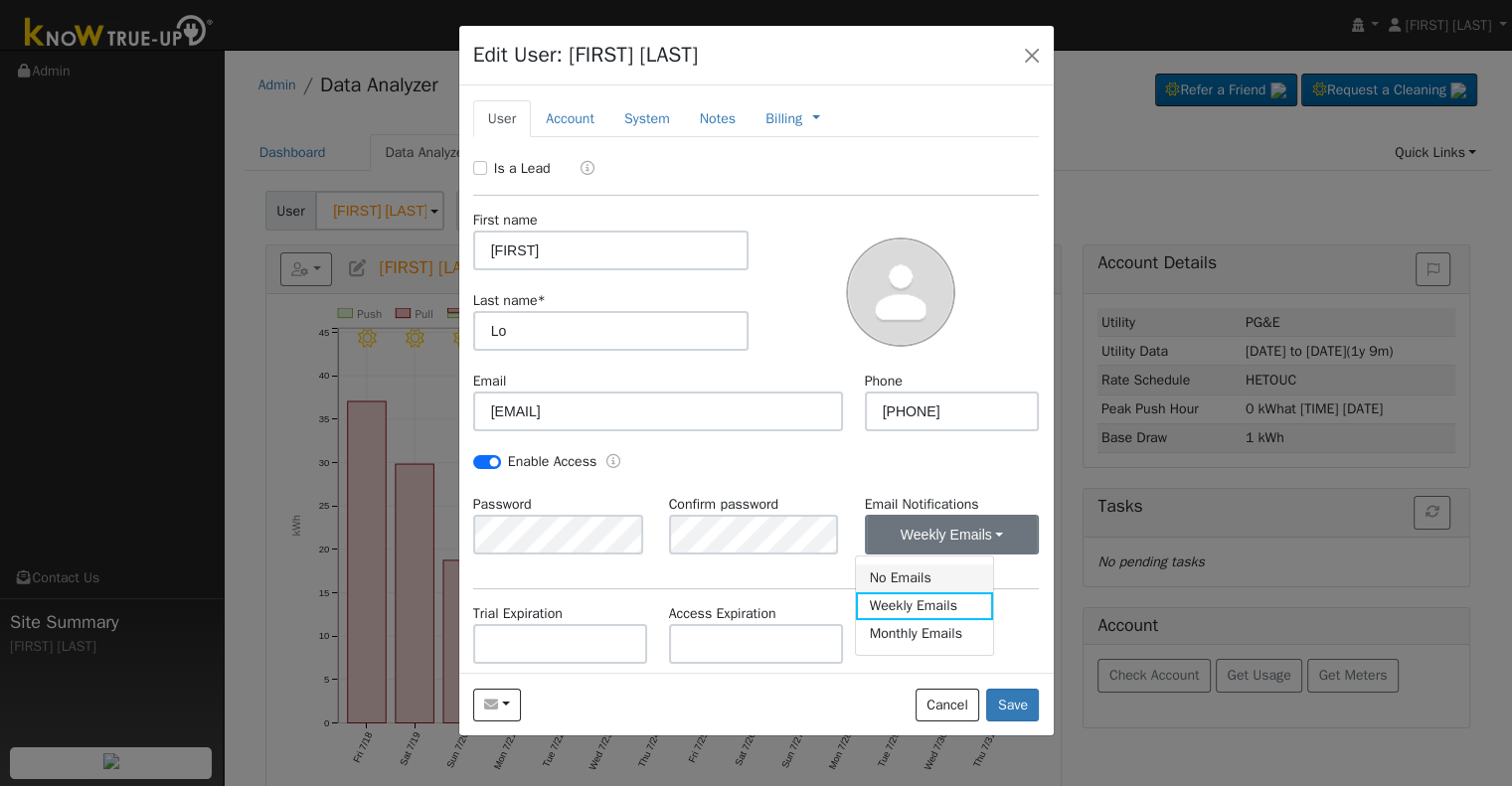 click on "No Emails" at bounding box center [924, 578] 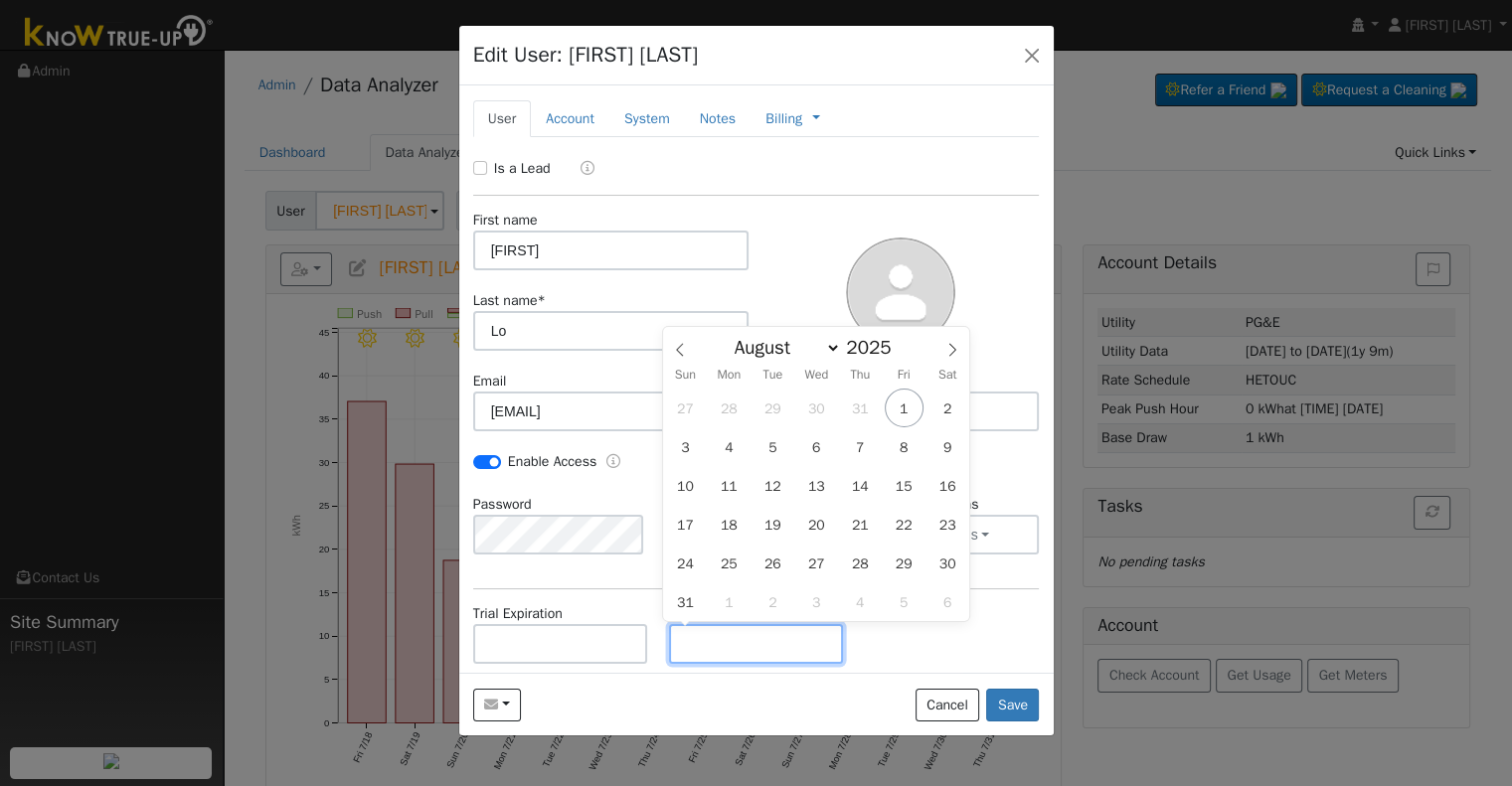 click at bounding box center (756, 644) 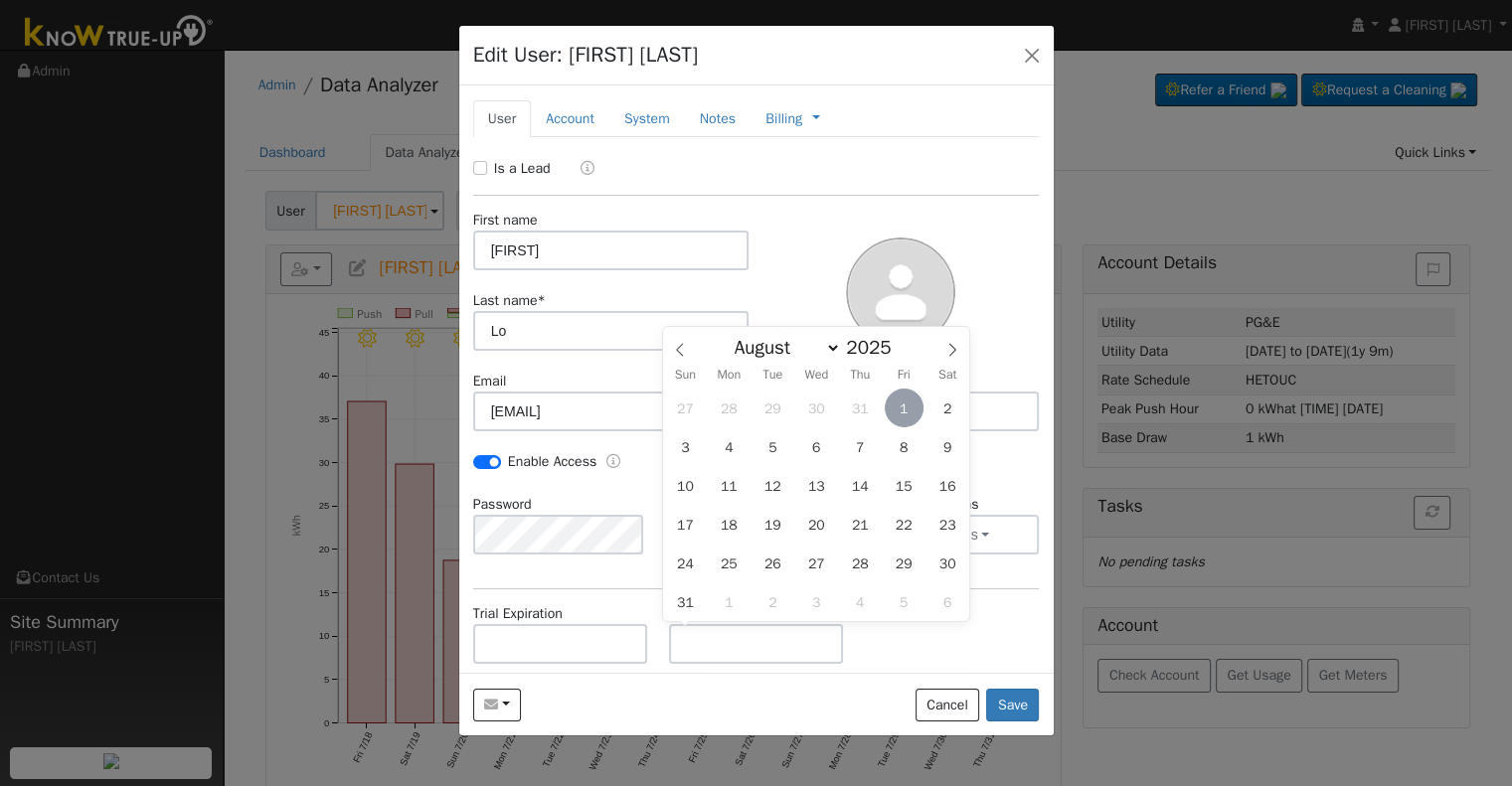 click on "1" at bounding box center [904, 407] 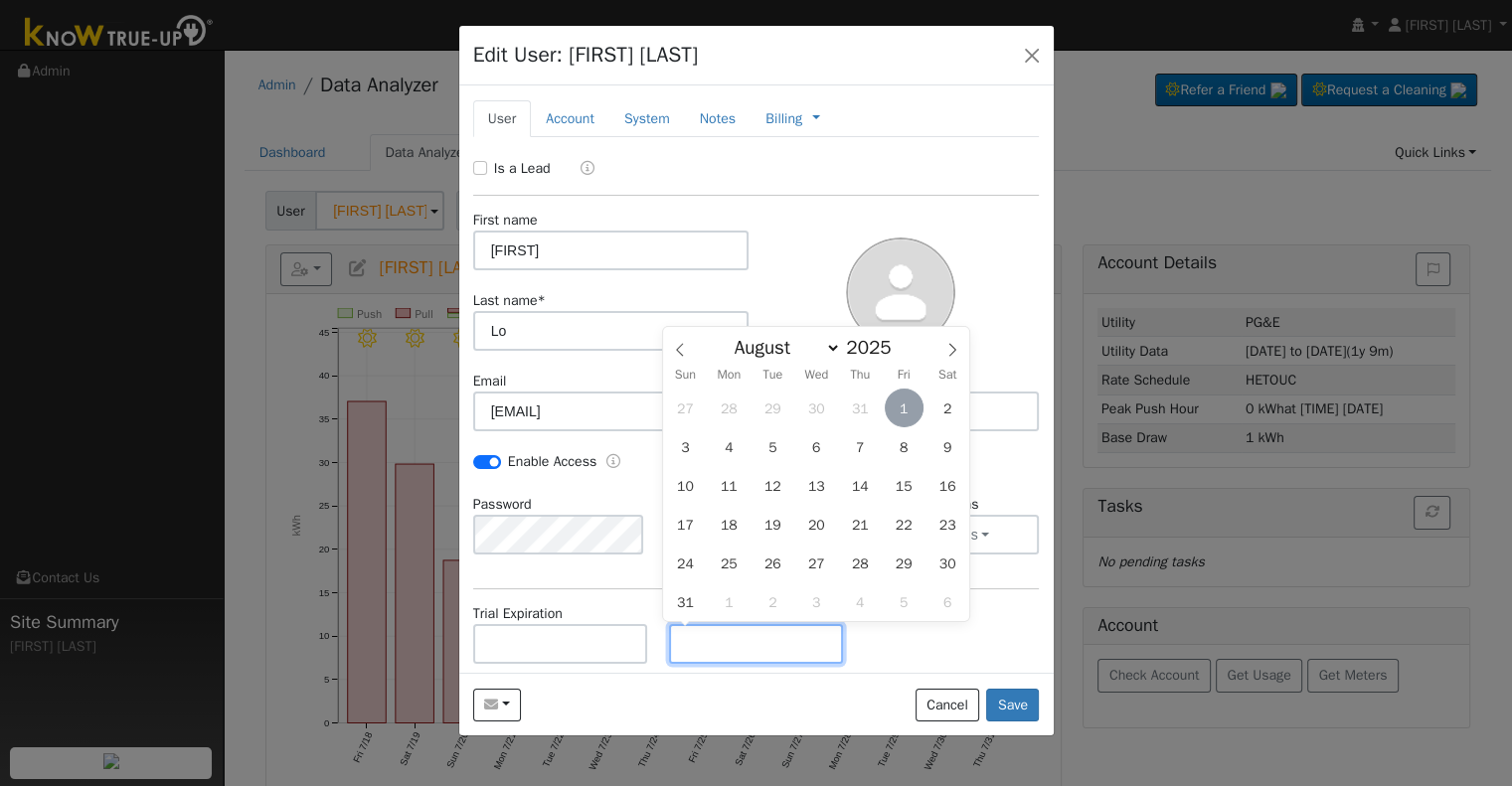type on "08/01/2025" 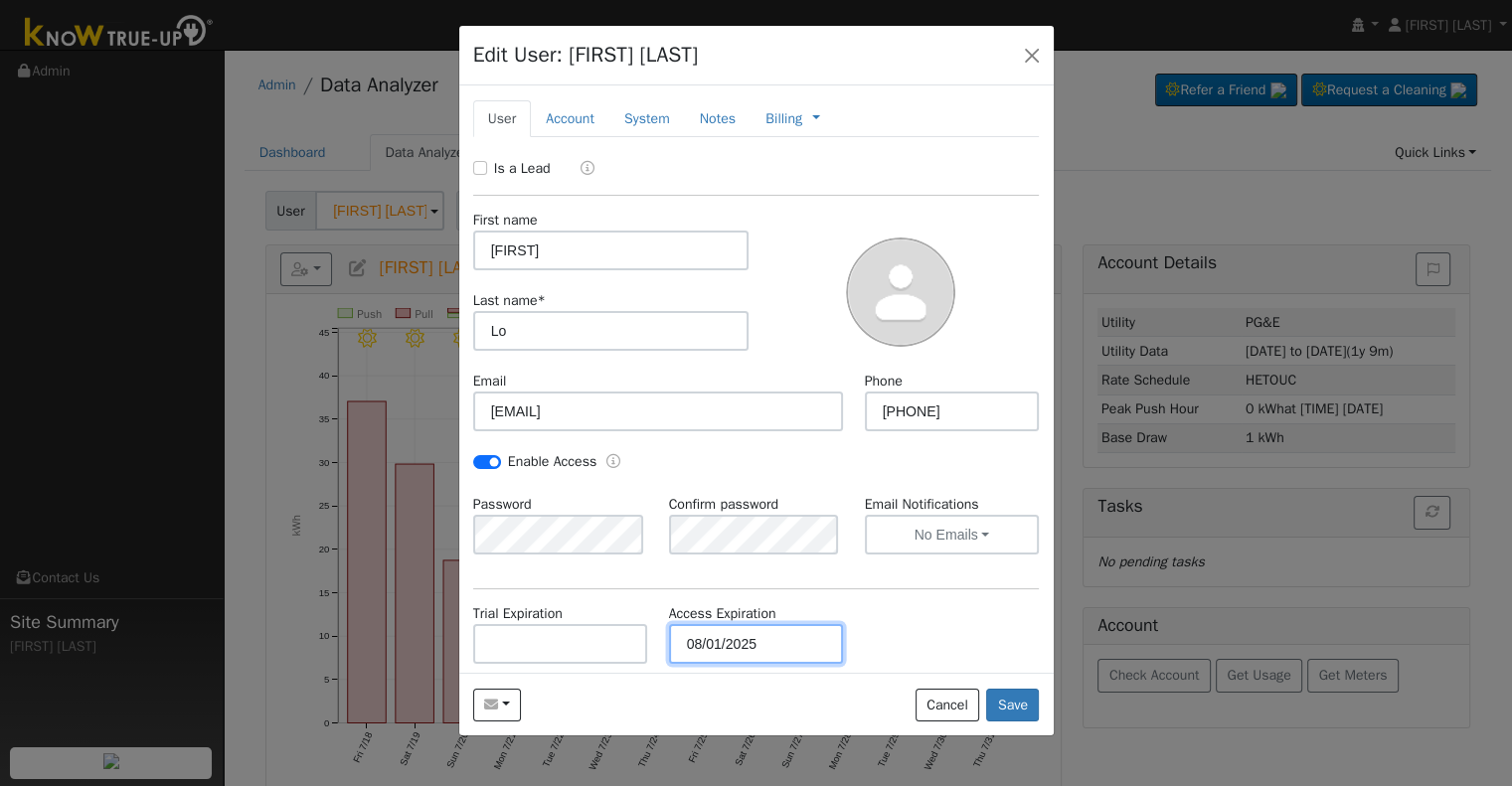 drag, startPoint x: 765, startPoint y: 651, endPoint x: 624, endPoint y: 639, distance: 141.50972 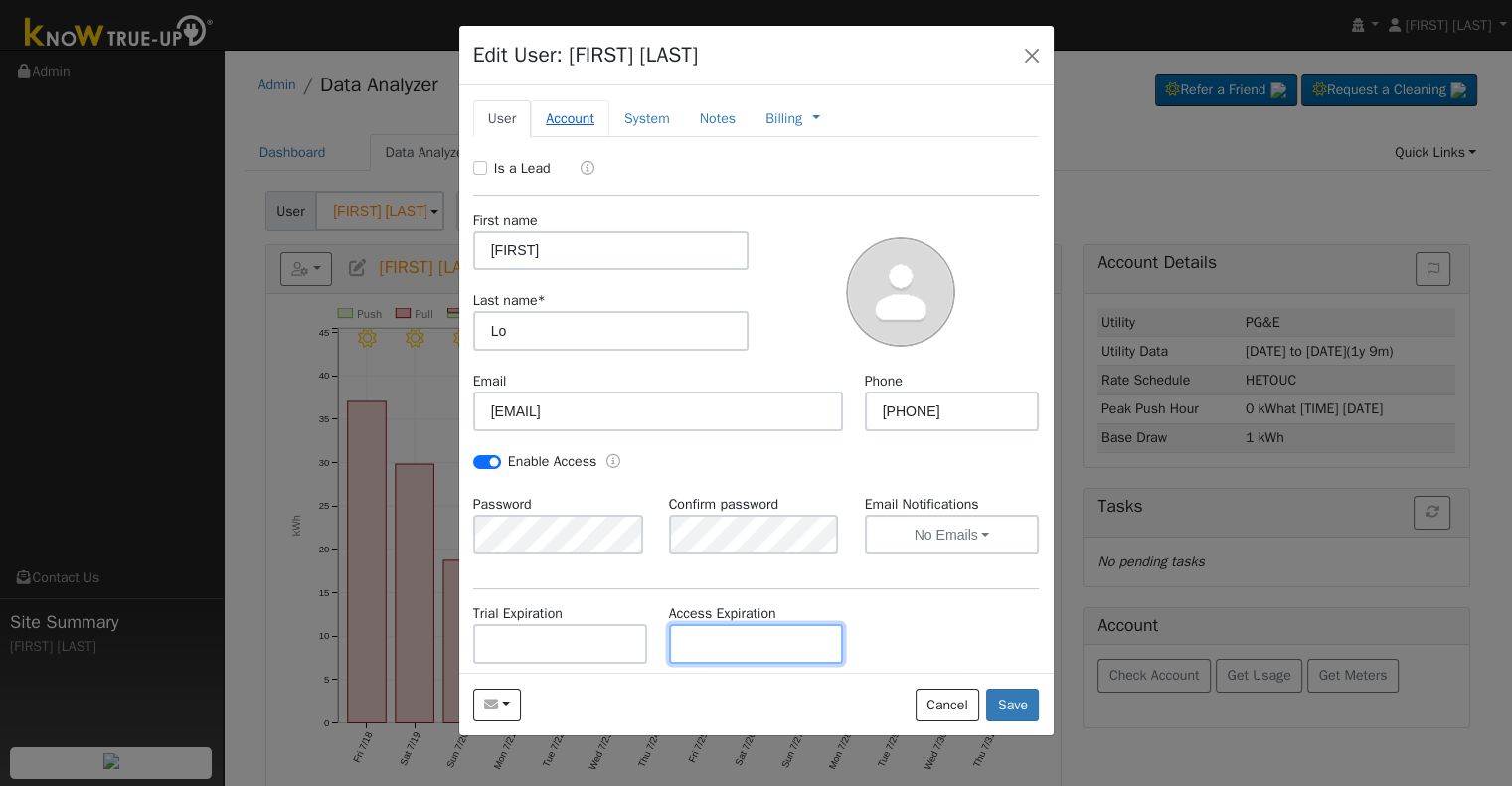 type 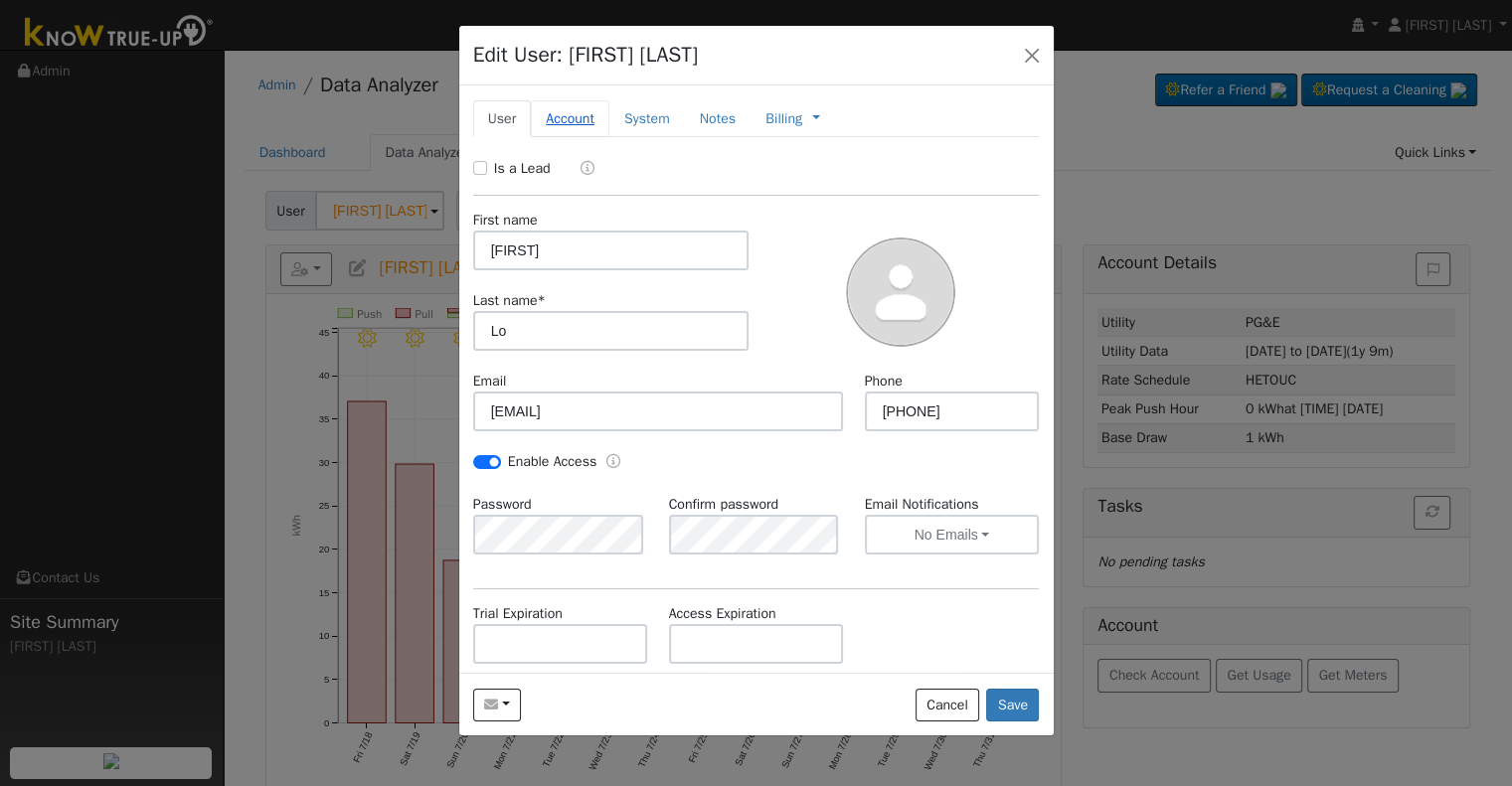 click on "Account" at bounding box center [570, 118] 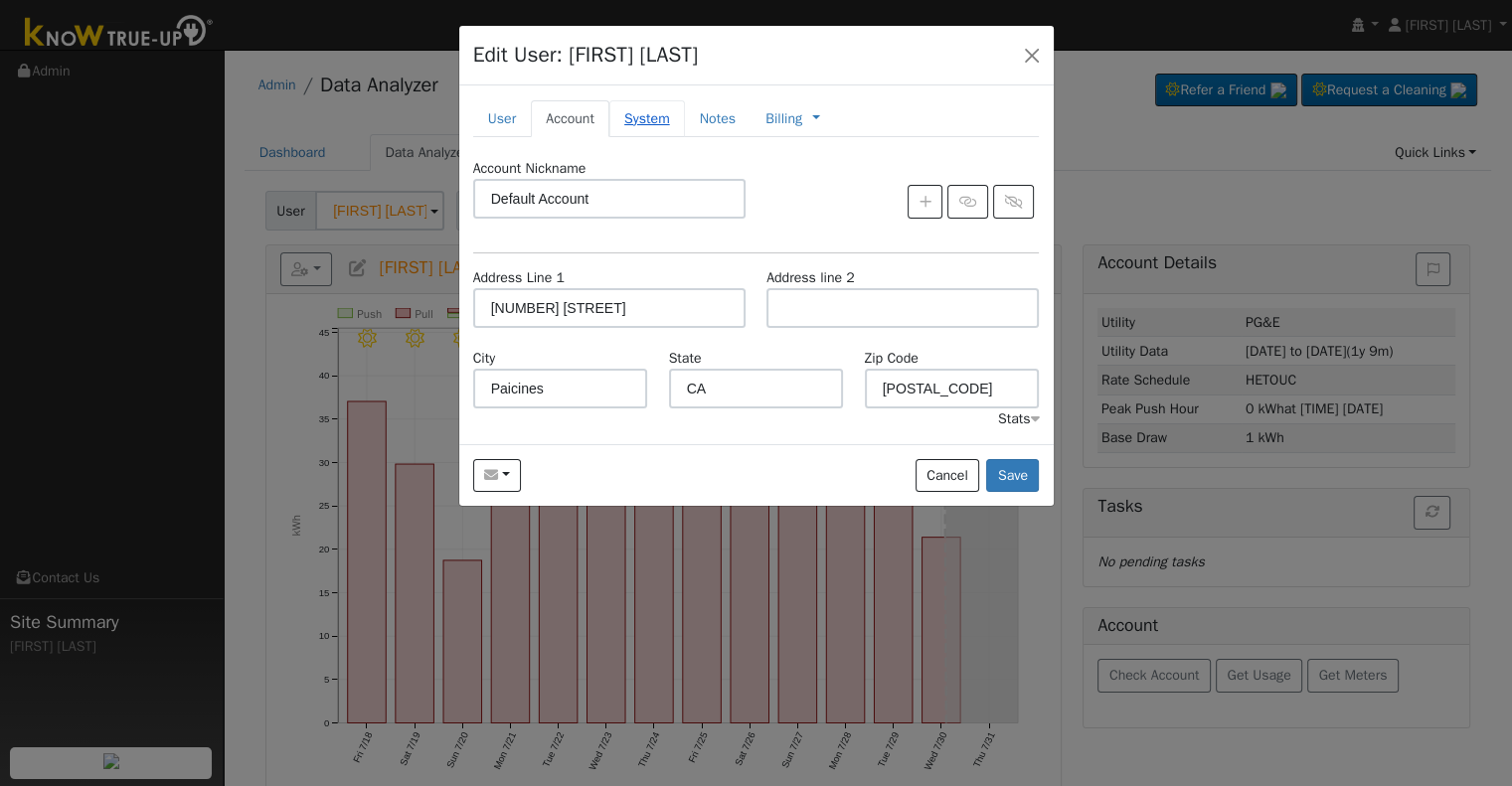 click on "System" at bounding box center [647, 118] 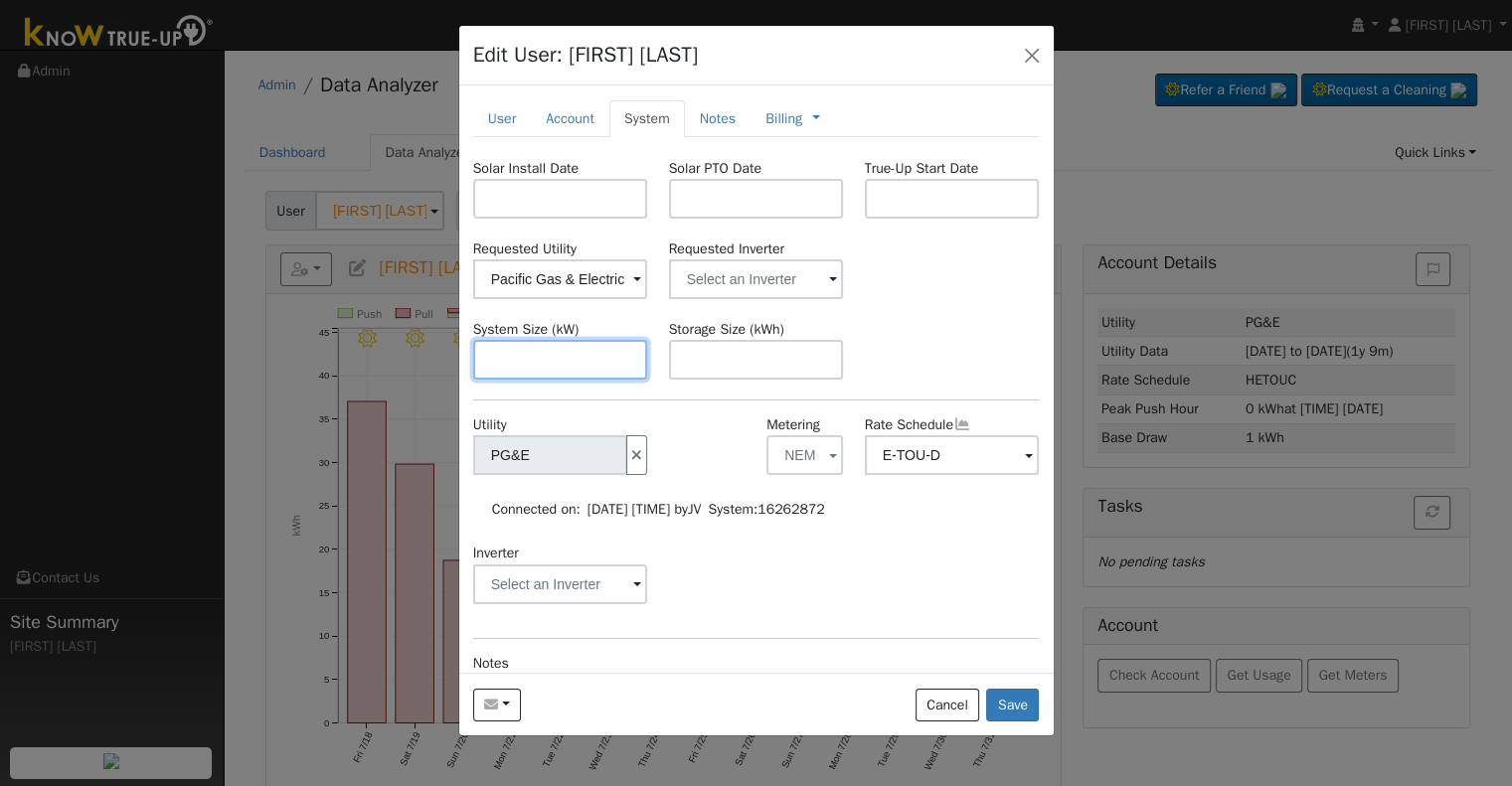 click at bounding box center (561, 360) 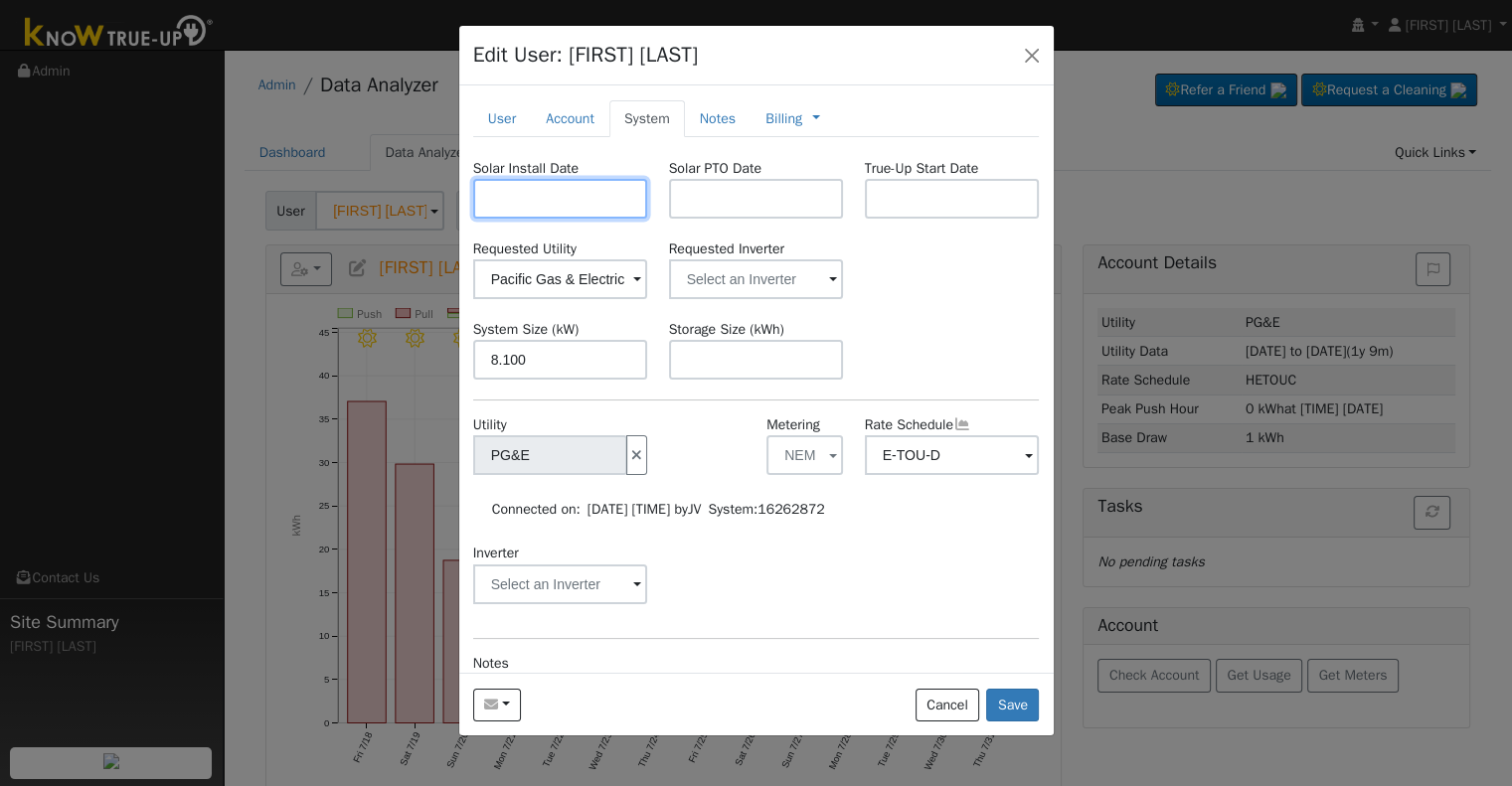 type on "8.1" 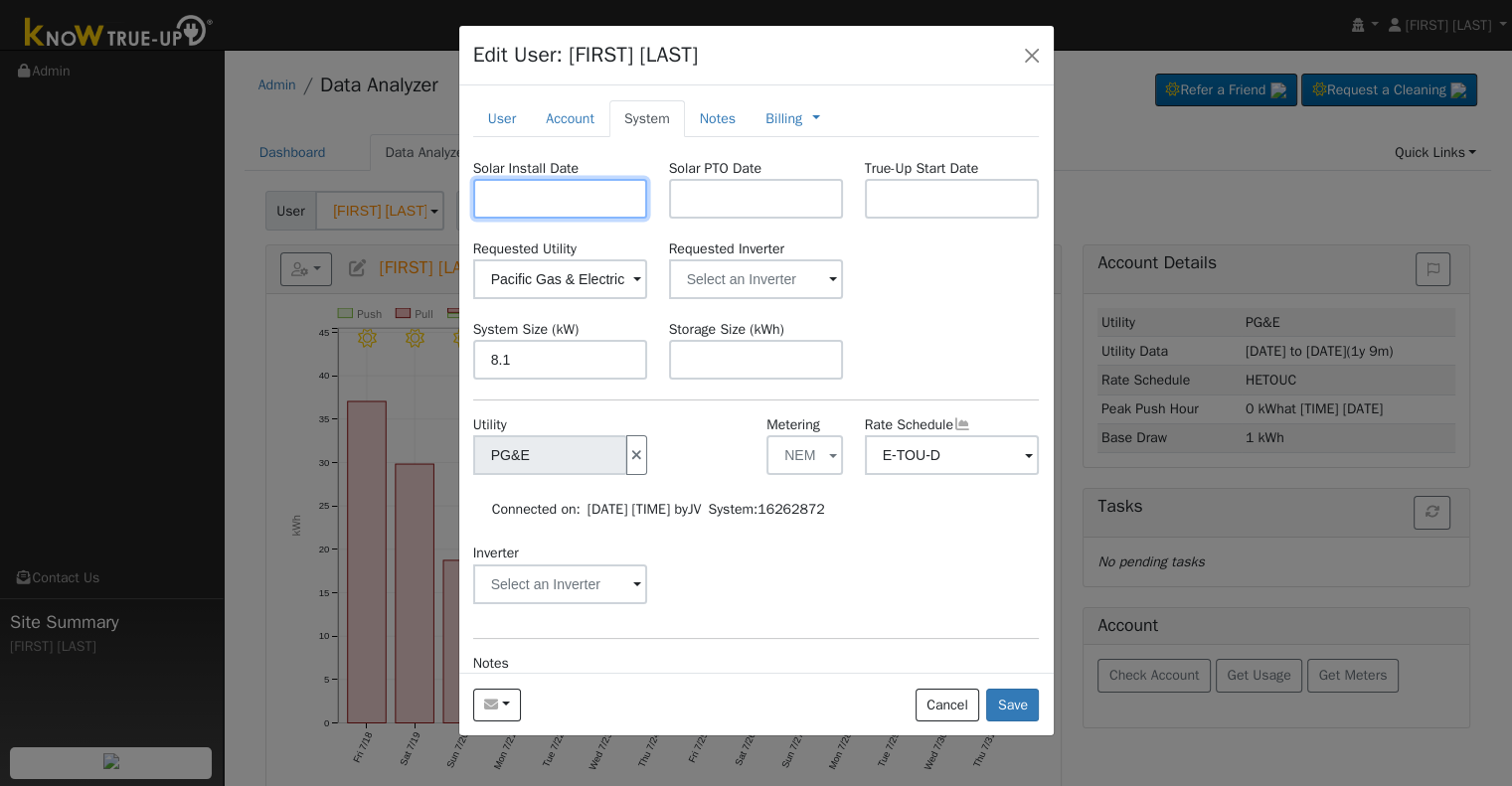 click at bounding box center (561, 199) 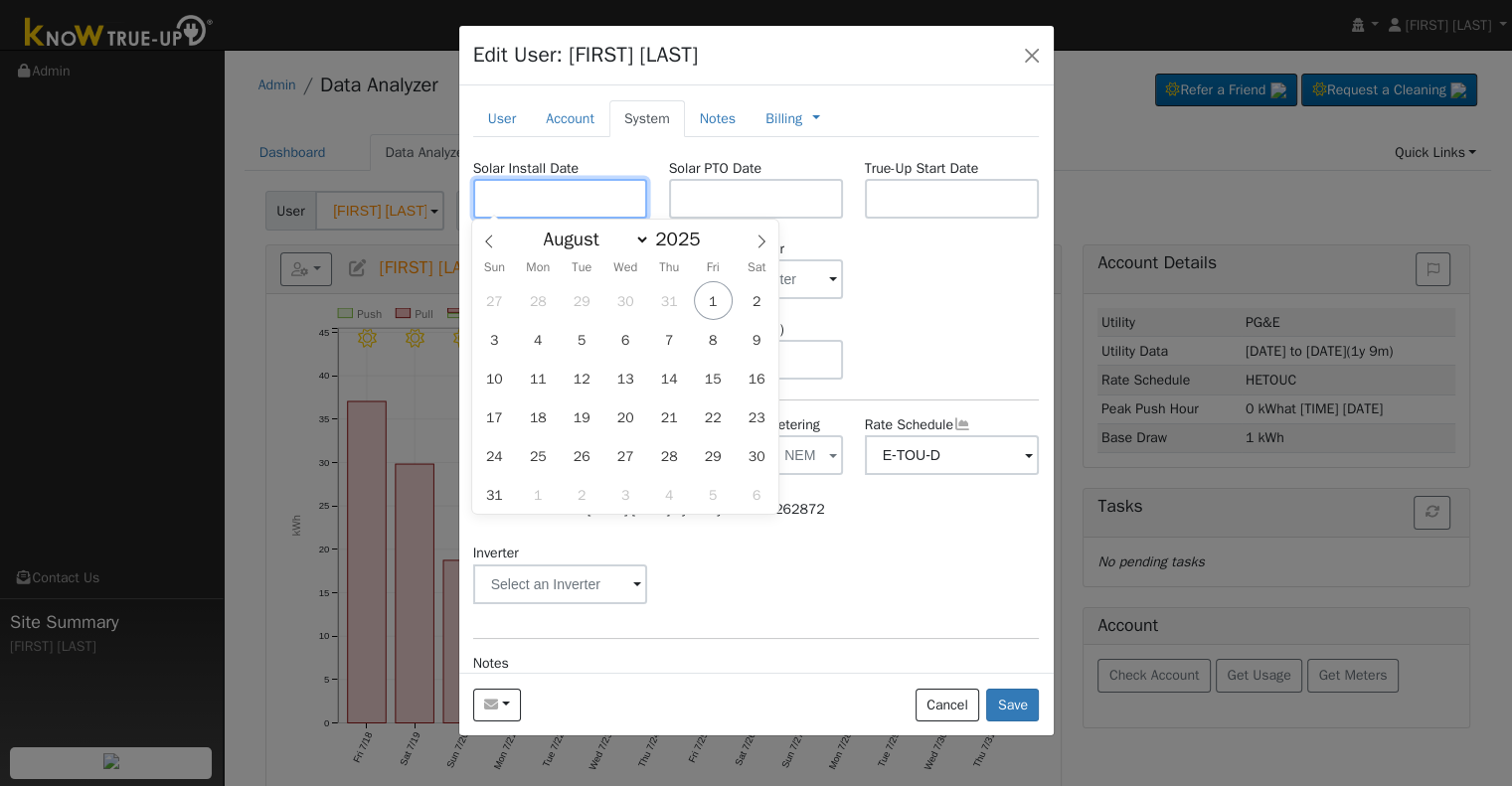 click at bounding box center (561, 199) 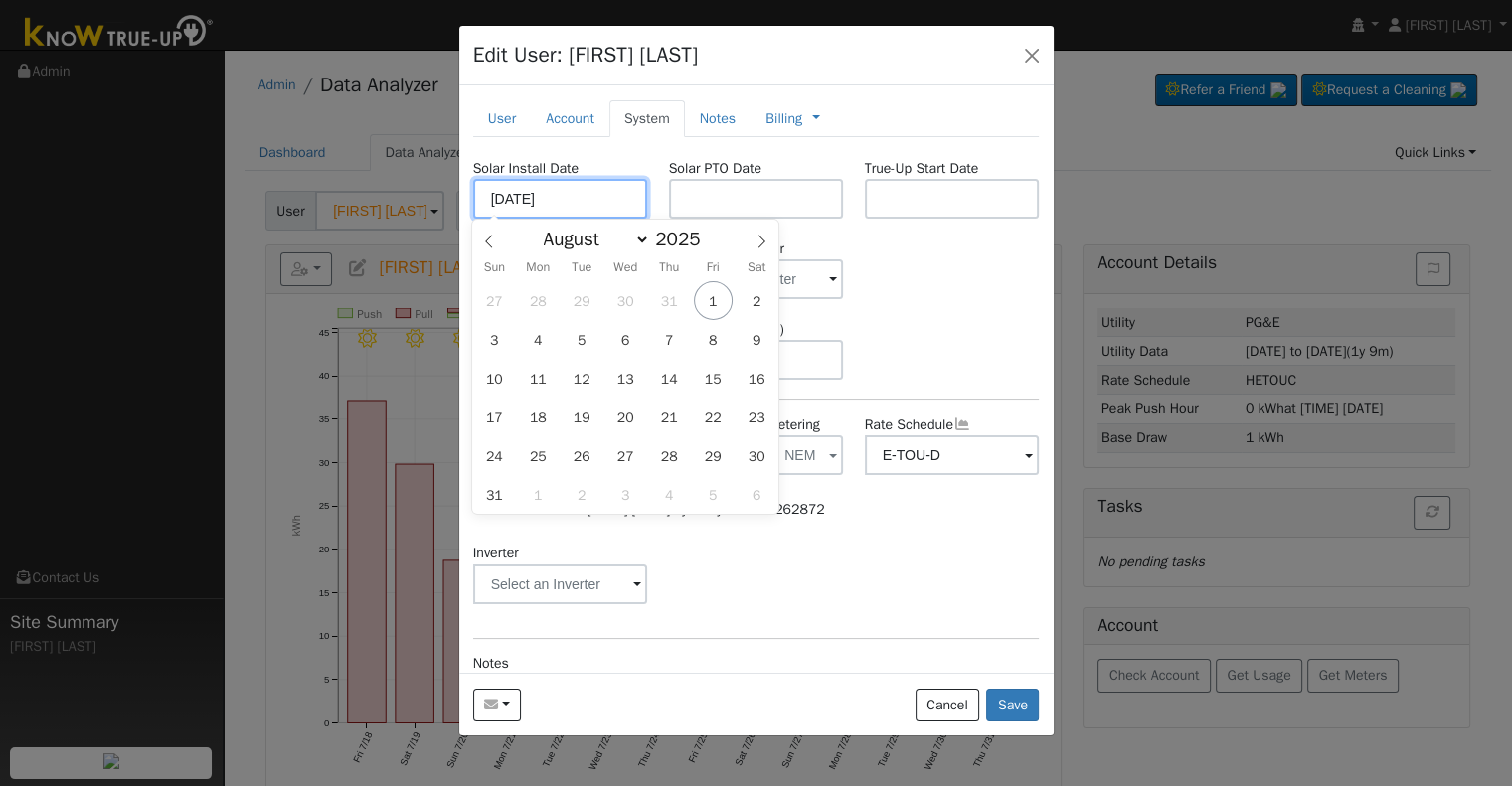type on "[DATE]" 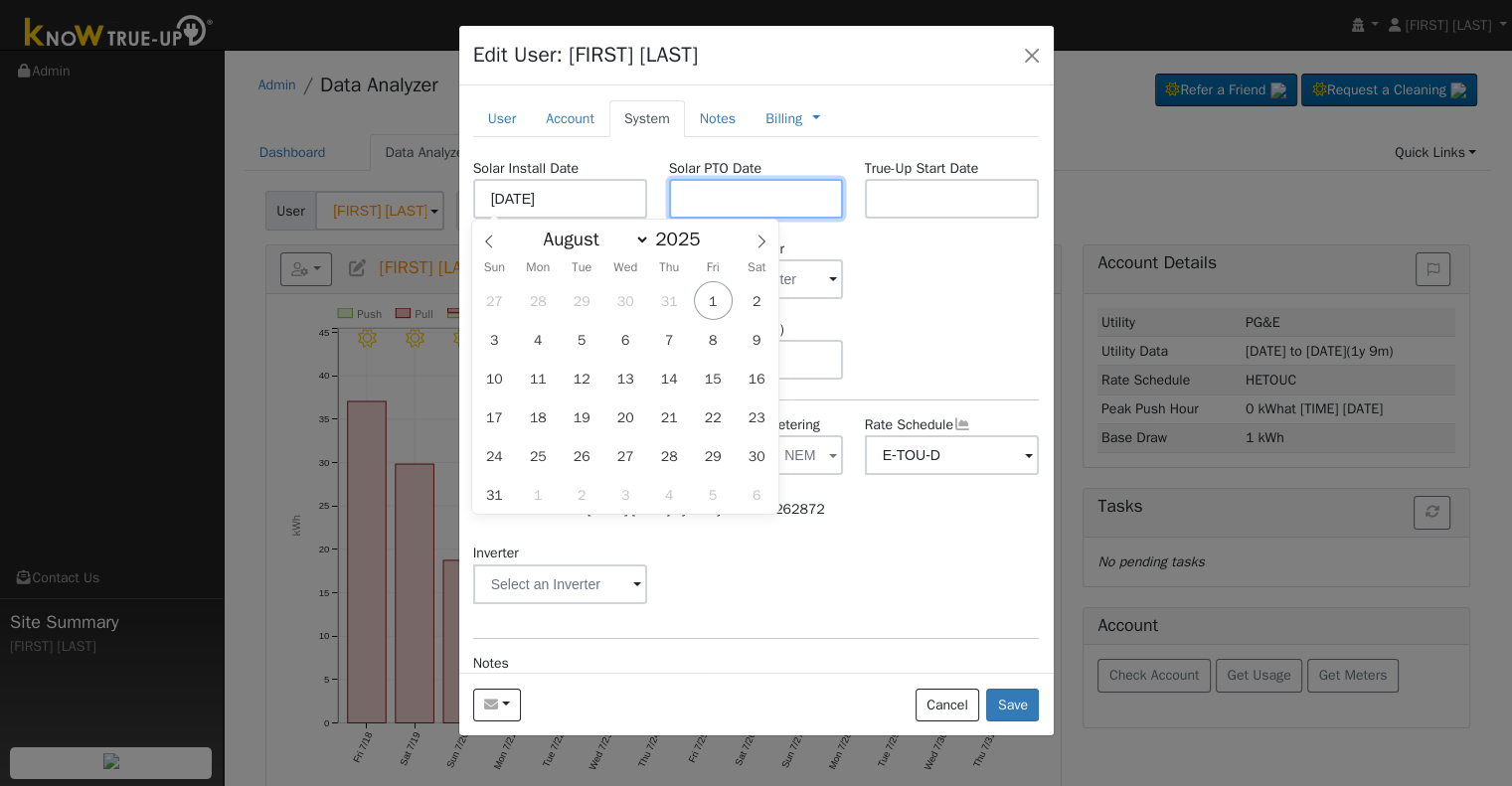 click at bounding box center [756, 199] 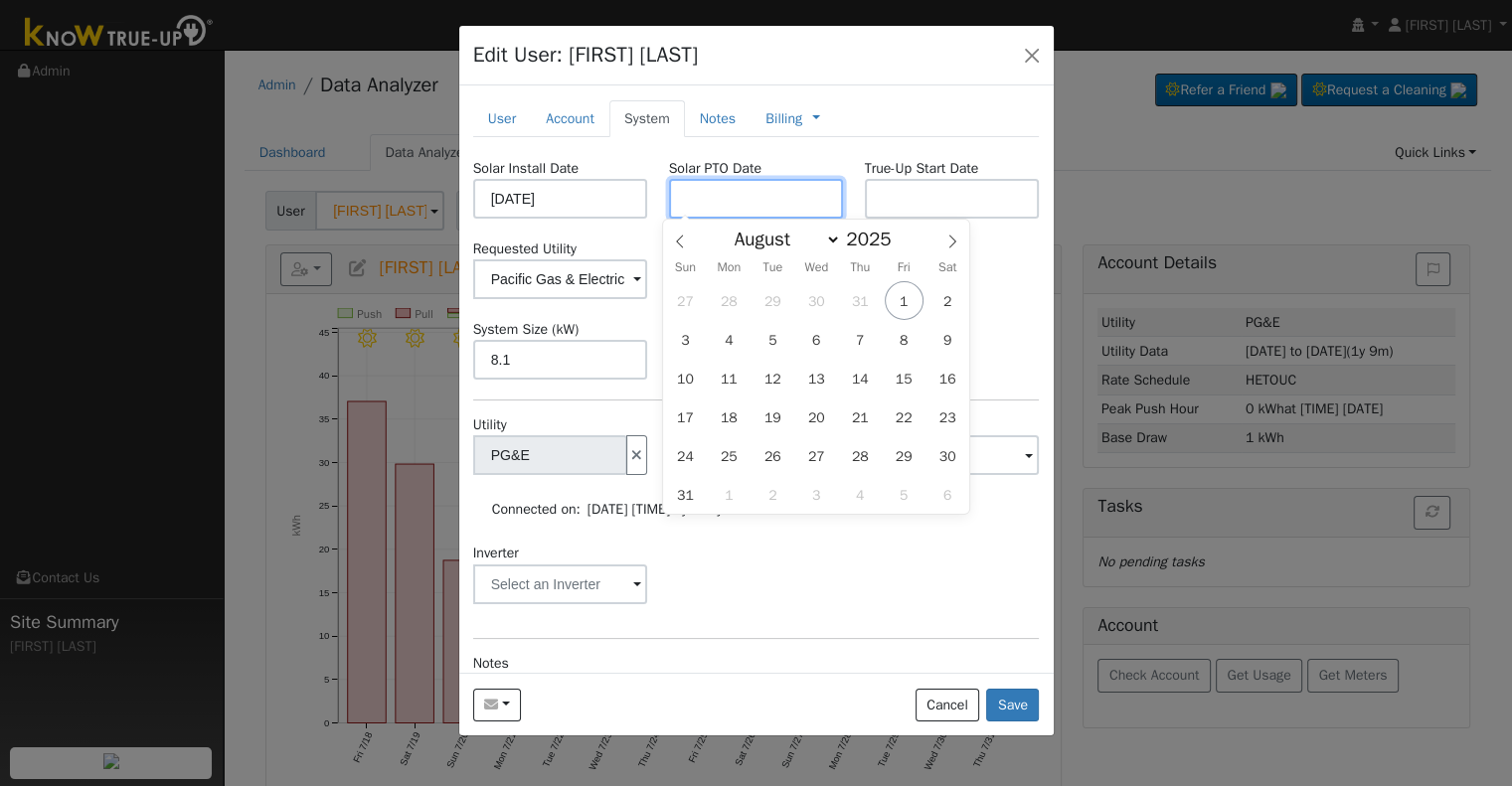 click at bounding box center [756, 199] 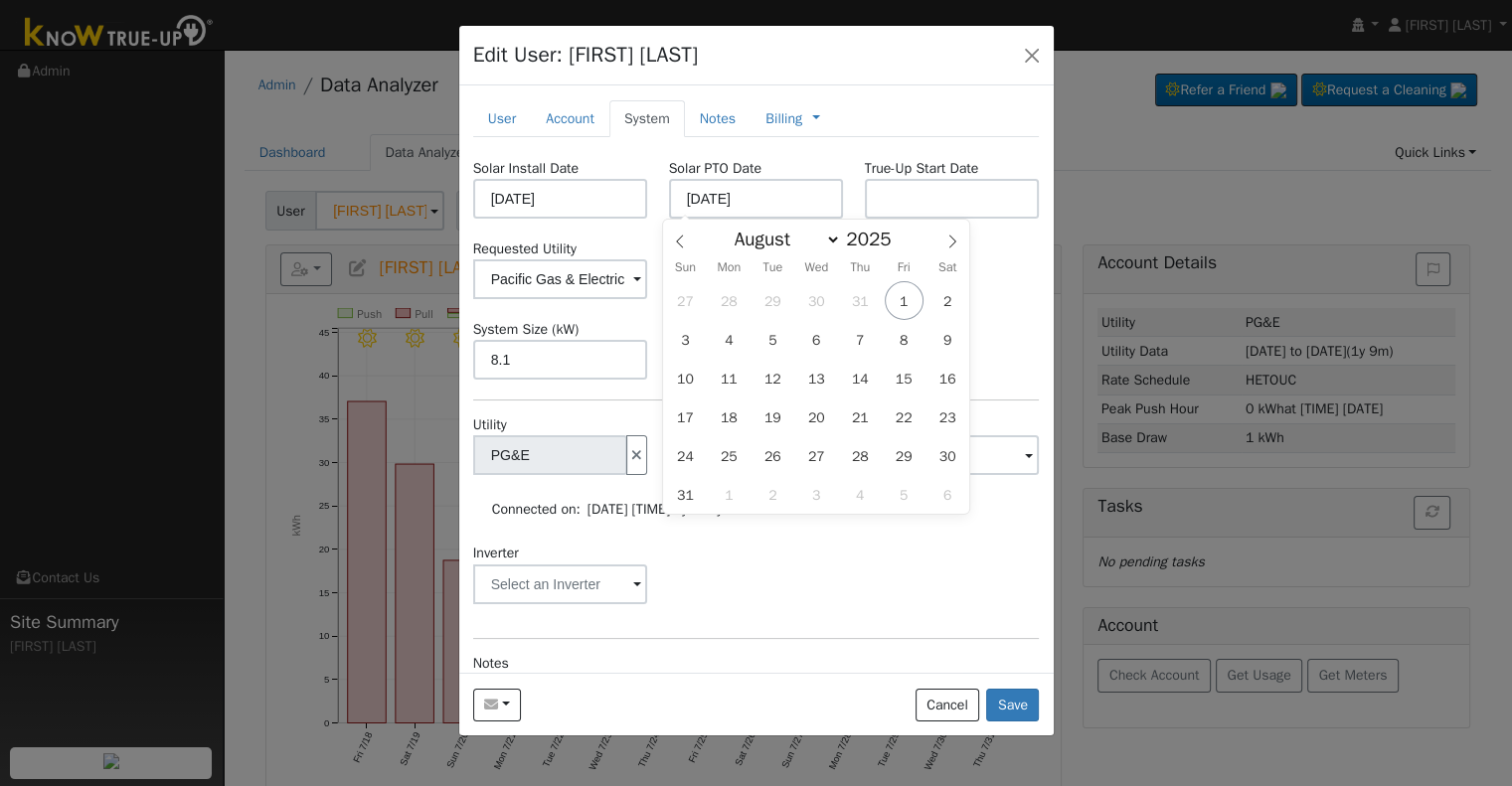 type on "08/01/2025" 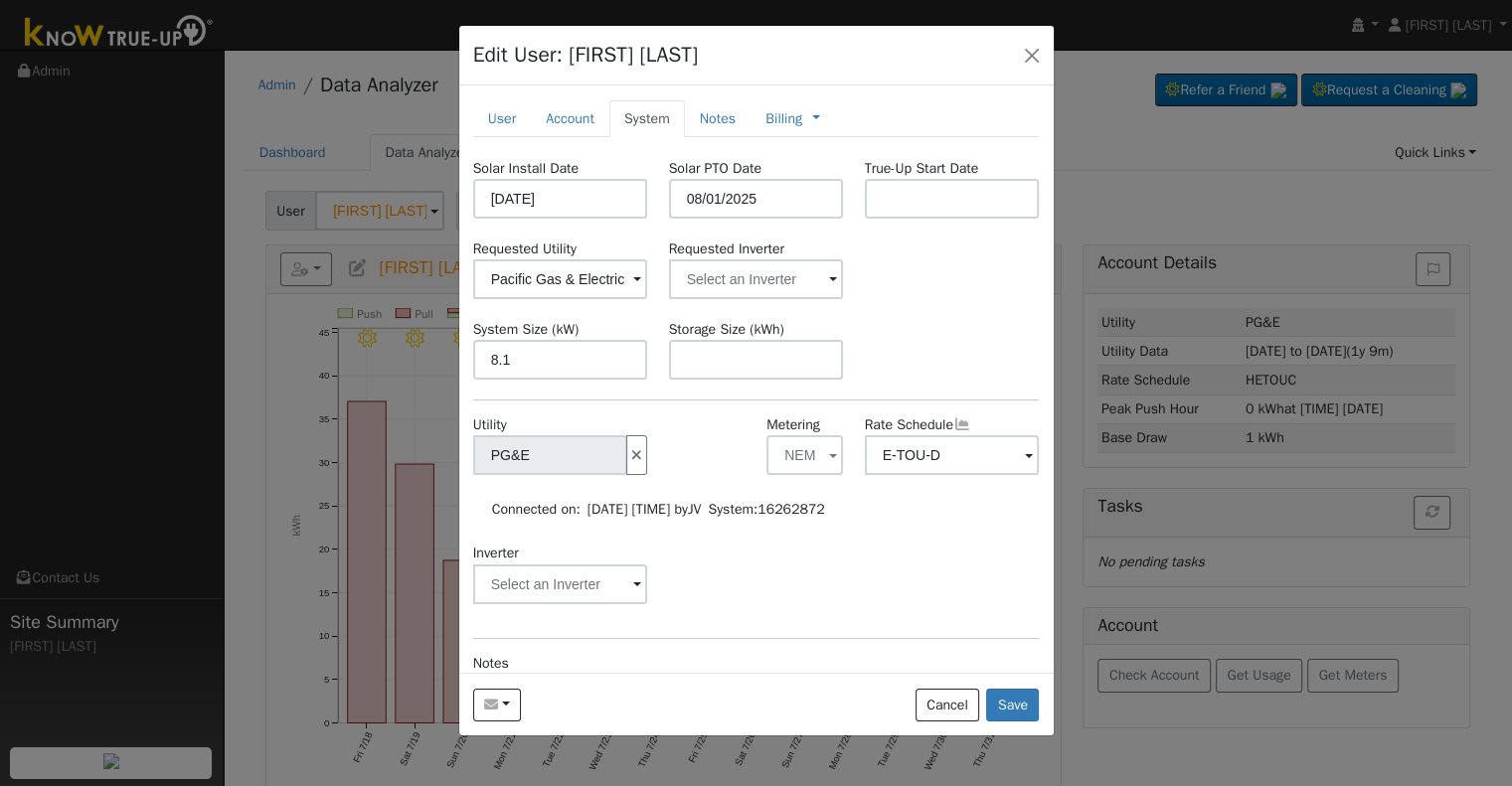 click on "System Size (kW) 8.1" at bounding box center (560, 349) 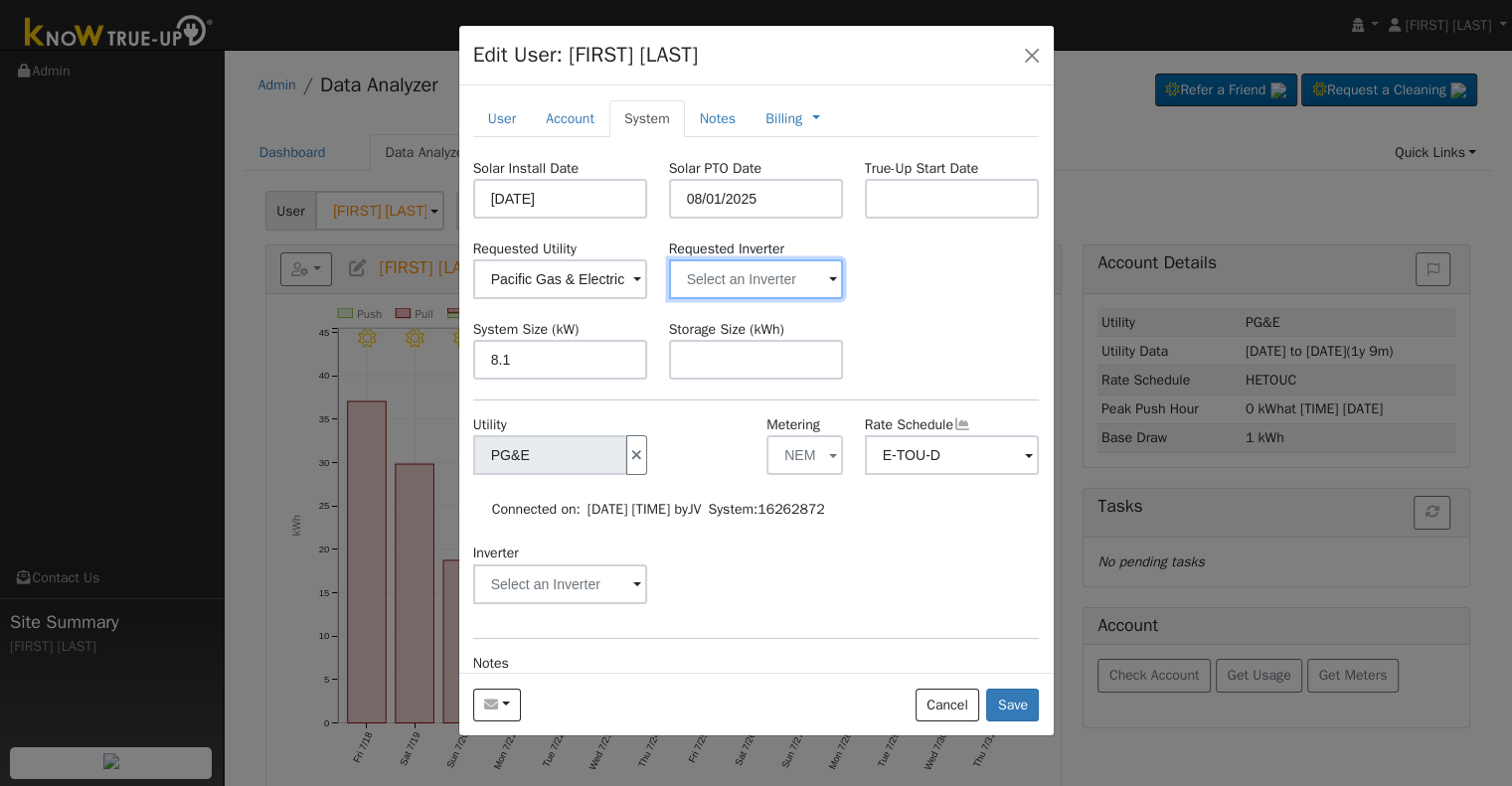 click at bounding box center (561, 279) 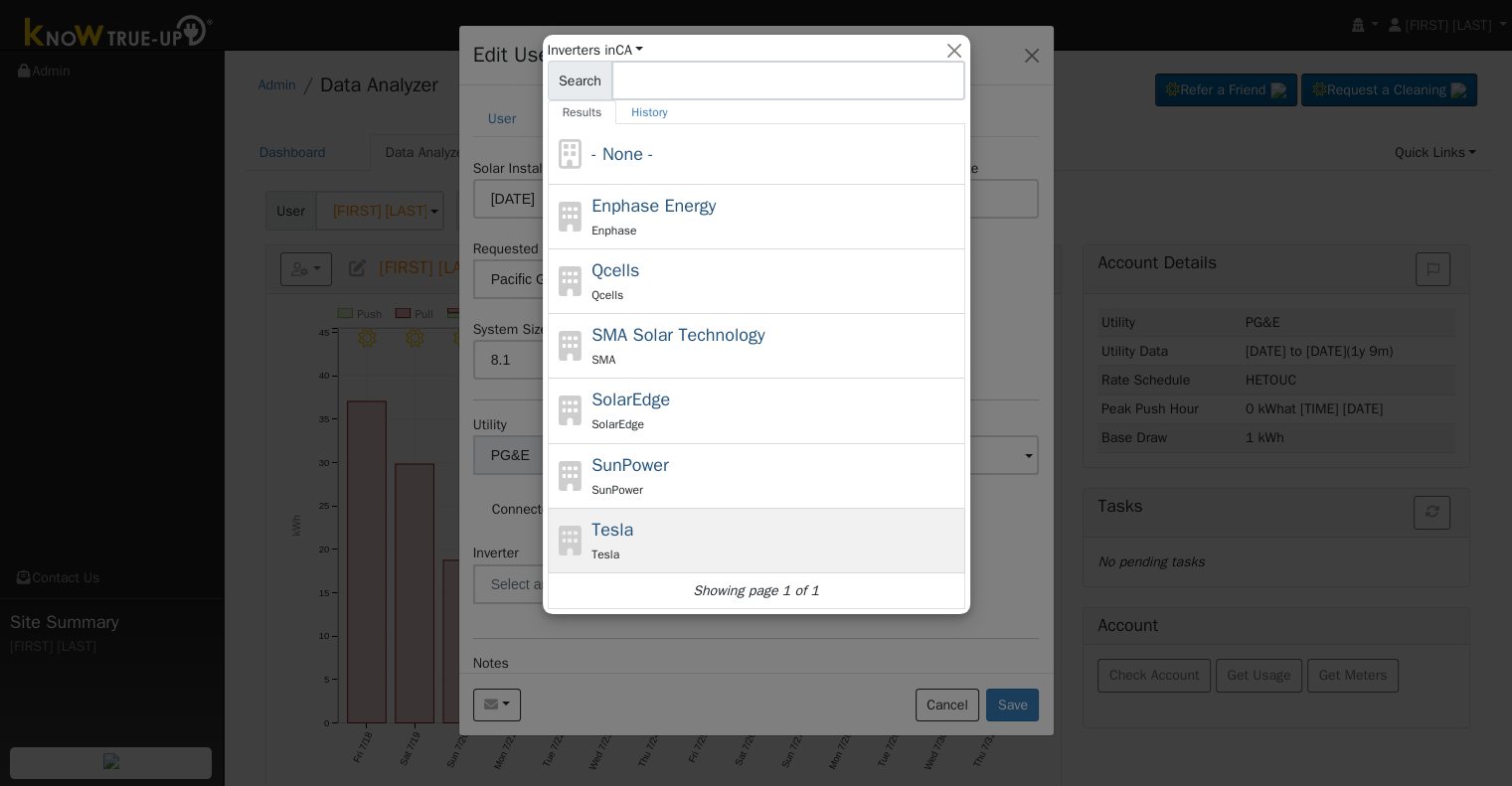 click on "Tesla Tesla" at bounding box center (775, 541) 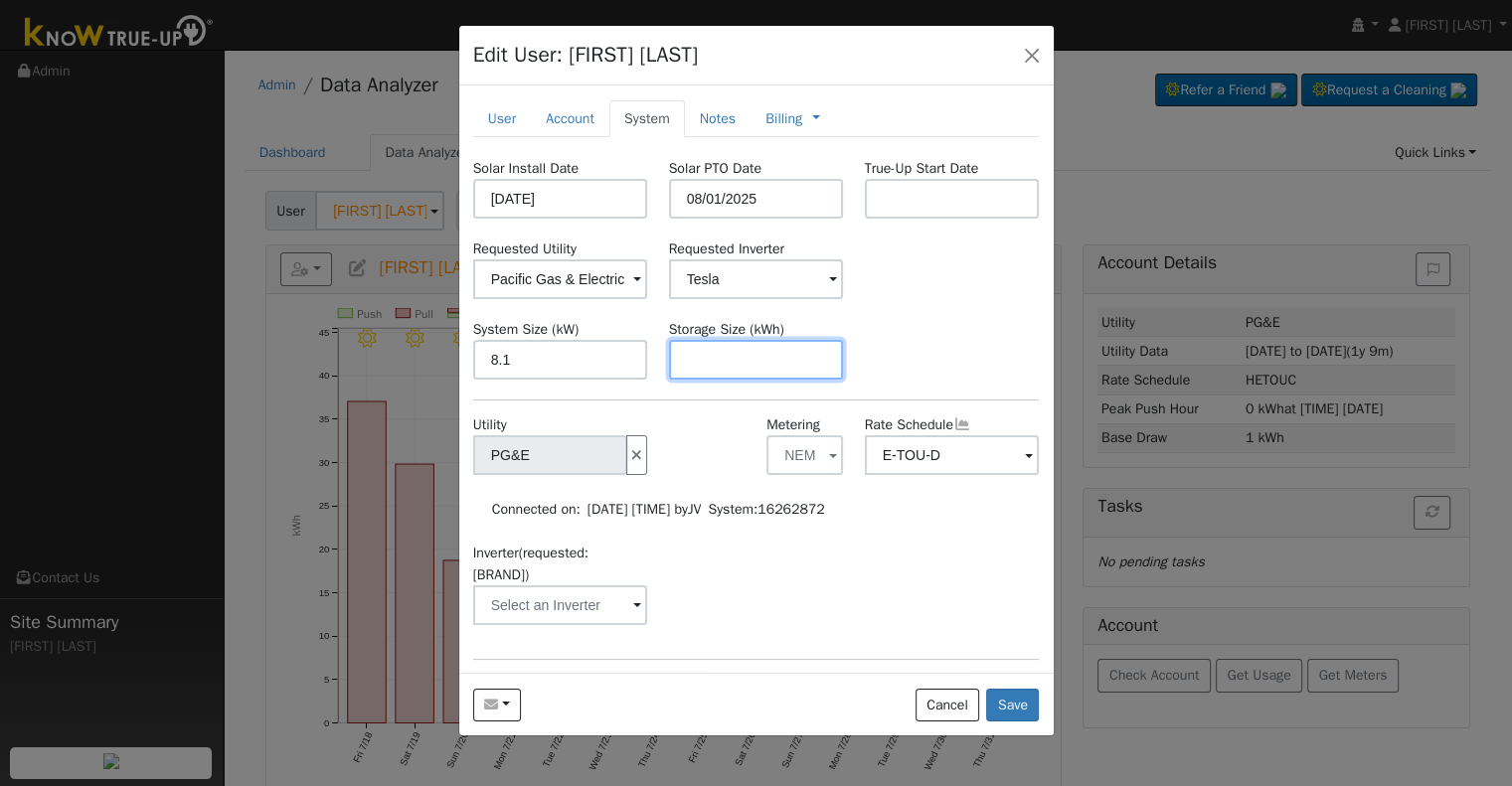 click at bounding box center [756, 360] 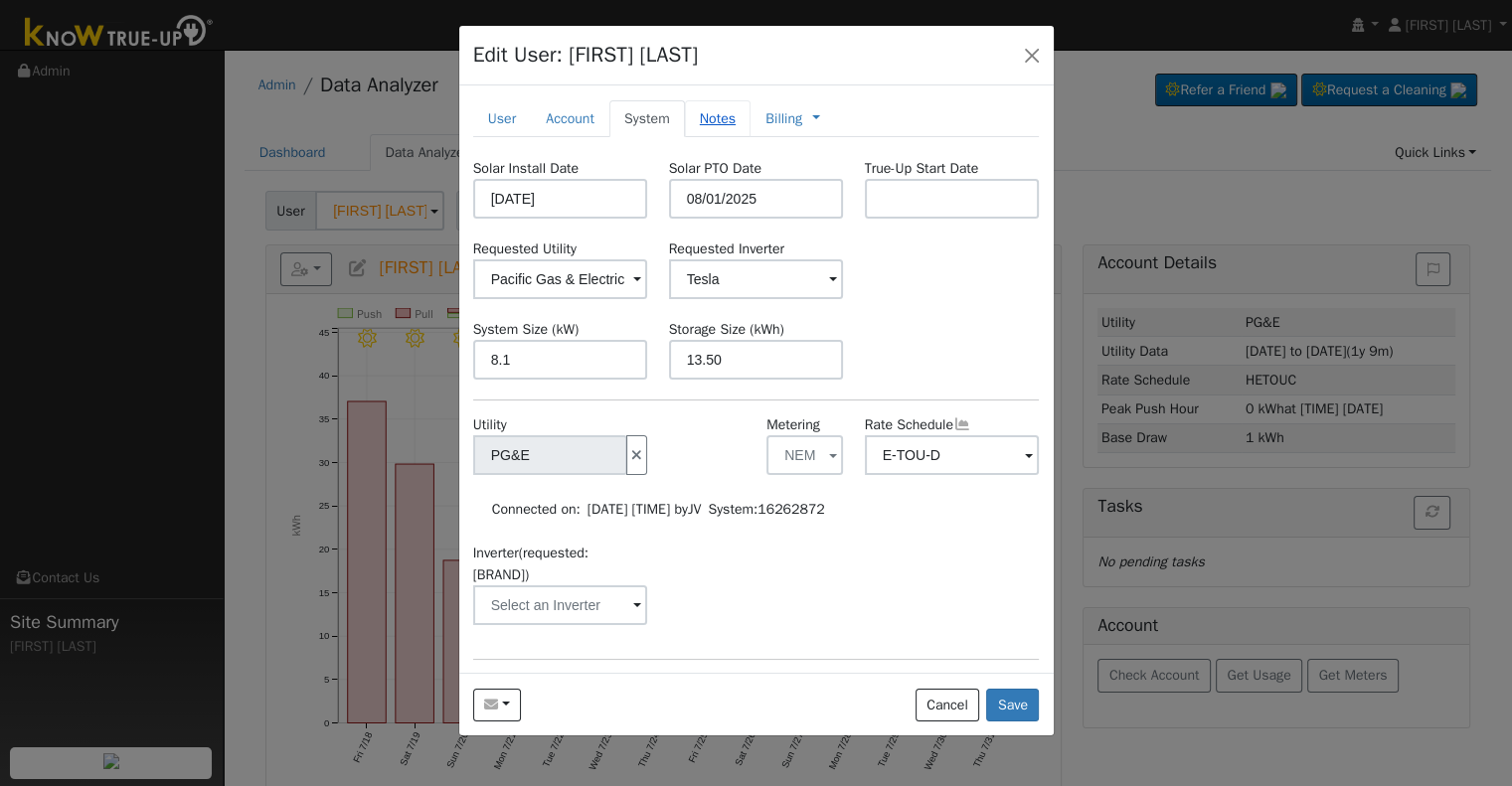 type on "13.5" 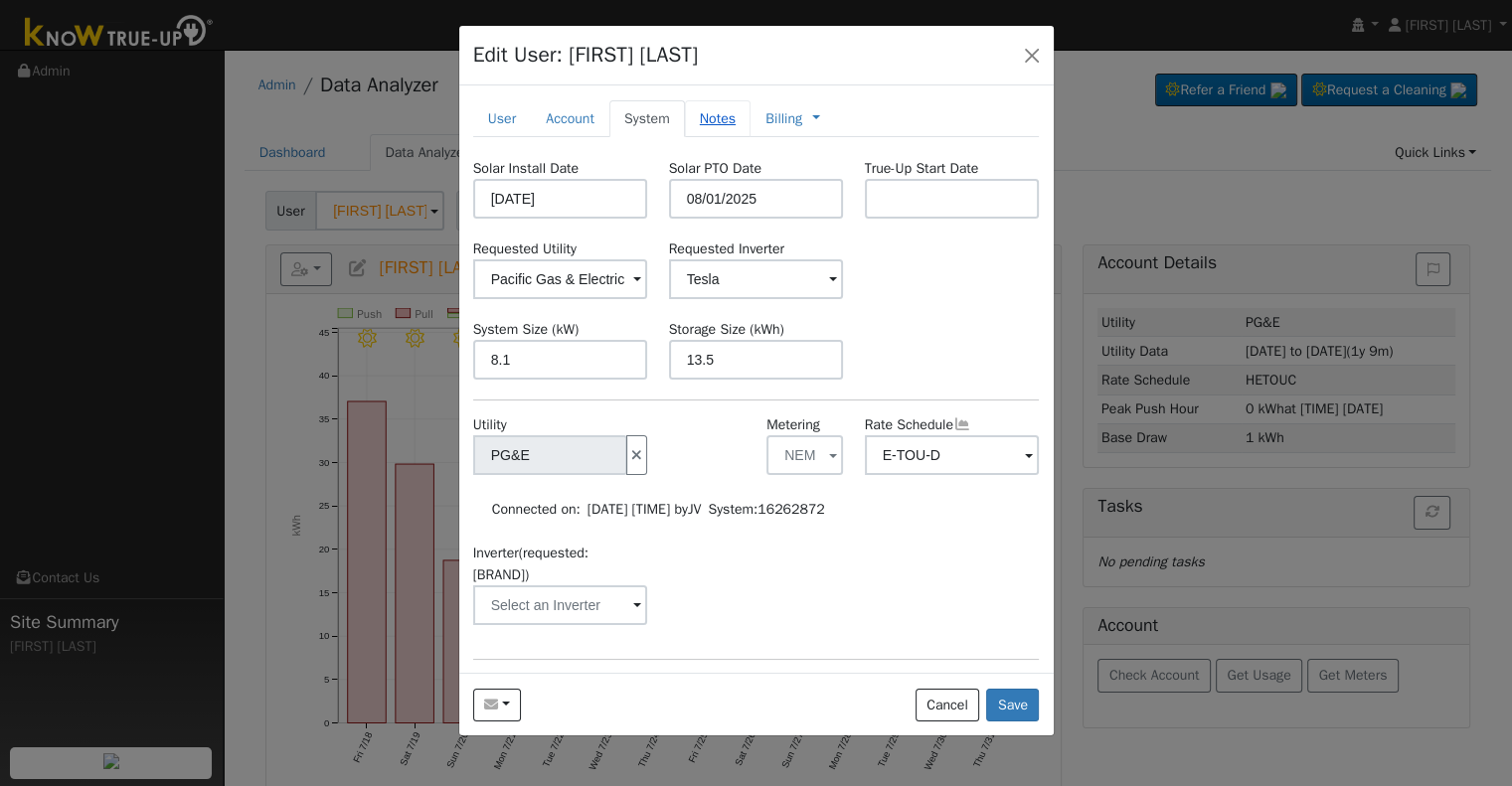 click on "Notes" at bounding box center (718, 118) 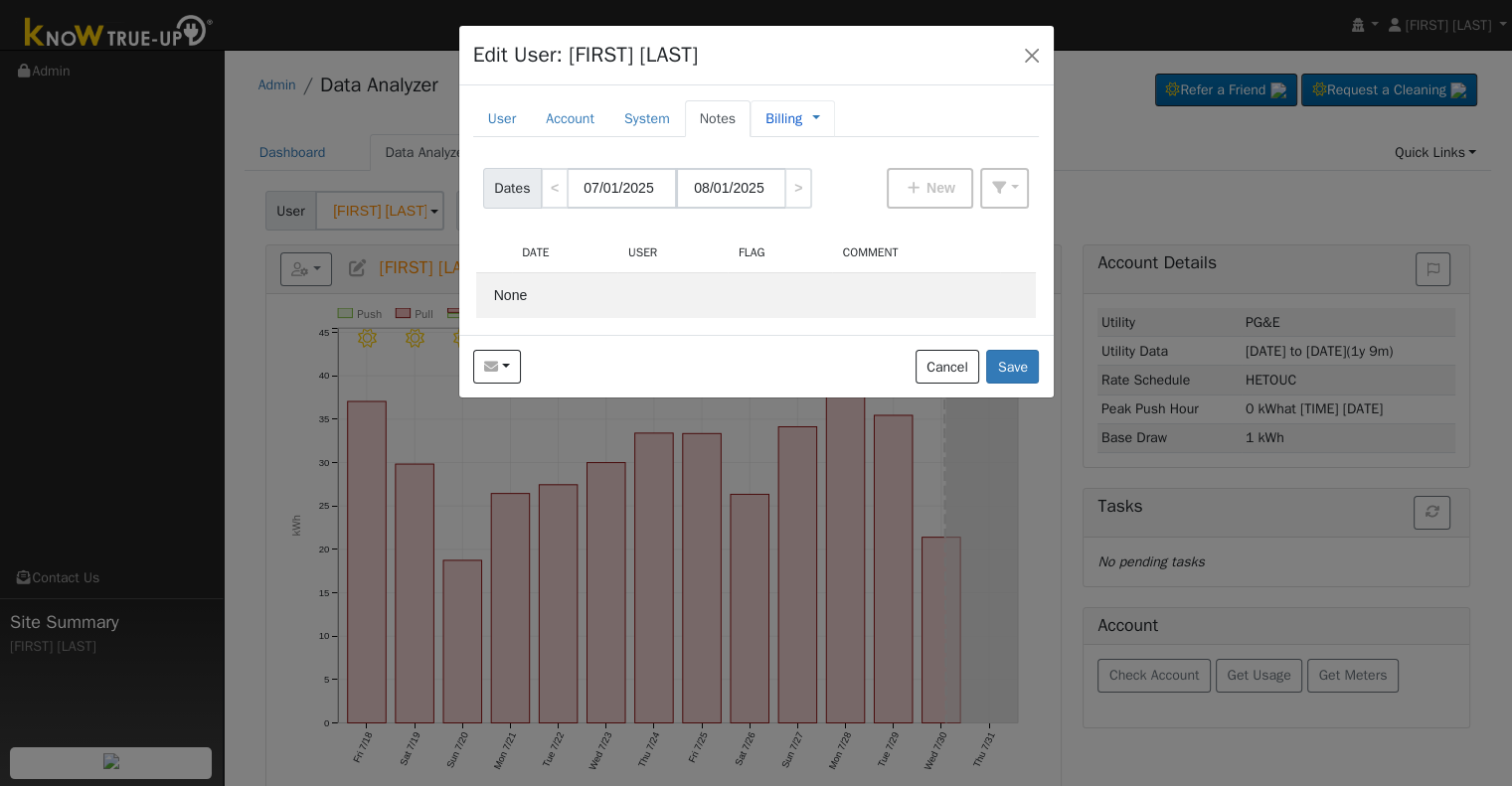 click on "Billing" at bounding box center [783, 118] 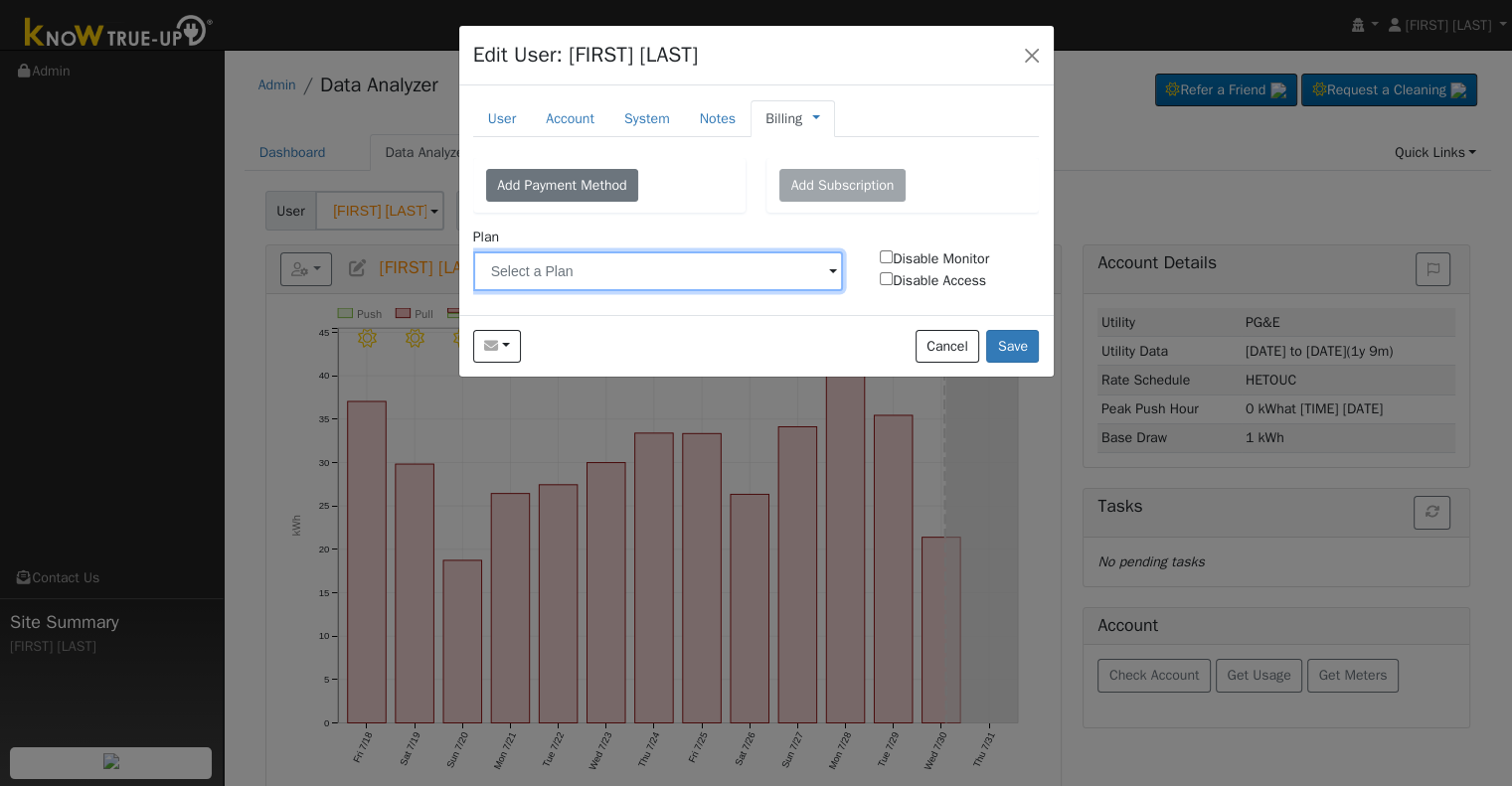 click at bounding box center (658, 271) 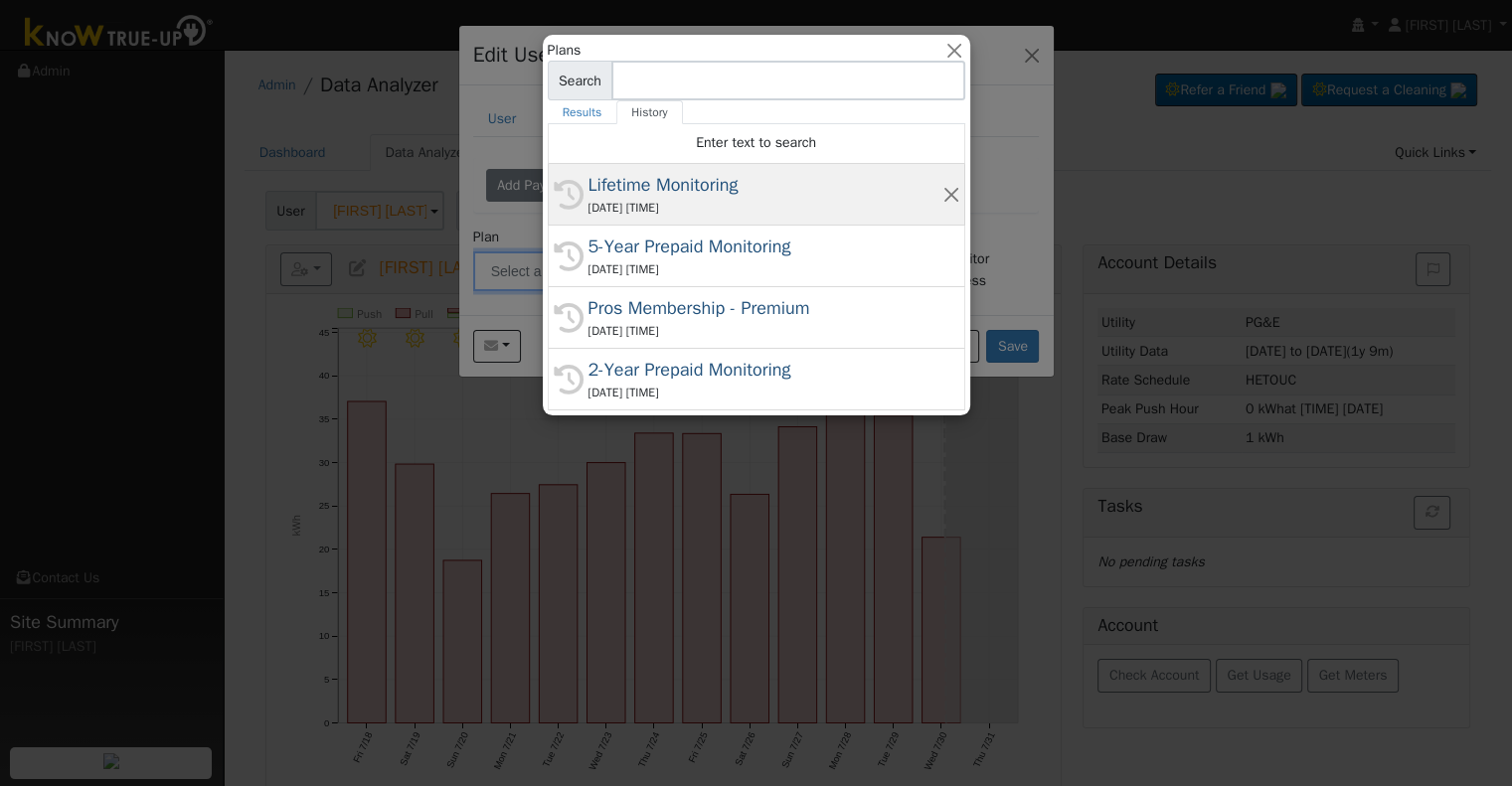 click on "Lifetime Monitoring" at bounding box center [765, 185] 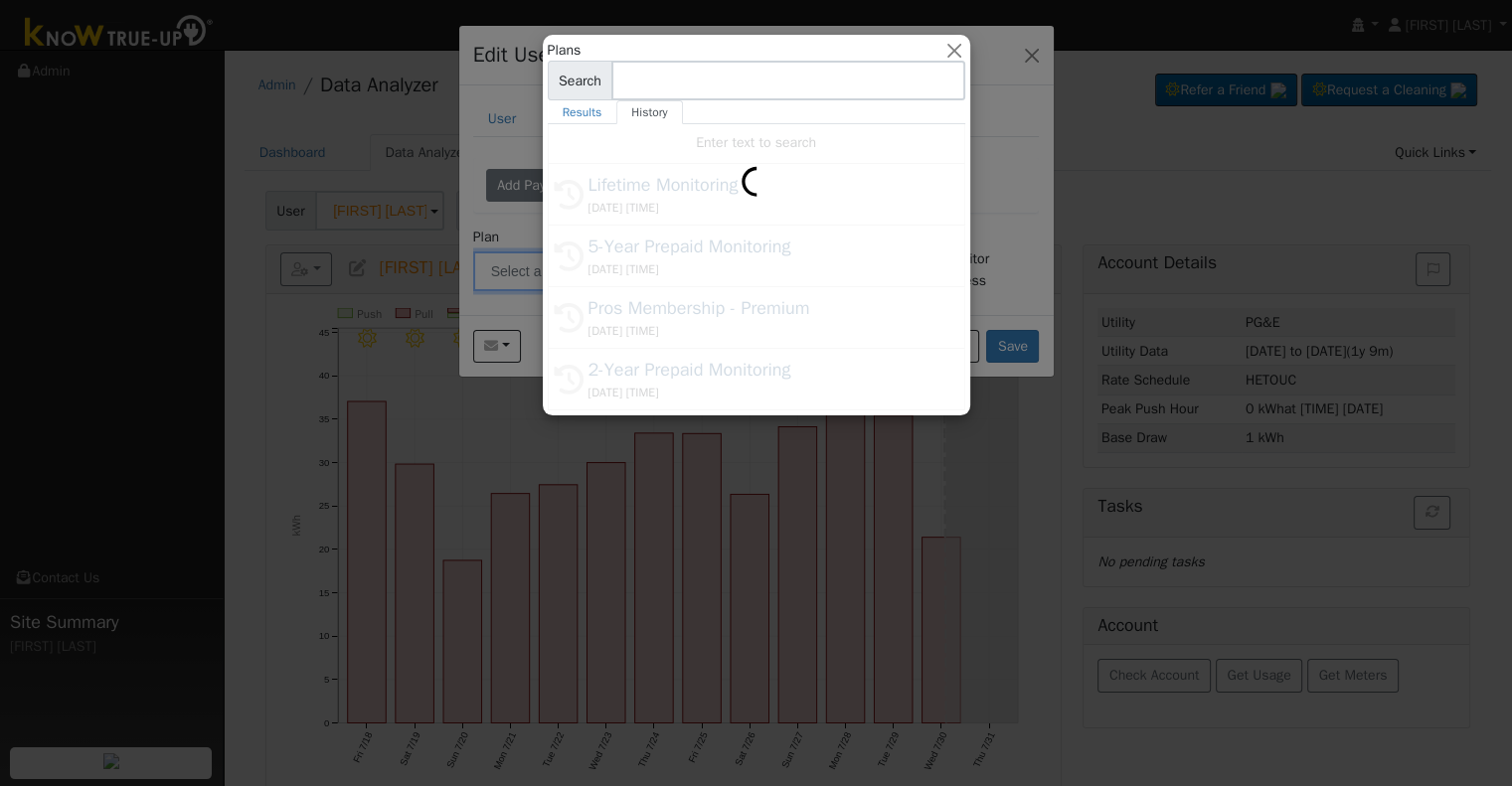 type on "Lifetime Monitoring" 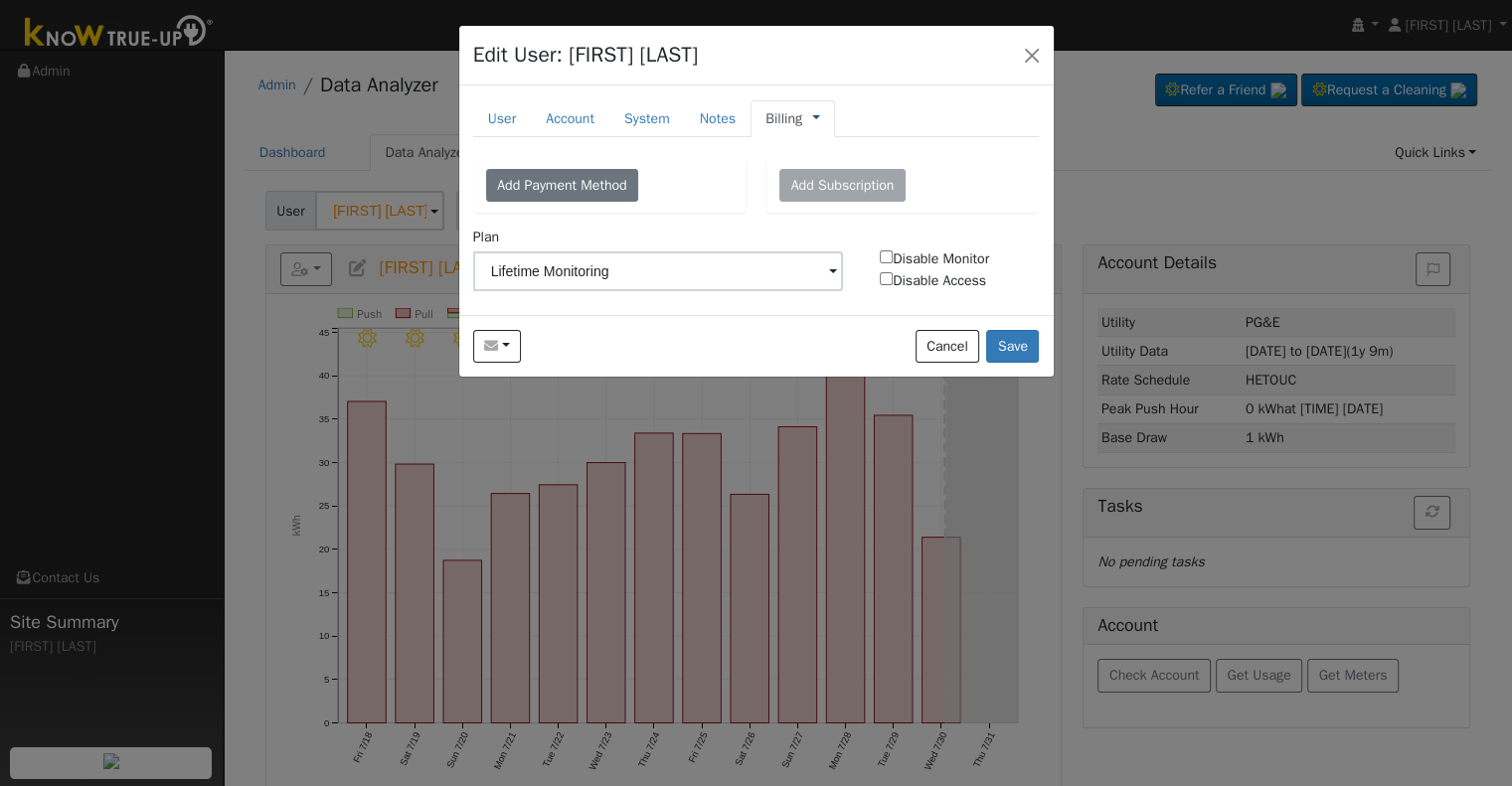 click at bounding box center [816, 118] 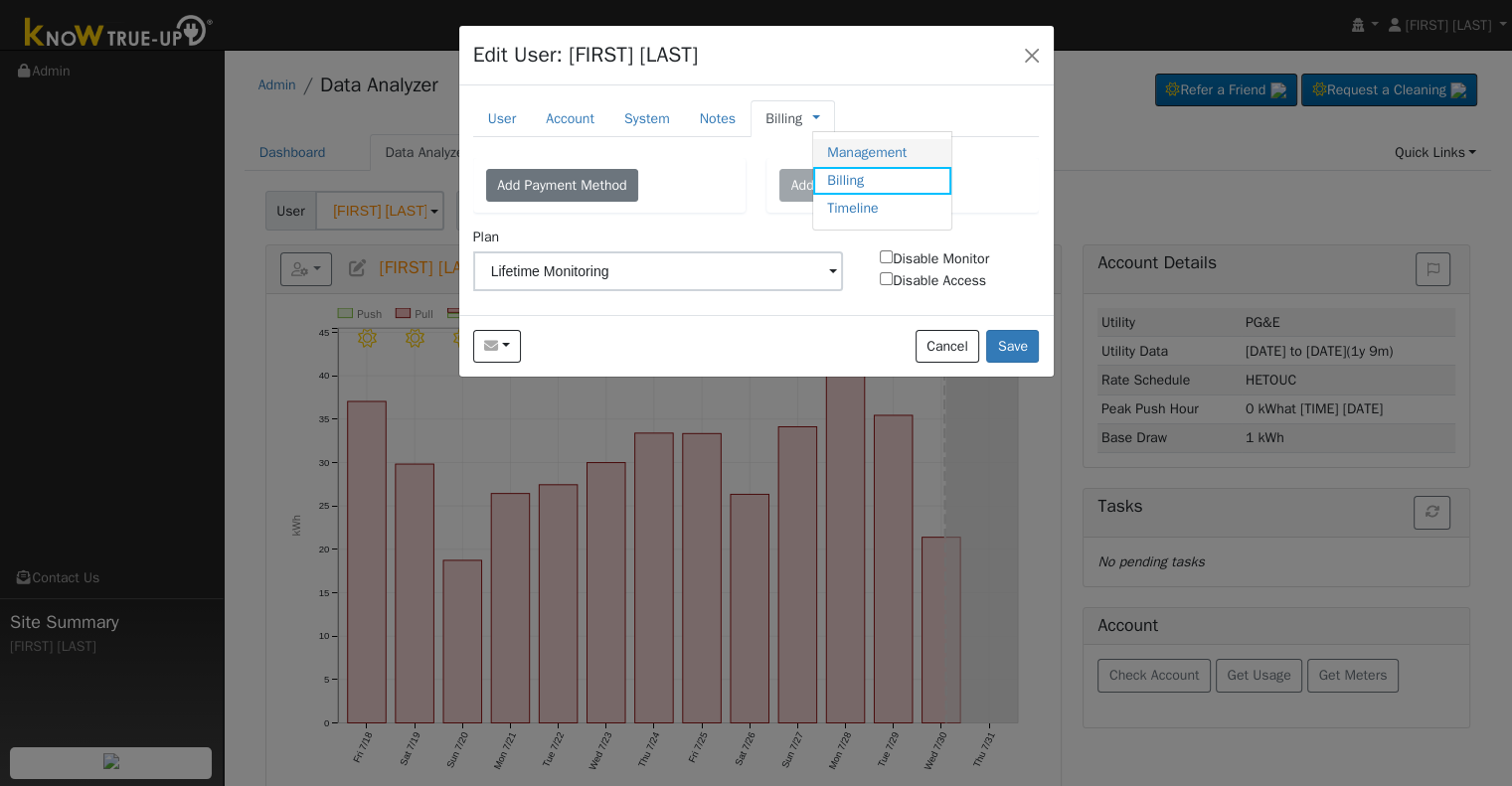 click on "Management" at bounding box center [882, 153] 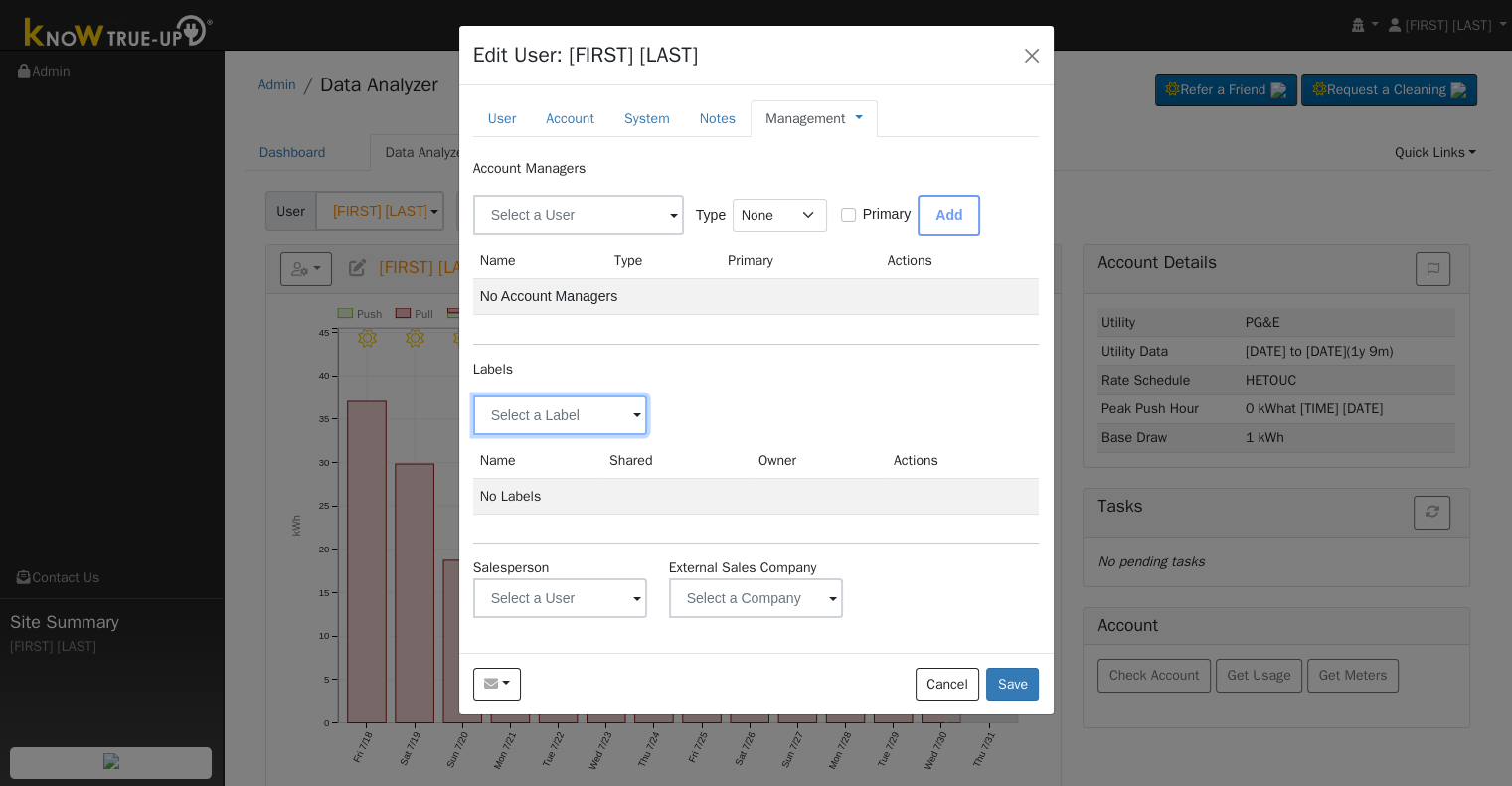 click at bounding box center [561, 415] 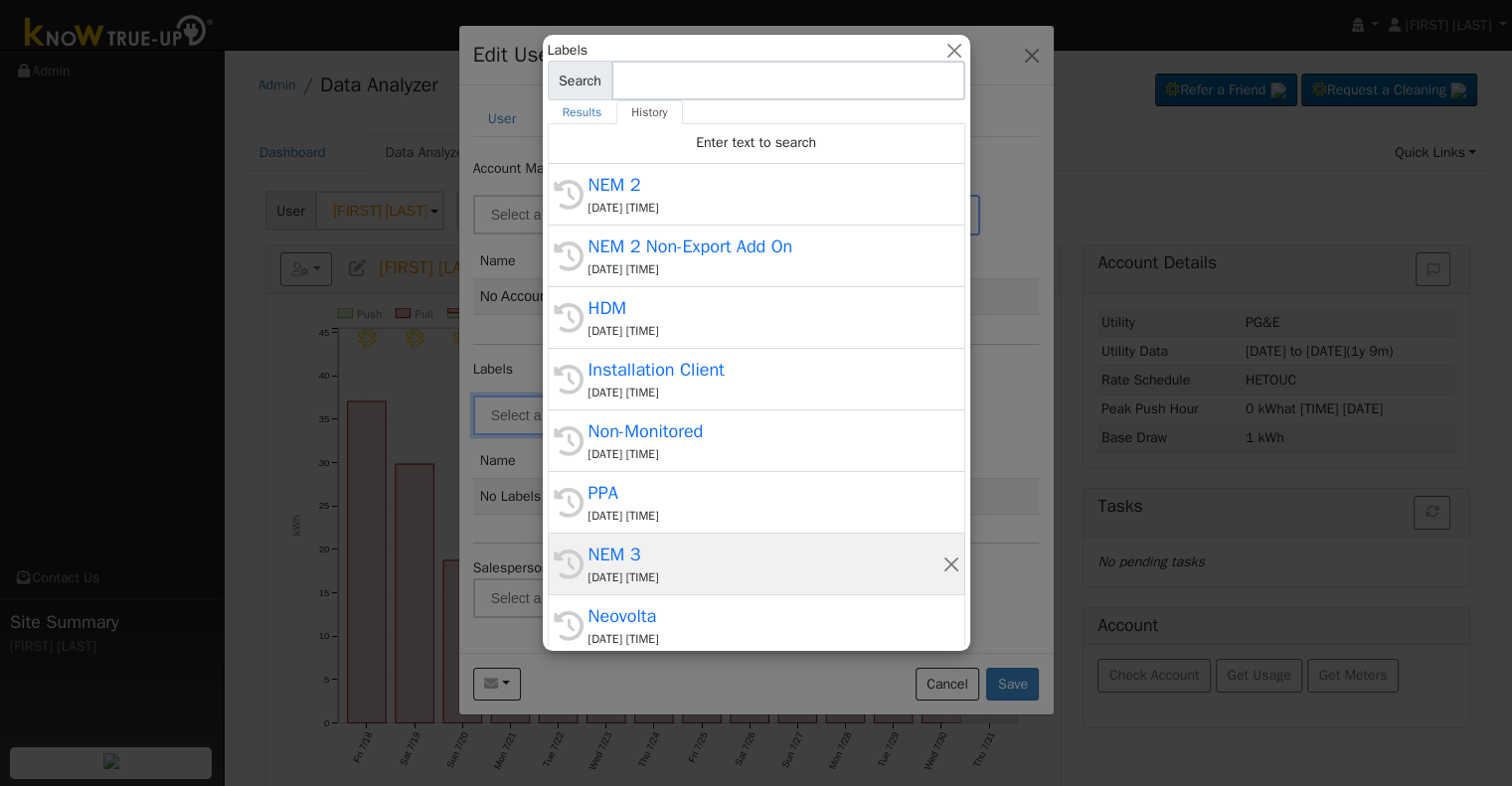 click on "NEM 3" at bounding box center (765, 554) 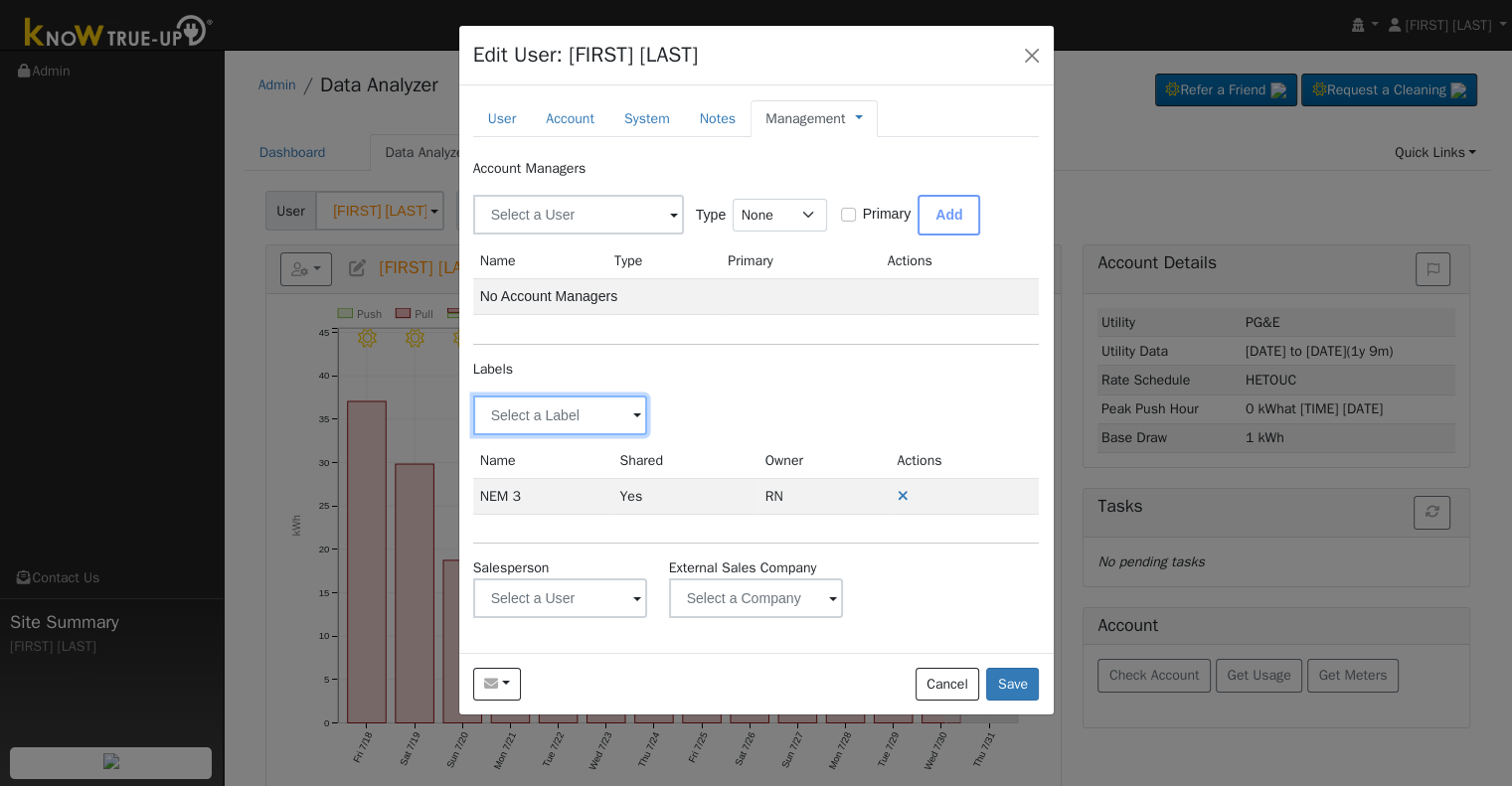 click at bounding box center (561, 415) 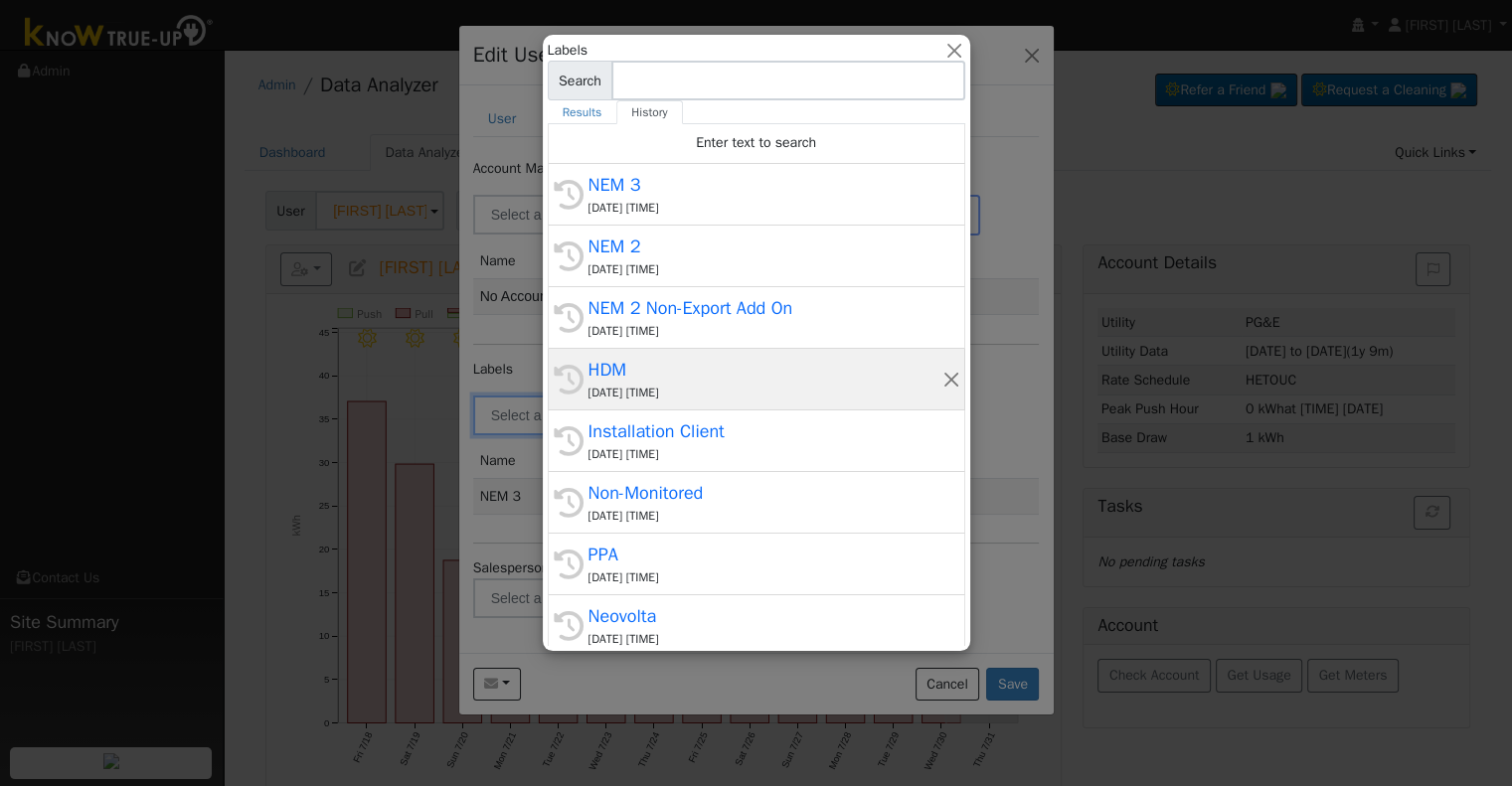click on "[DATE] [TIME]" at bounding box center [765, 393] 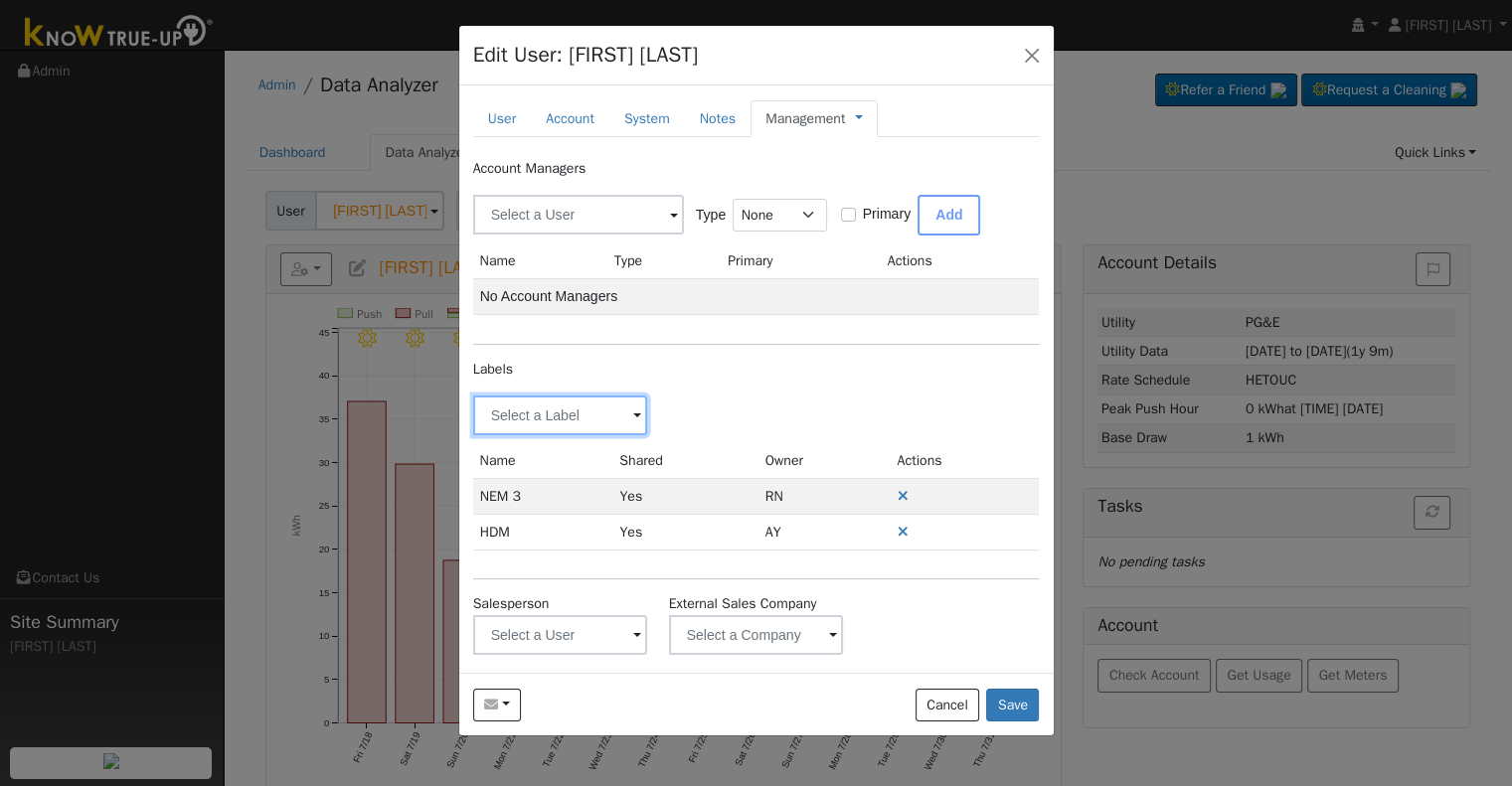 click at bounding box center [561, 415] 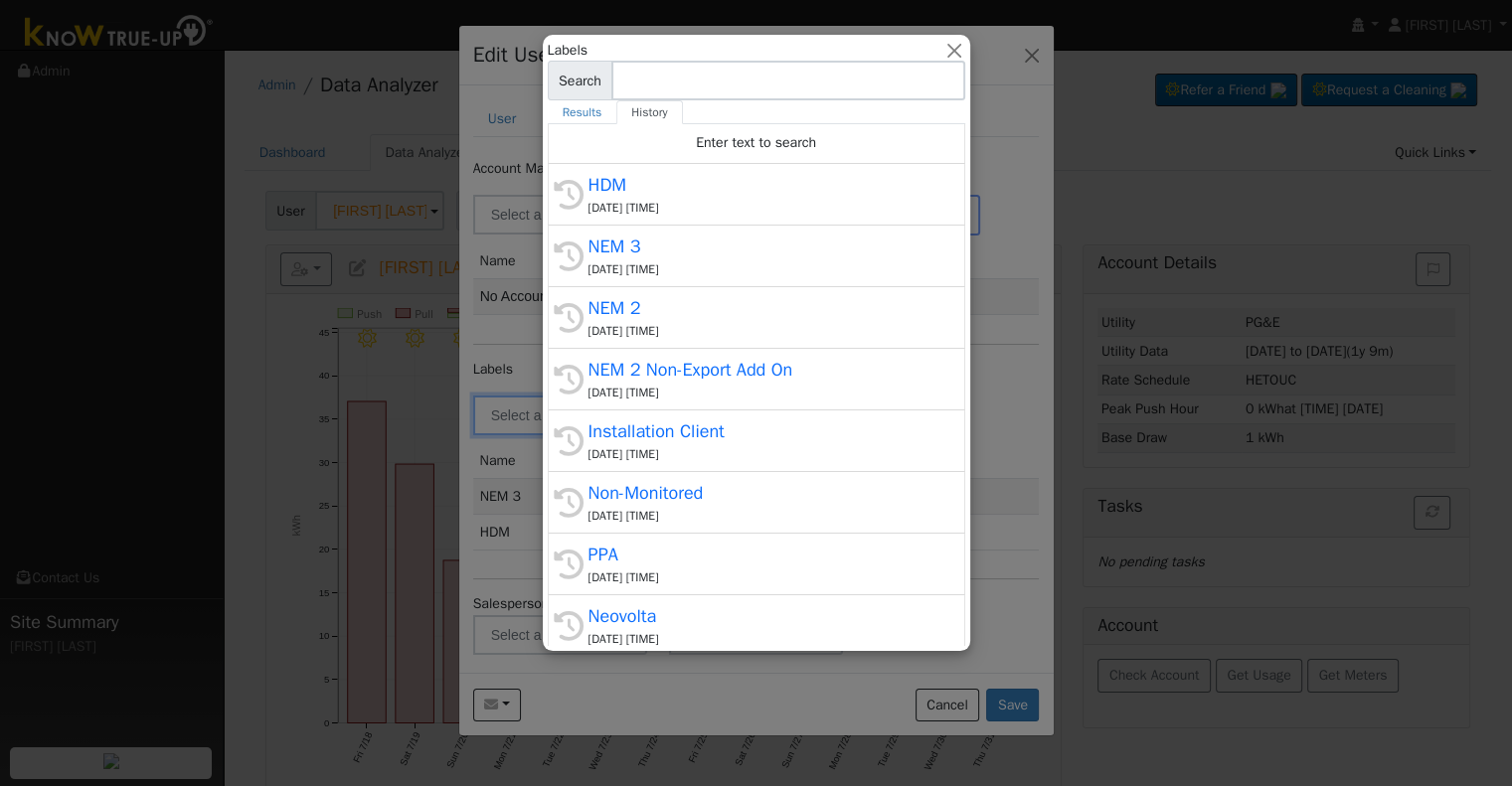 click on "Installation Client" at bounding box center (765, 431) 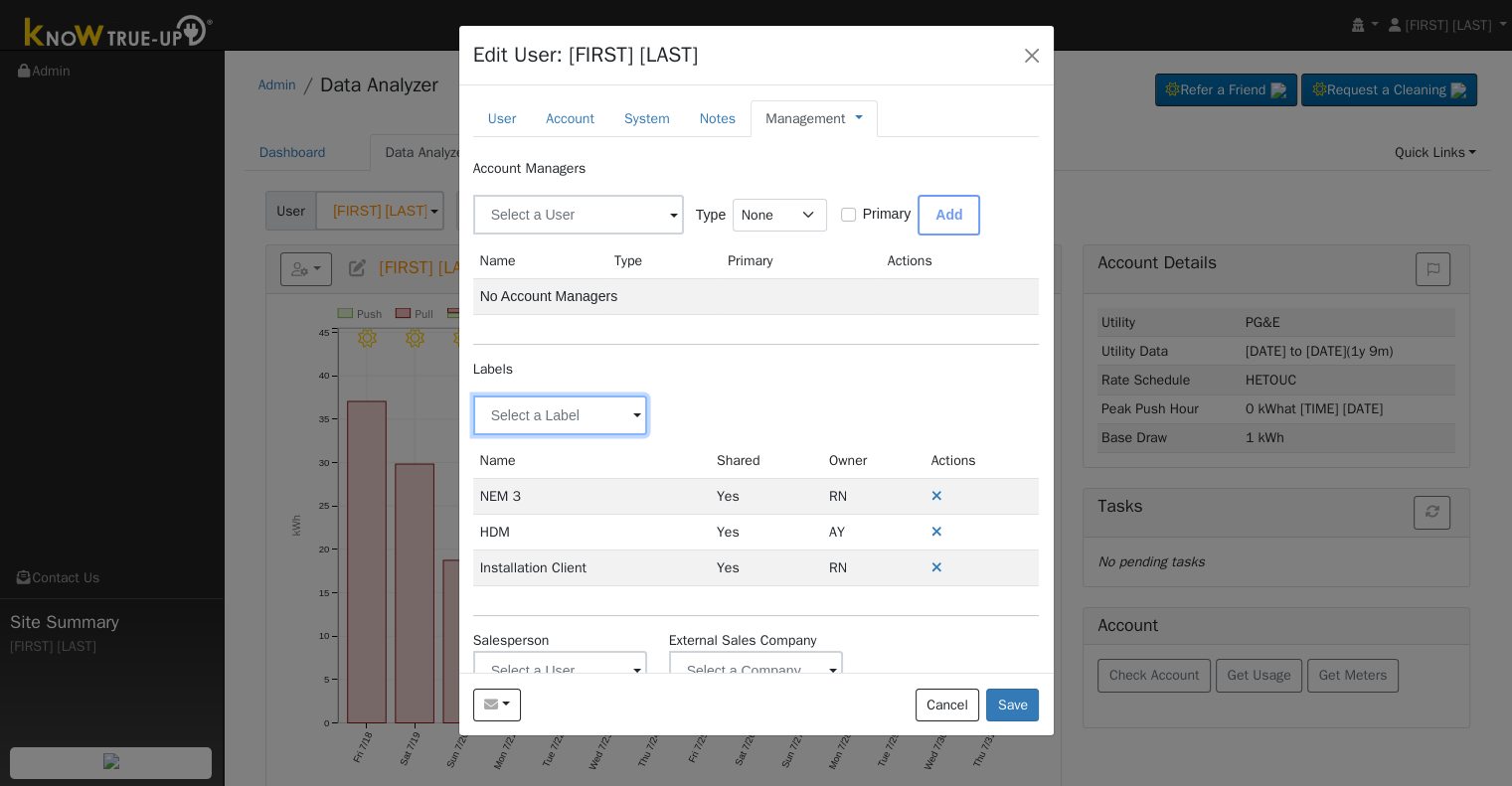 click at bounding box center [561, 415] 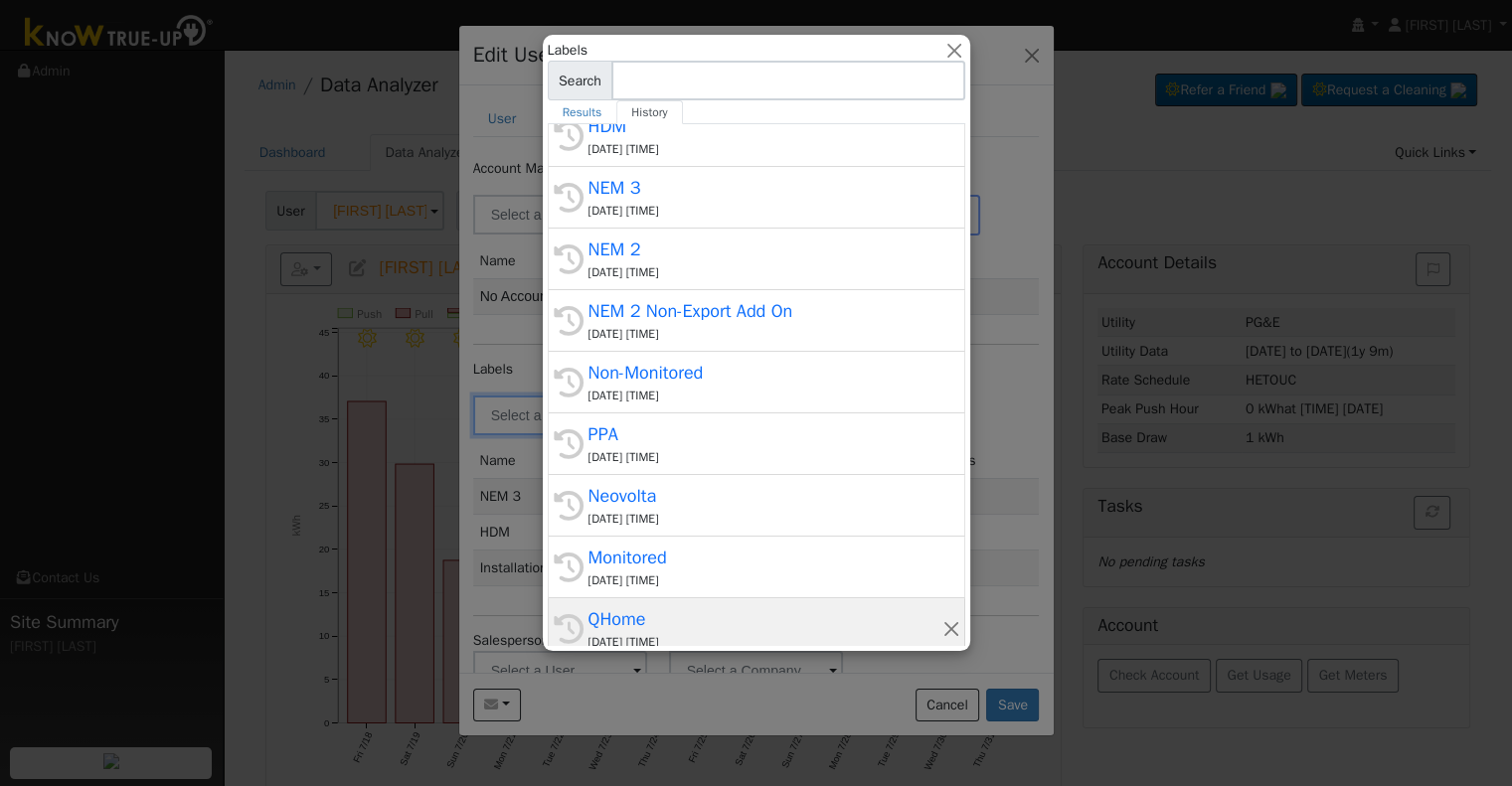 scroll, scrollTop: 298, scrollLeft: 0, axis: vertical 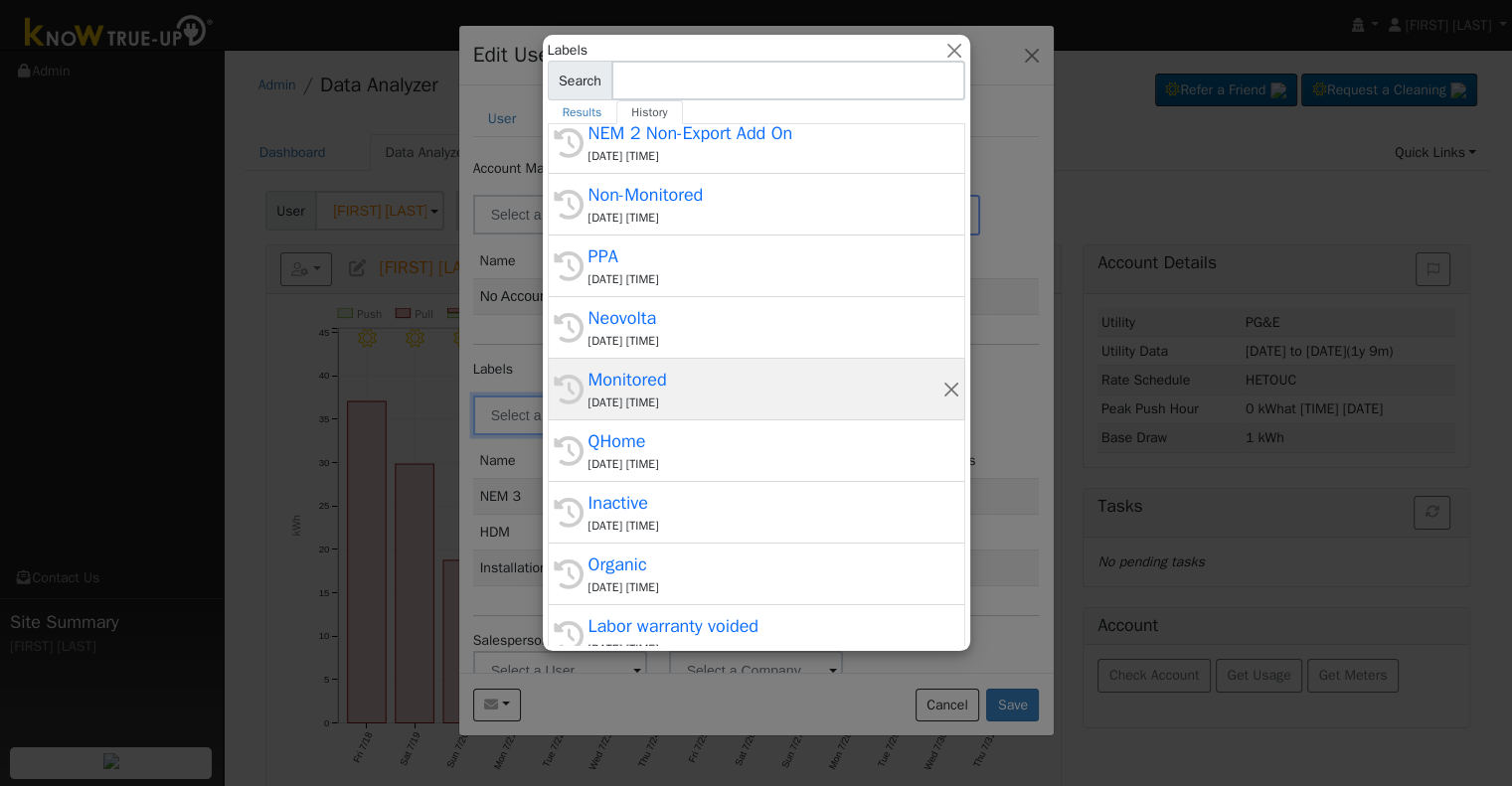 click on "Monitored" at bounding box center (765, 380) 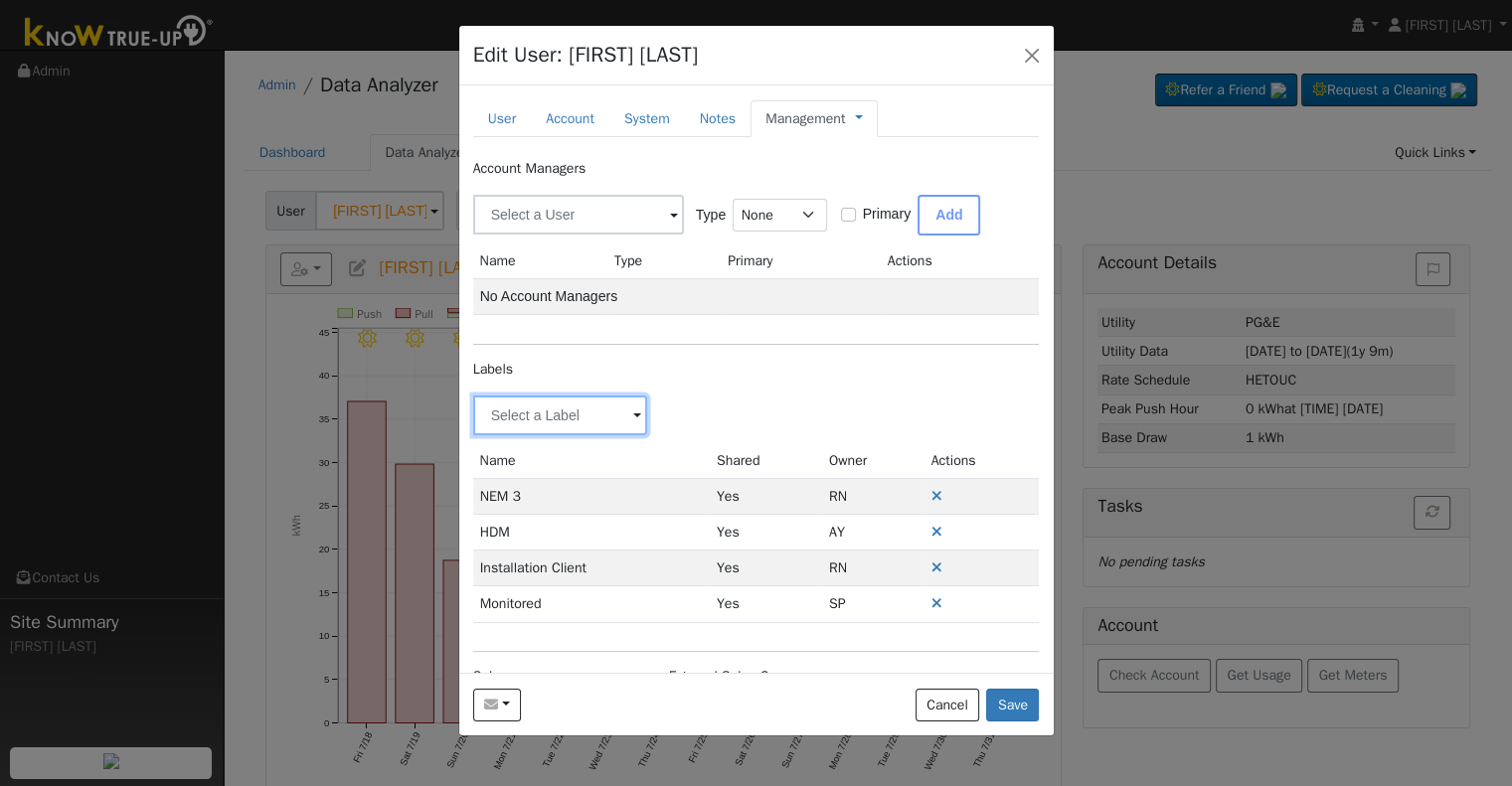 click at bounding box center [561, 415] 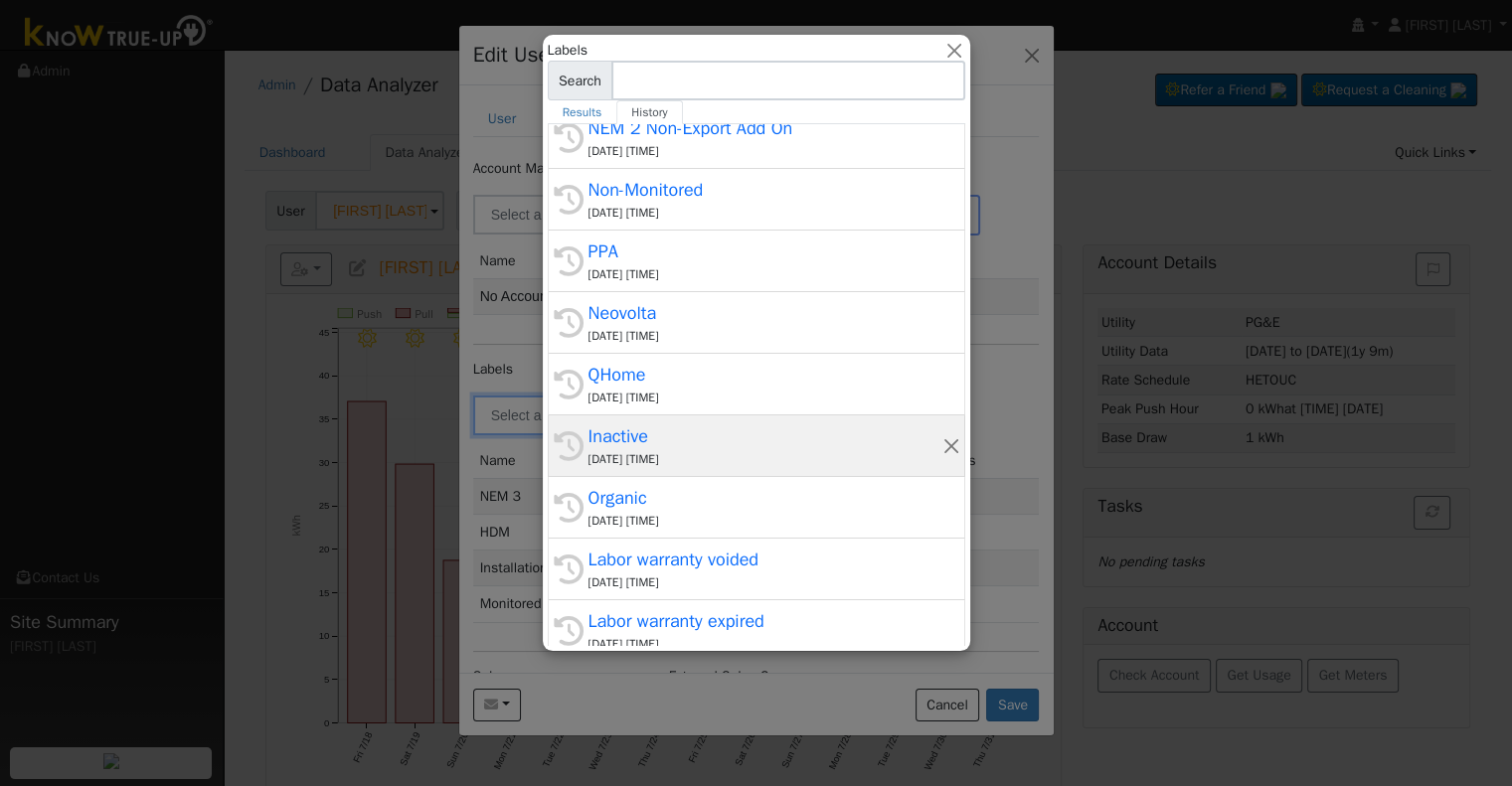 scroll, scrollTop: 397, scrollLeft: 0, axis: vertical 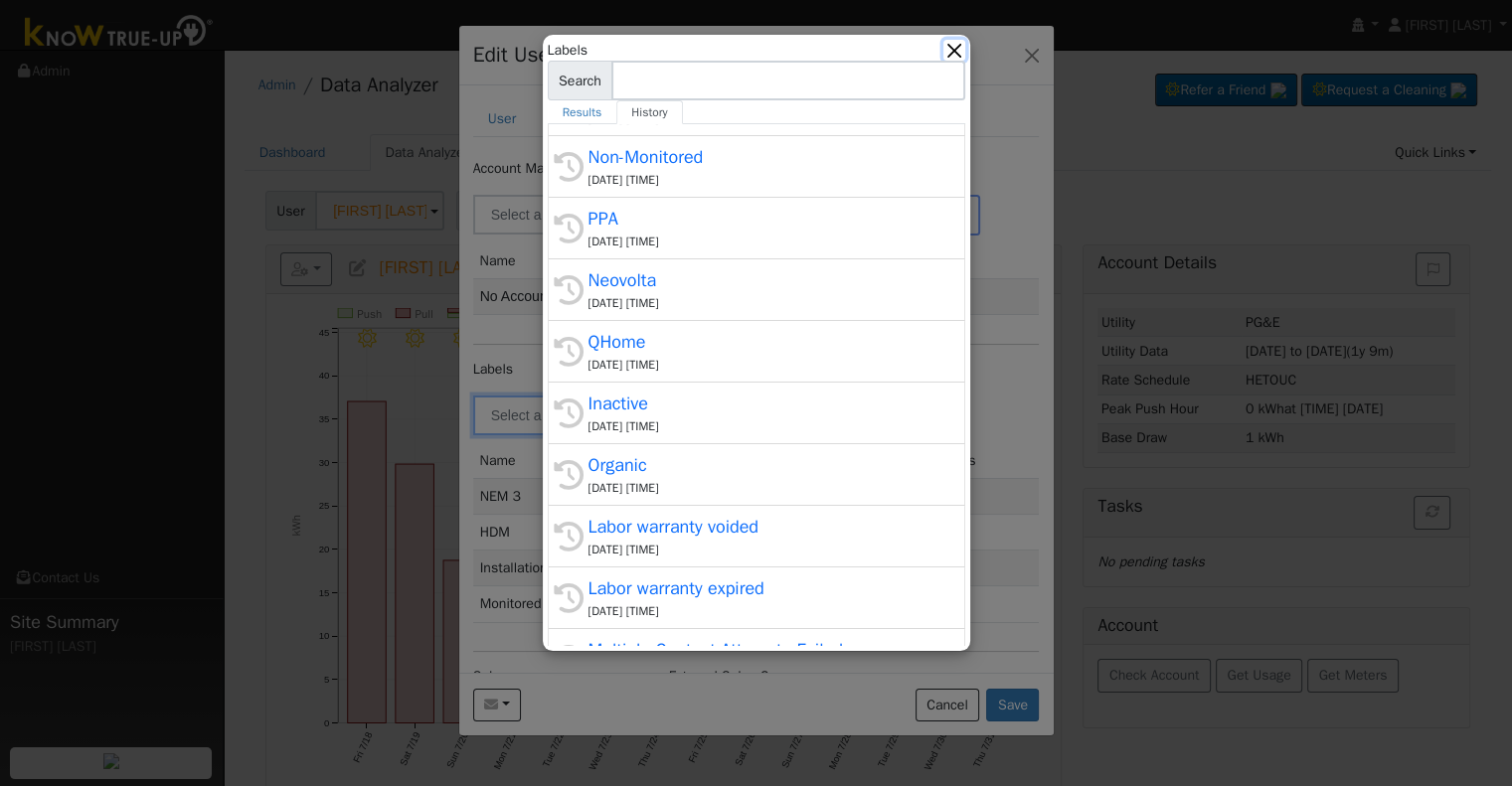 click at bounding box center [953, 50] 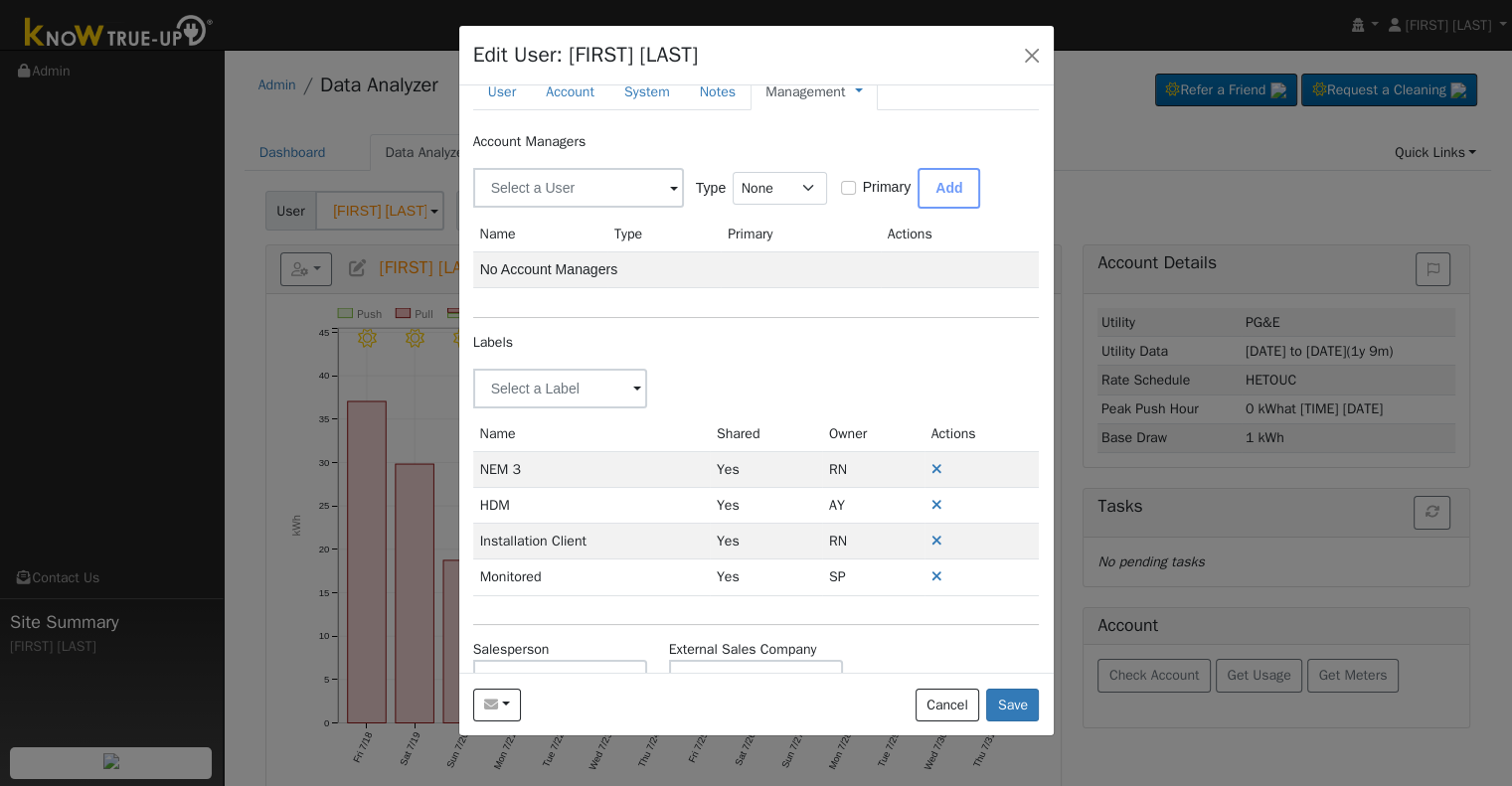 scroll, scrollTop: 0, scrollLeft: 0, axis: both 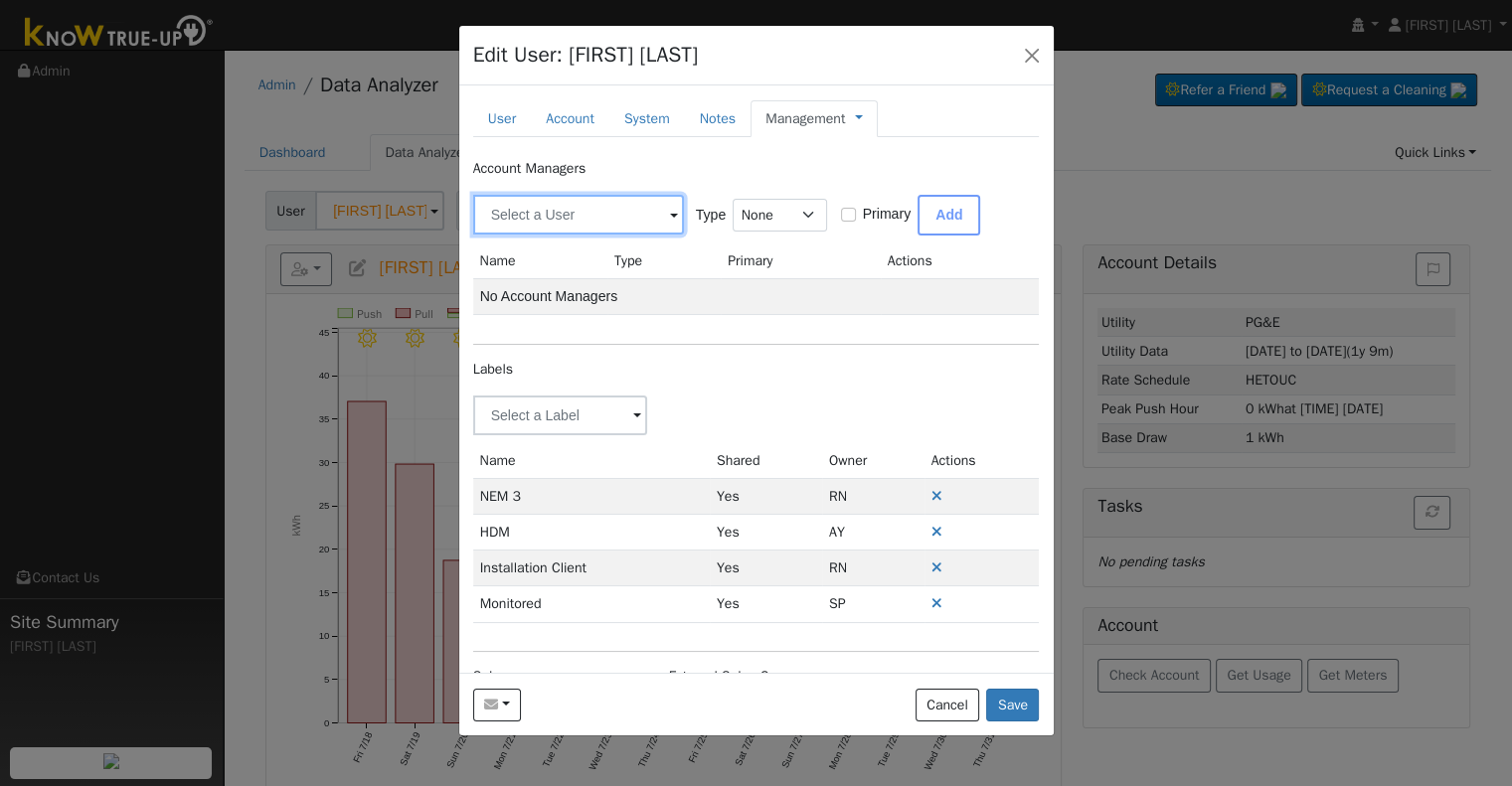 click at bounding box center [579, 215] 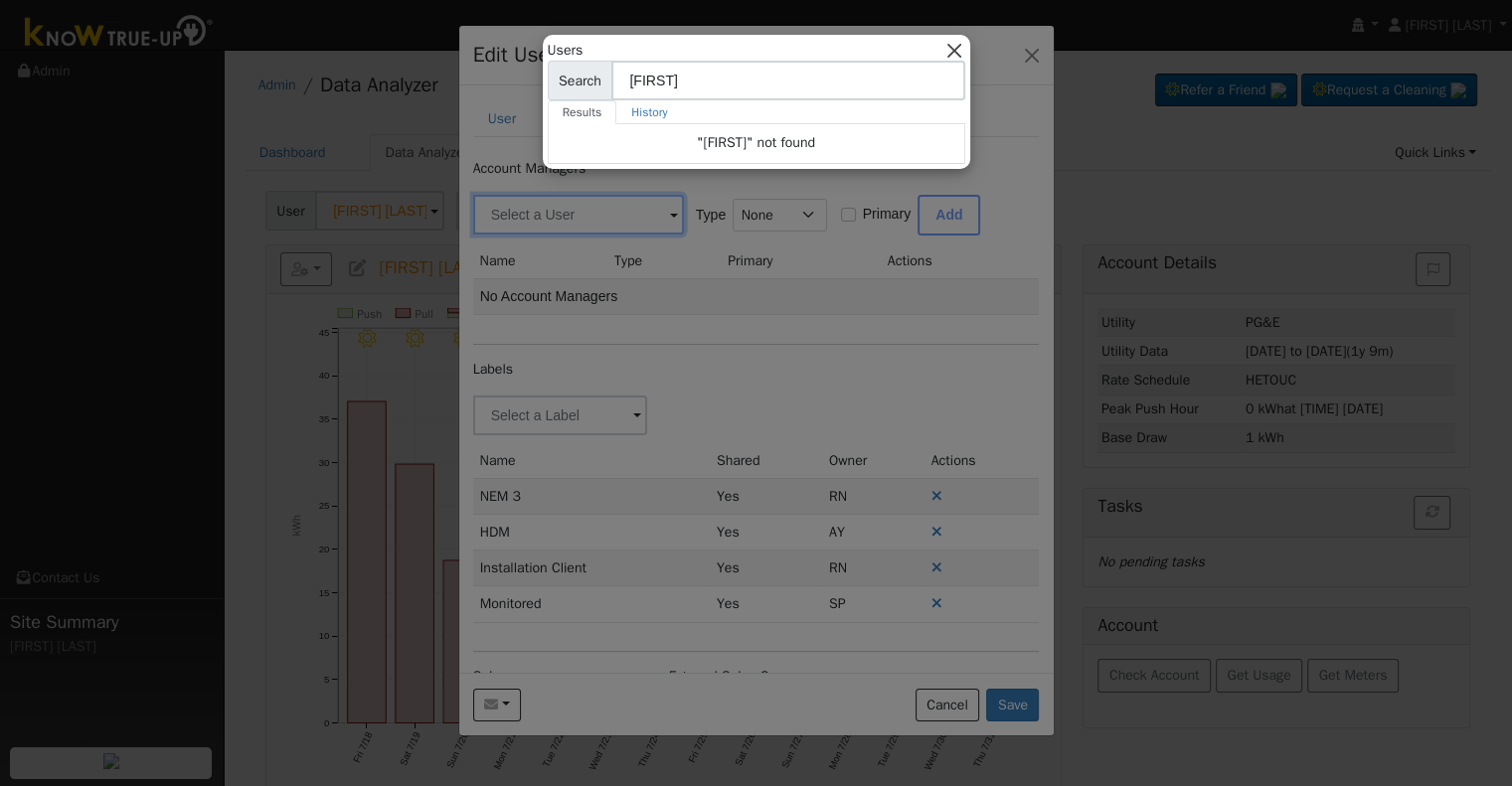 type on "[FIRST]" 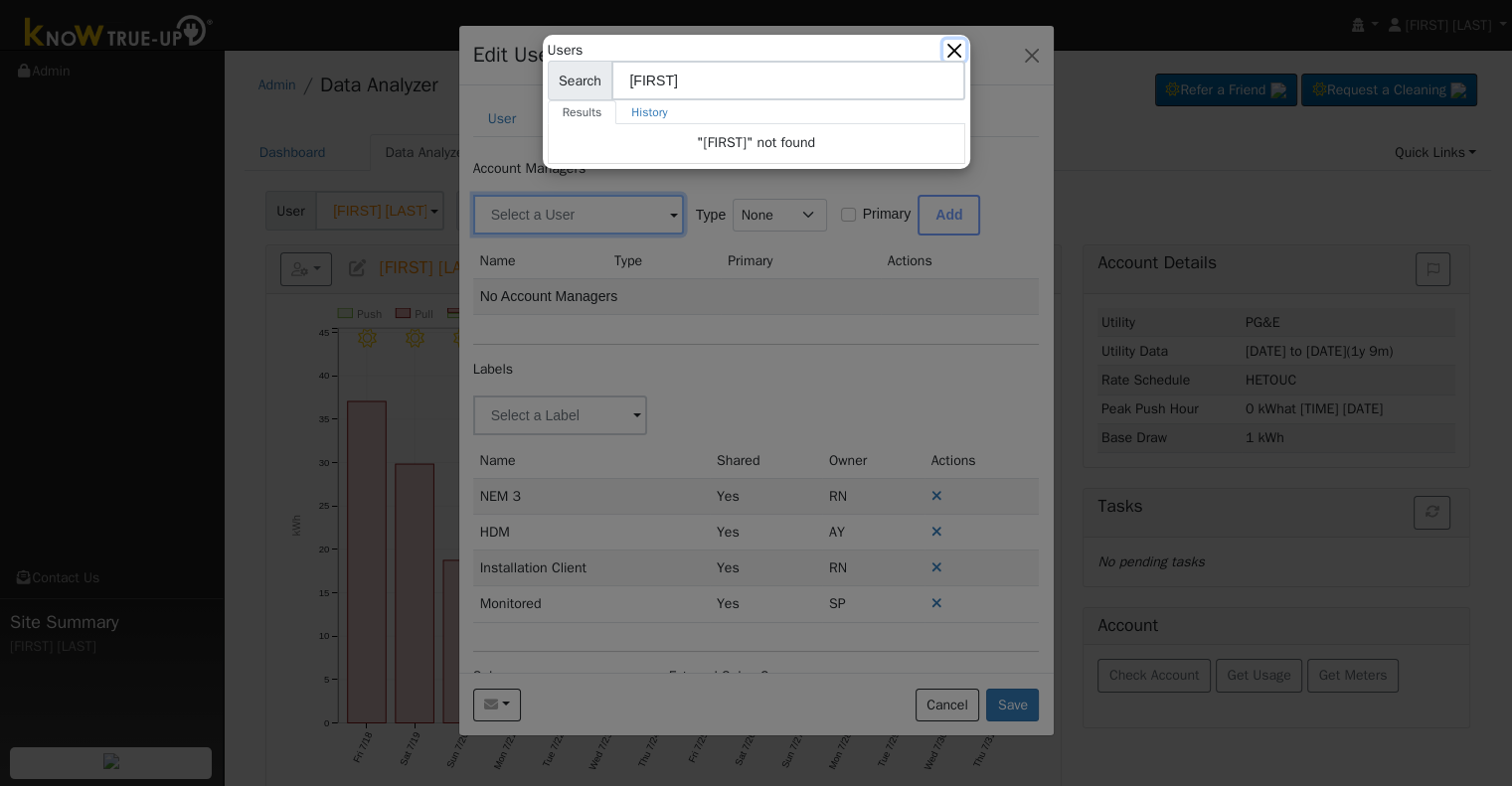 click at bounding box center (953, 50) 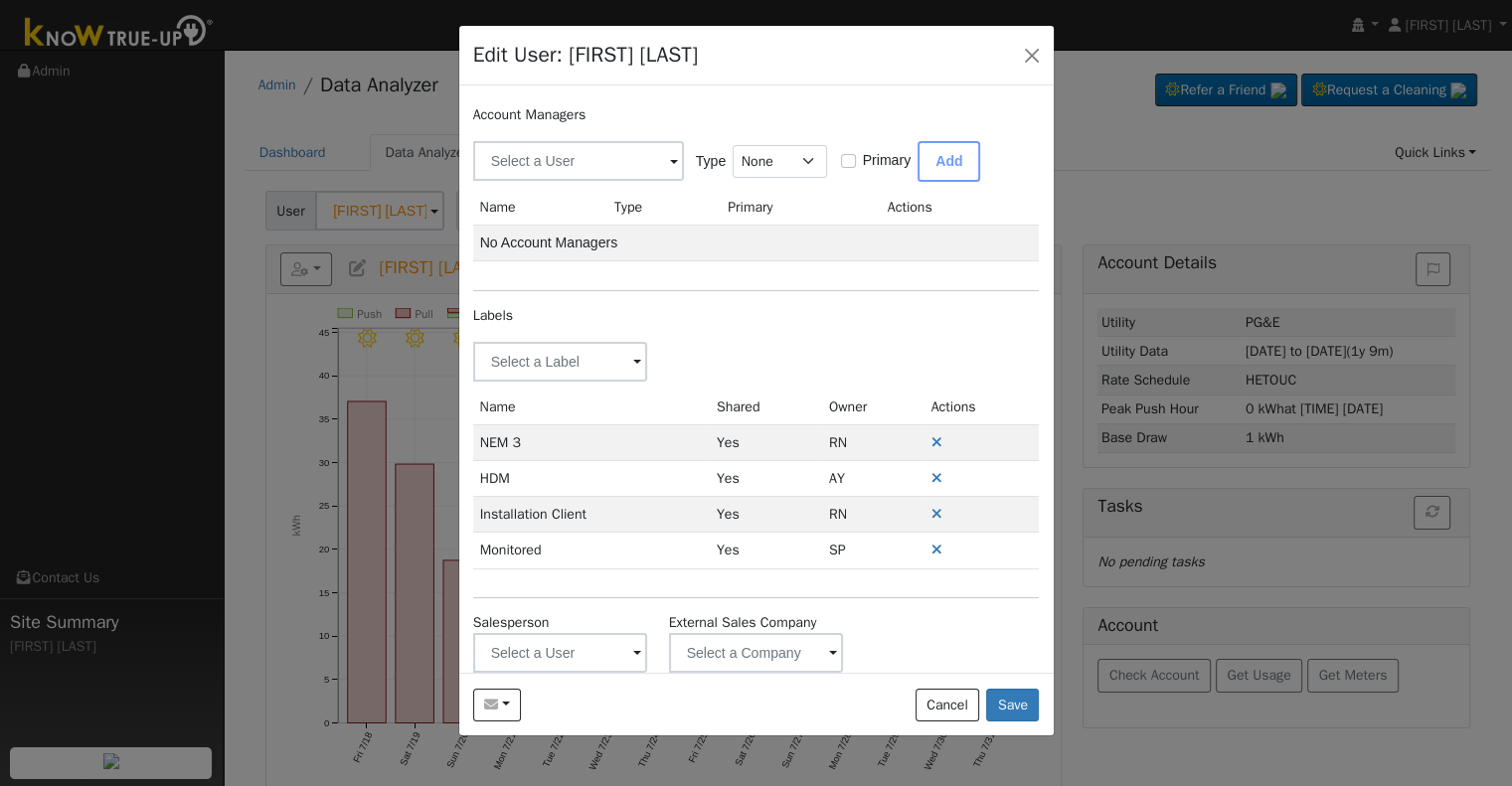 scroll, scrollTop: 83, scrollLeft: 0, axis: vertical 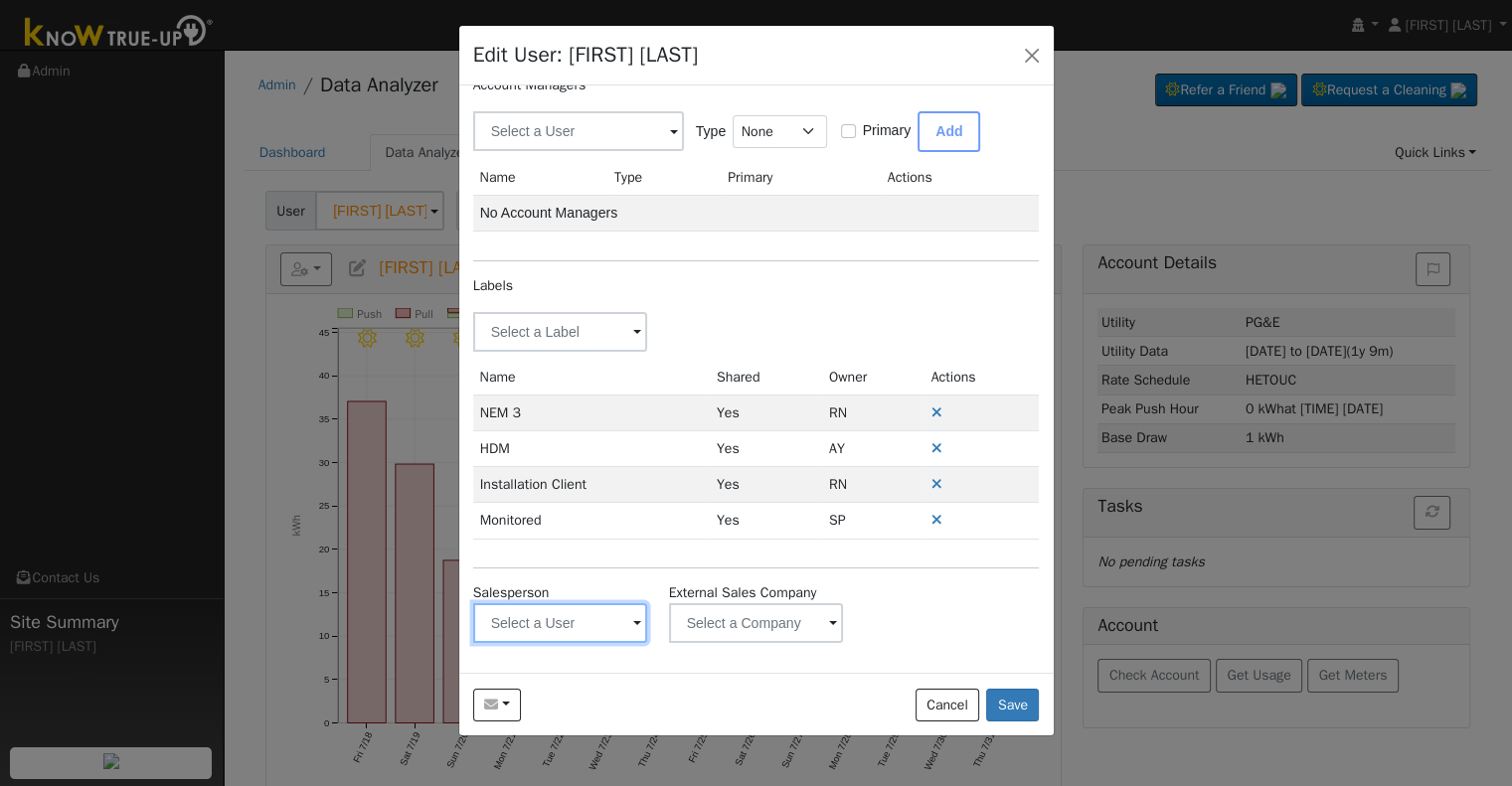 click at bounding box center [561, 332] 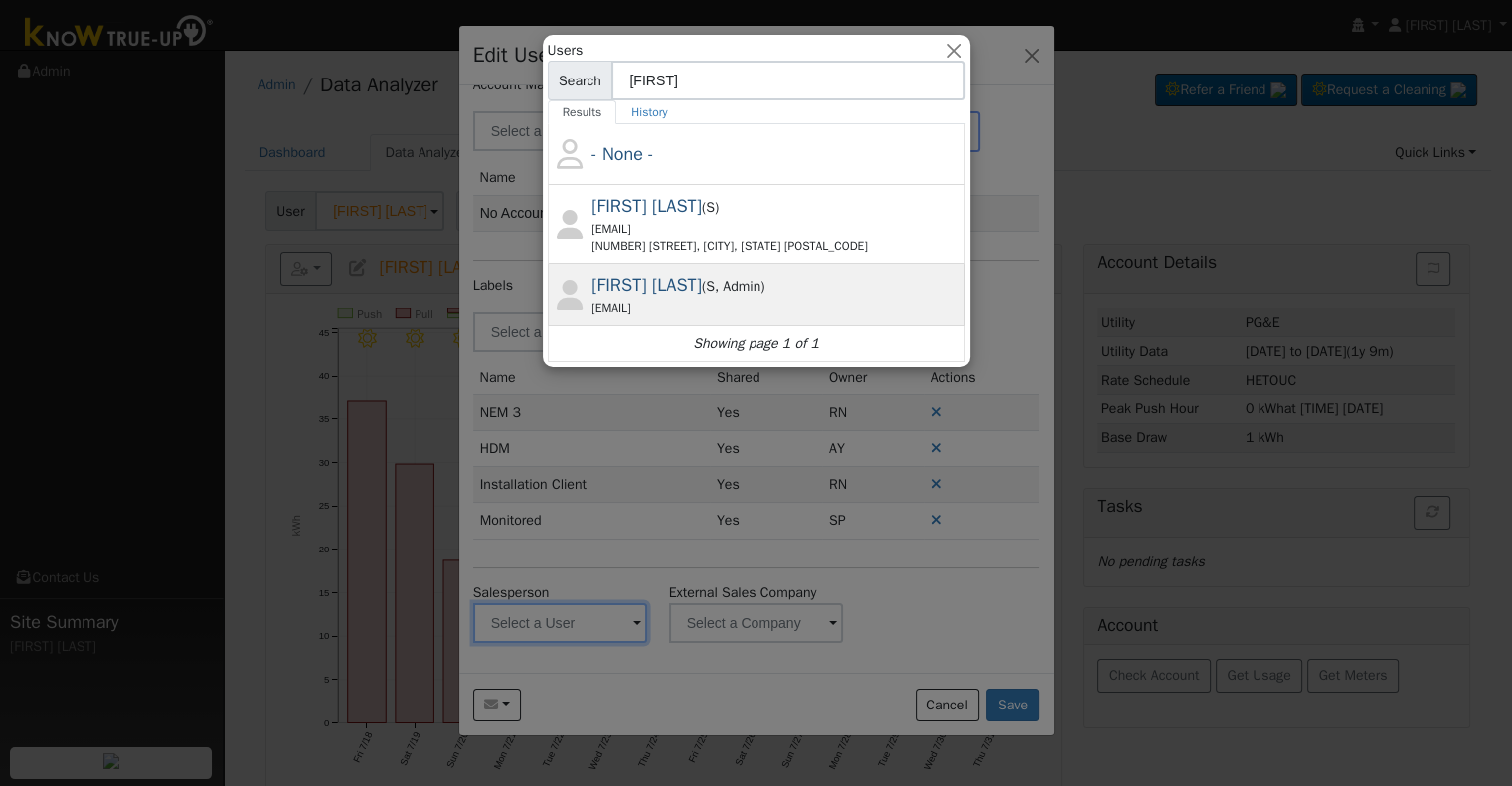 type on "[FIRST]" 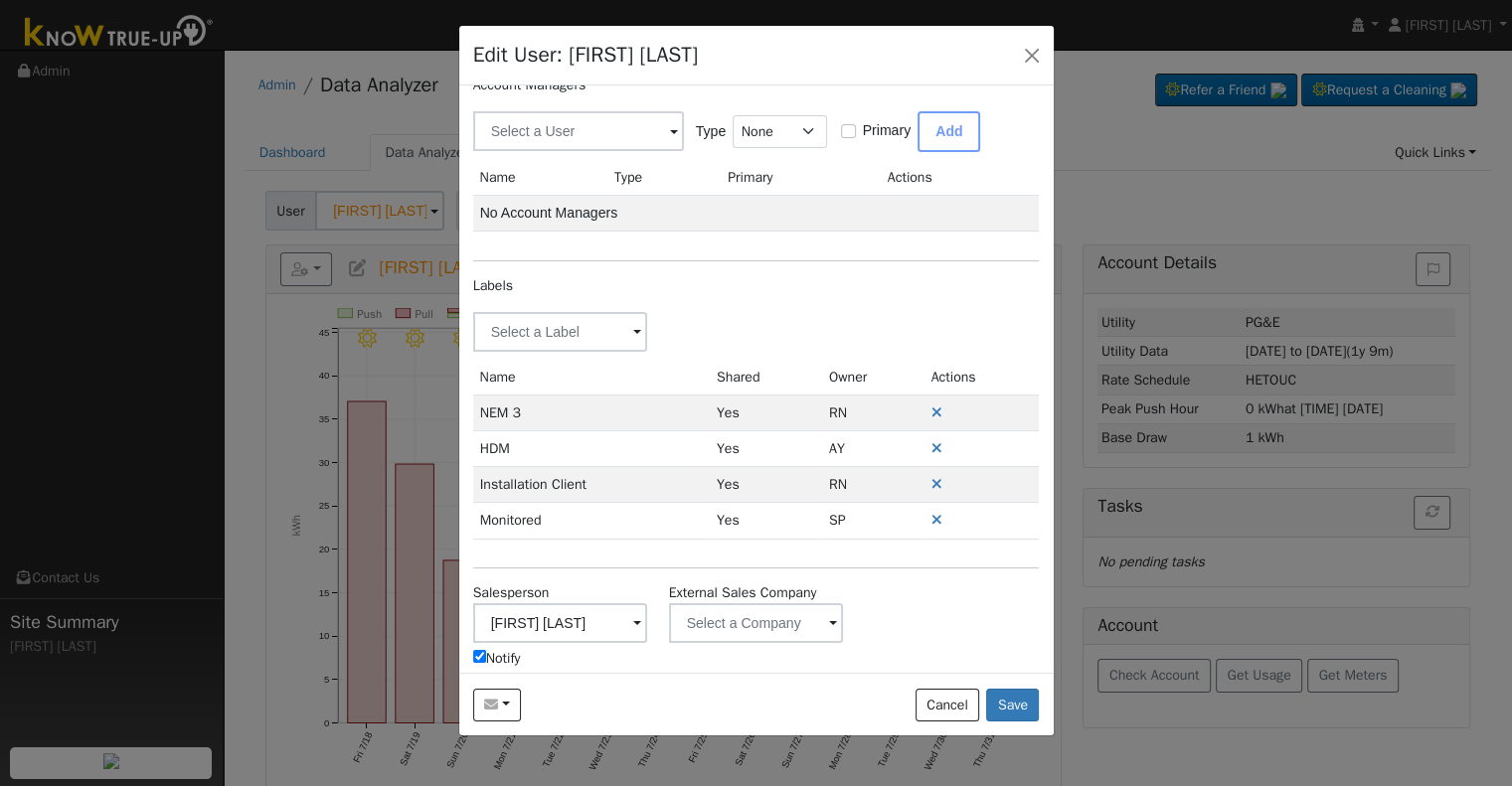 click on "Salesperson [FIRST] [LAST]  Notify" at bounding box center (560, 625) 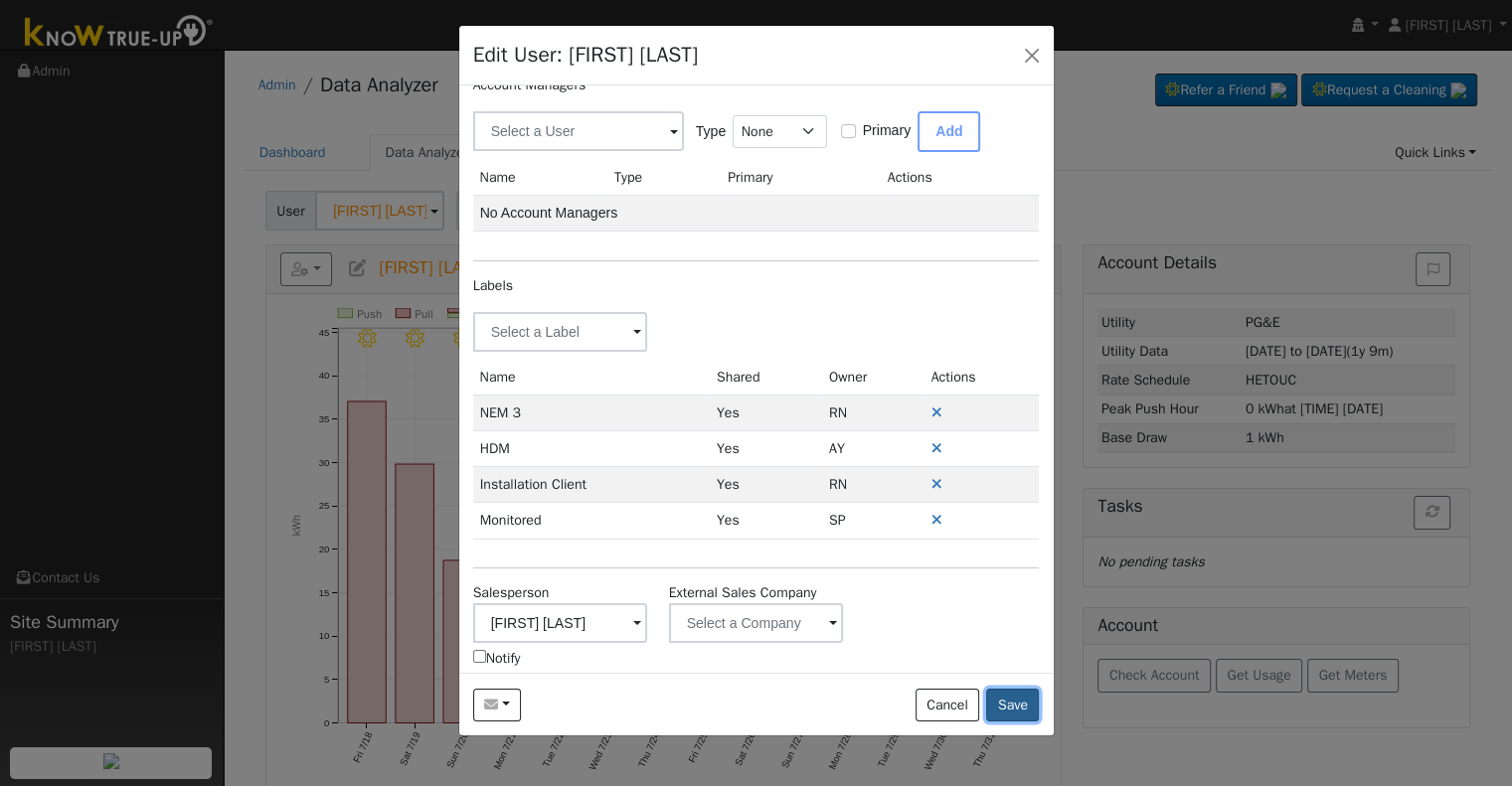 click on "Save" at bounding box center [1012, 706] 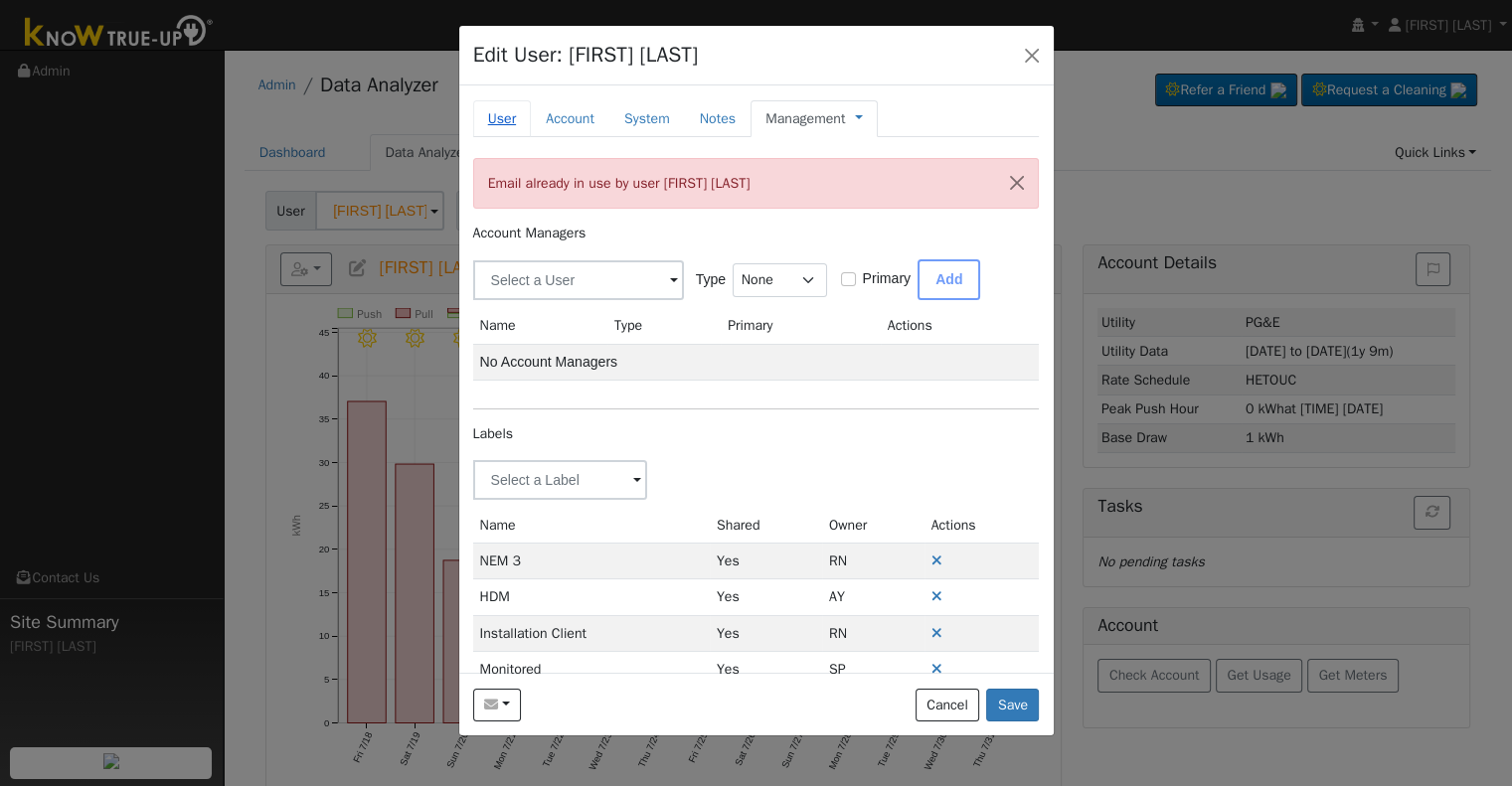 click on "User" at bounding box center (502, 118) 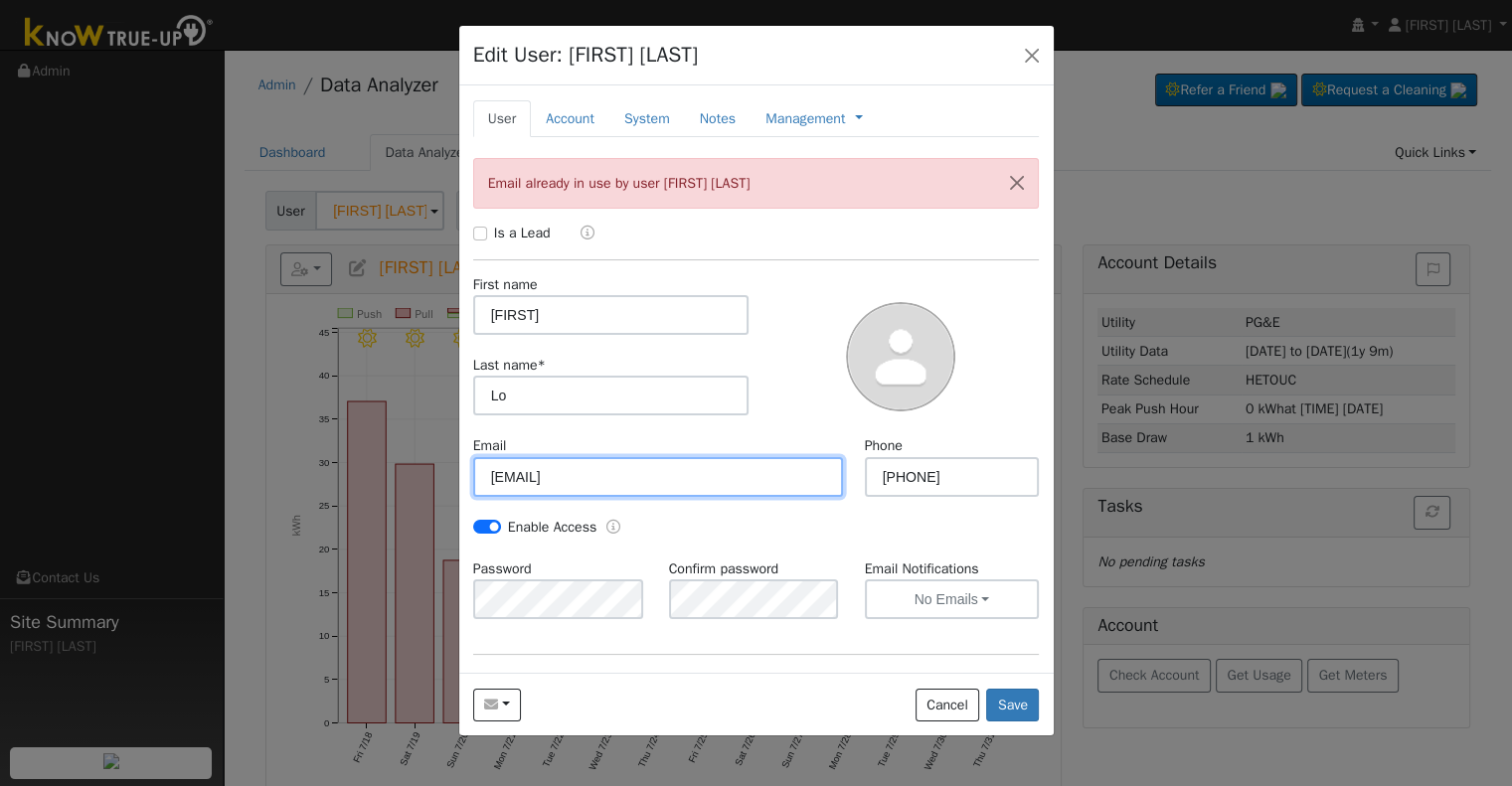 click on "[EMAIL]" at bounding box center [658, 477] 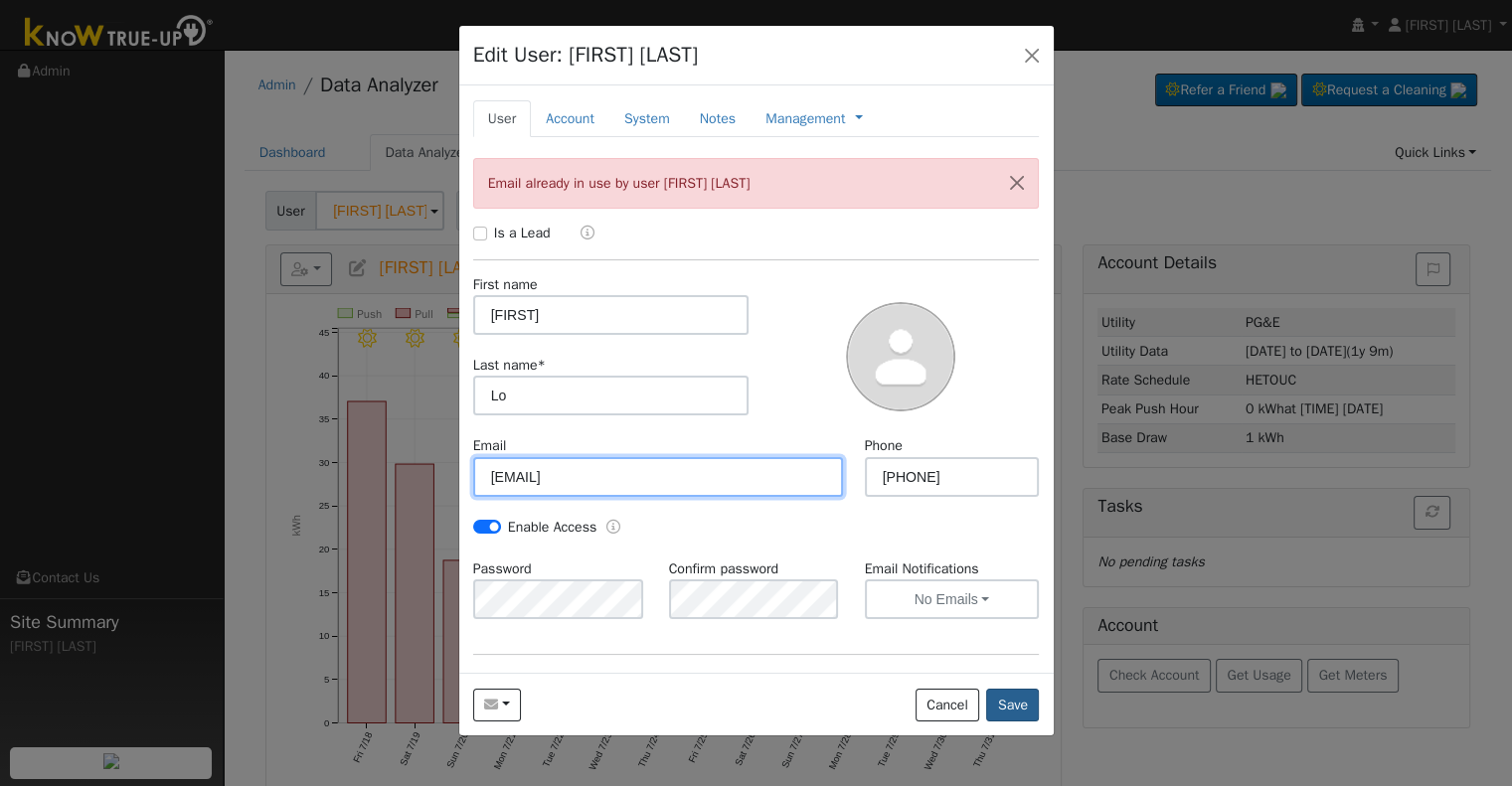 type on "[EMAIL]" 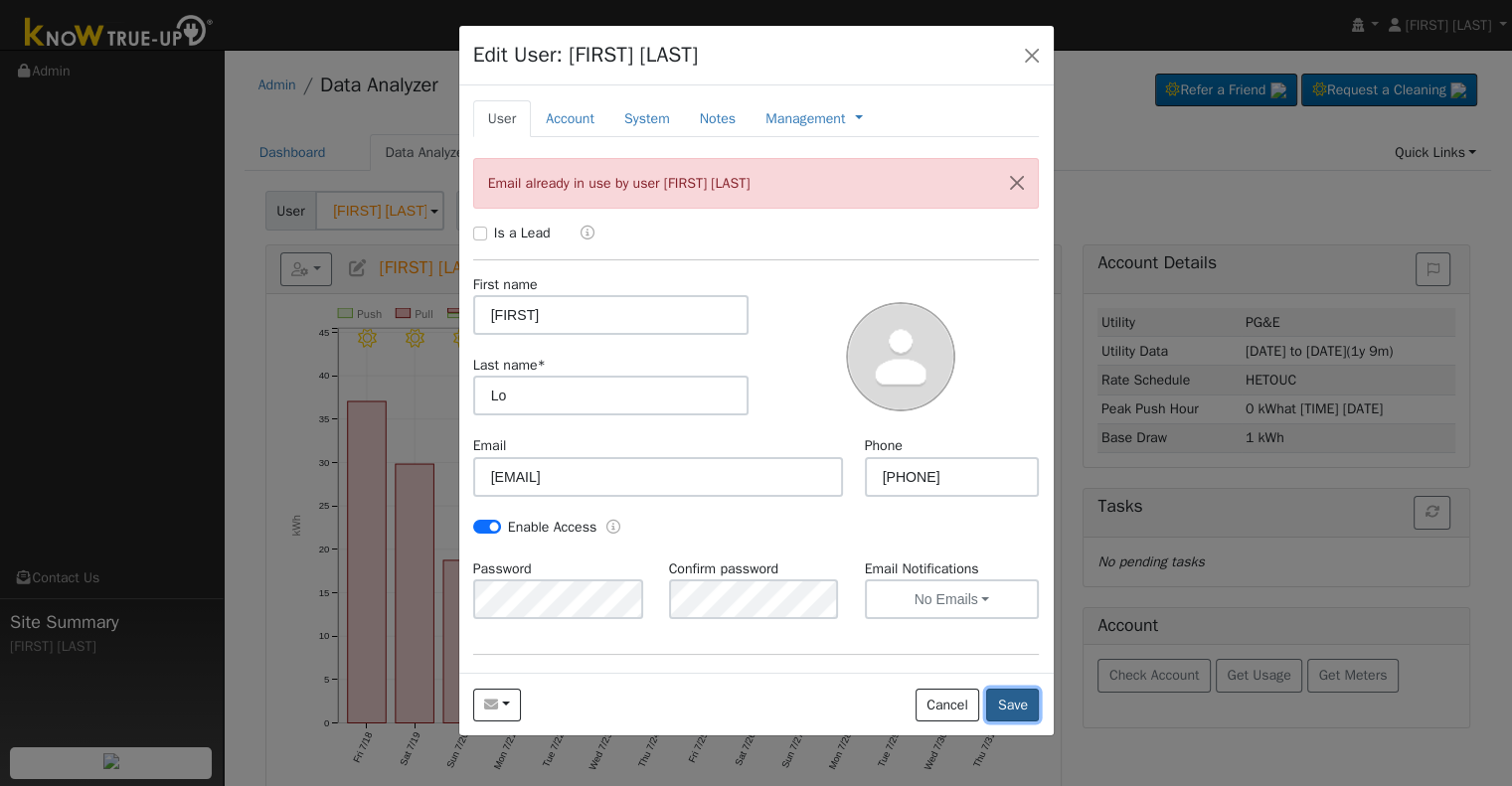 click on "Save" at bounding box center (1012, 706) 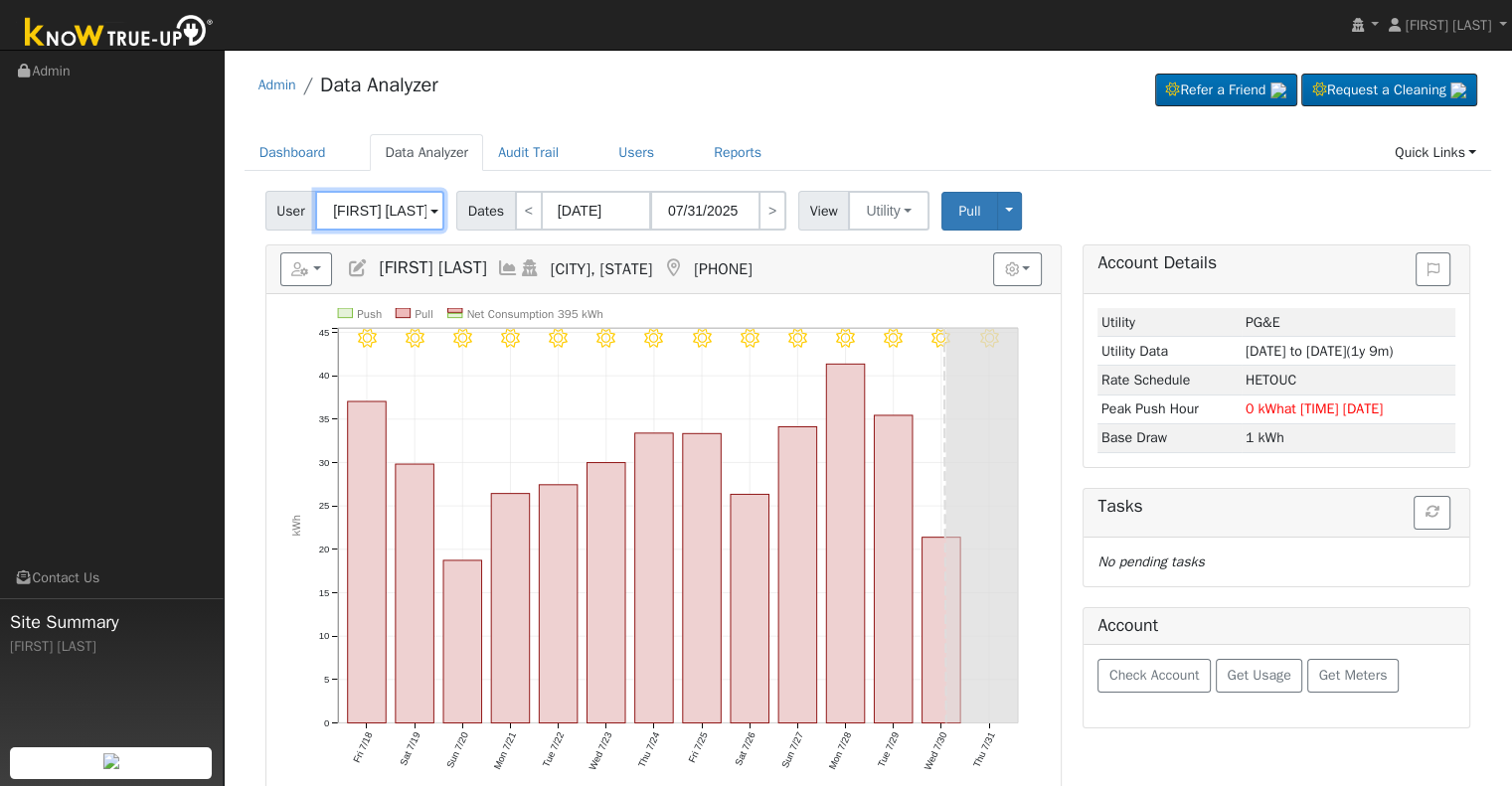 click on "[FIRST] [LAST]" at bounding box center [380, 211] 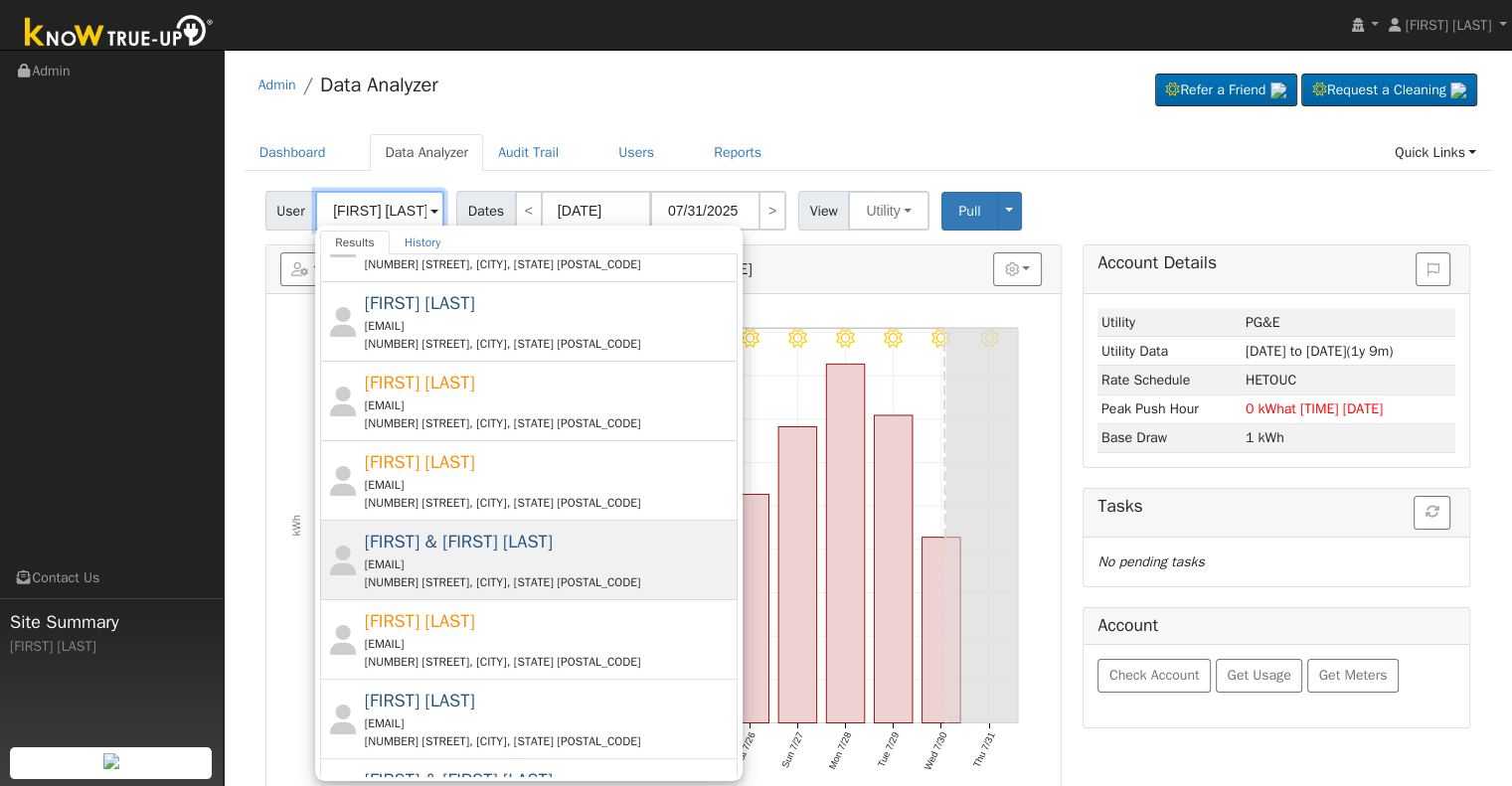 scroll, scrollTop: 698, scrollLeft: 0, axis: vertical 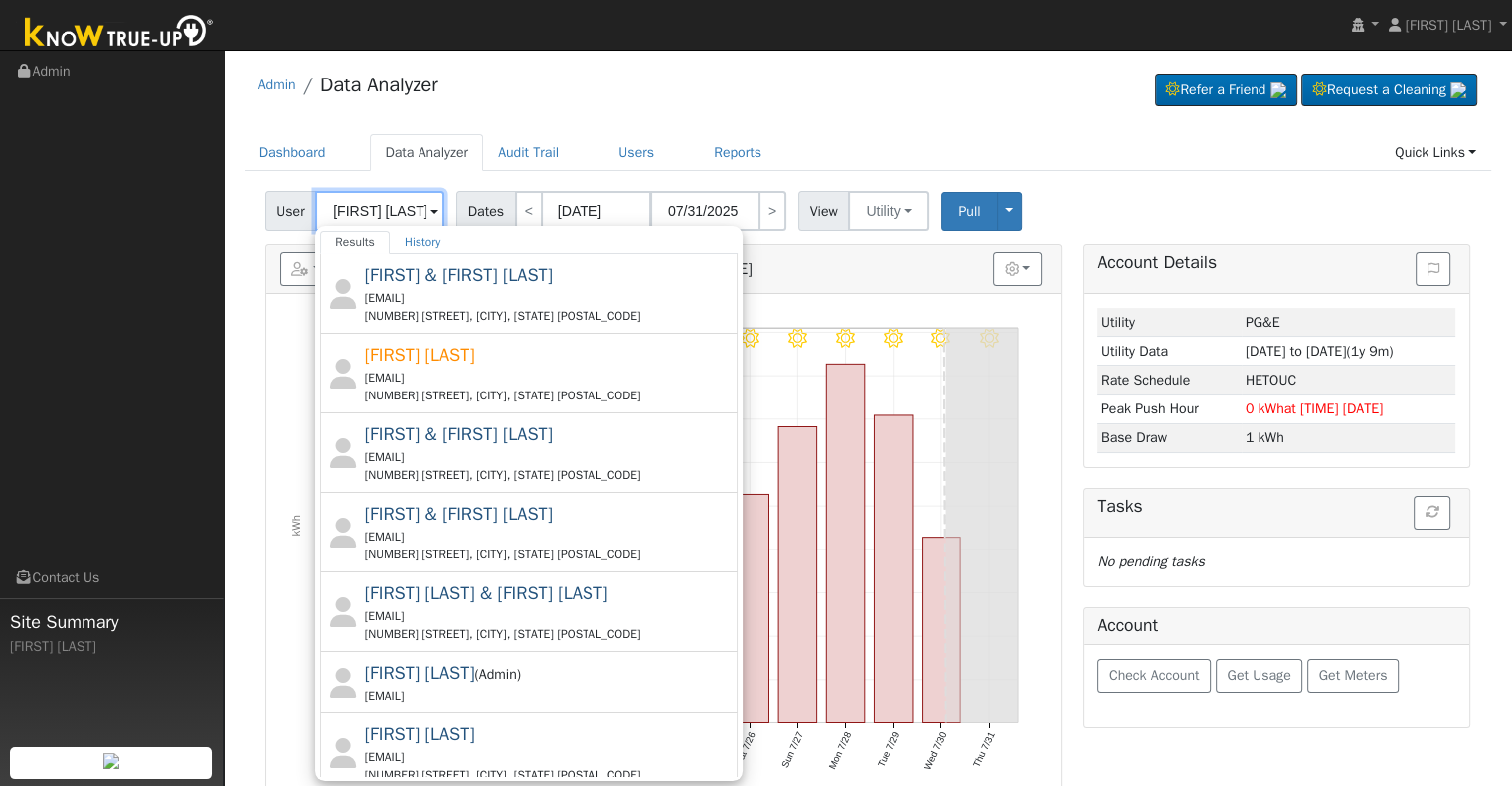 click on "[FIRST] [LAST]" at bounding box center (380, 211) 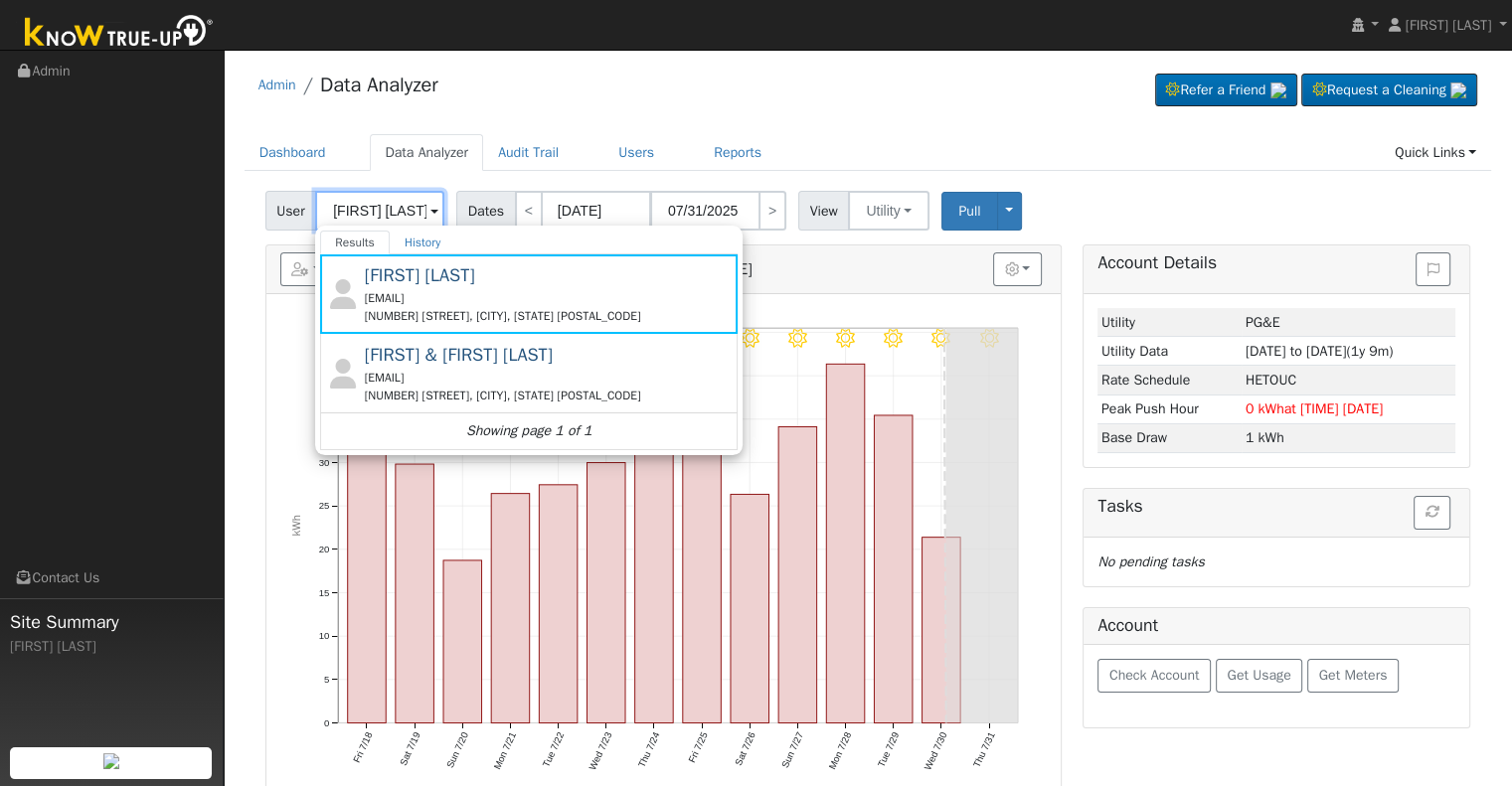 click on "[FIRST] [LAST]" at bounding box center [380, 211] 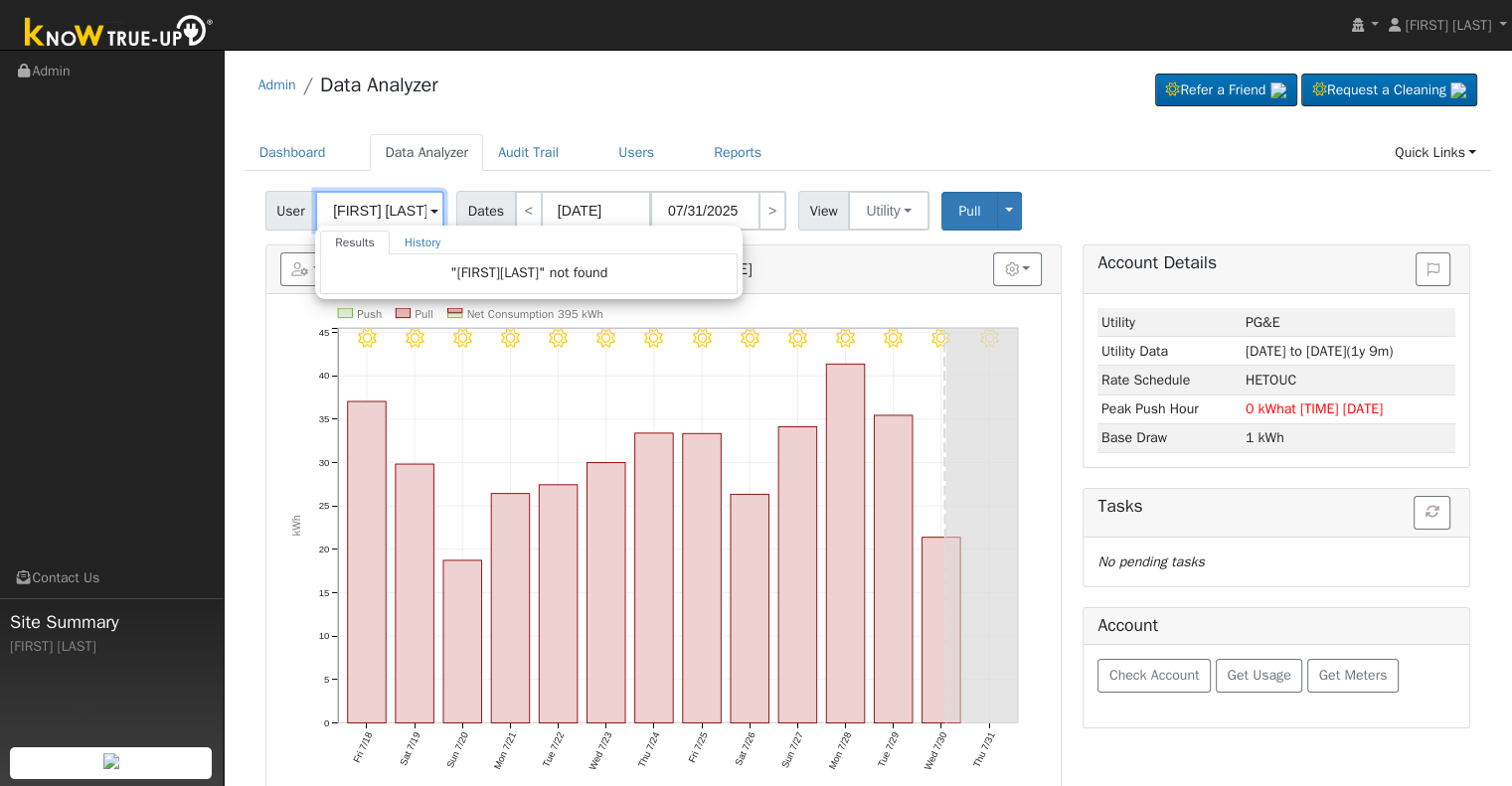 drag, startPoint x: 410, startPoint y: 211, endPoint x: 297, endPoint y: 203, distance: 113.28283 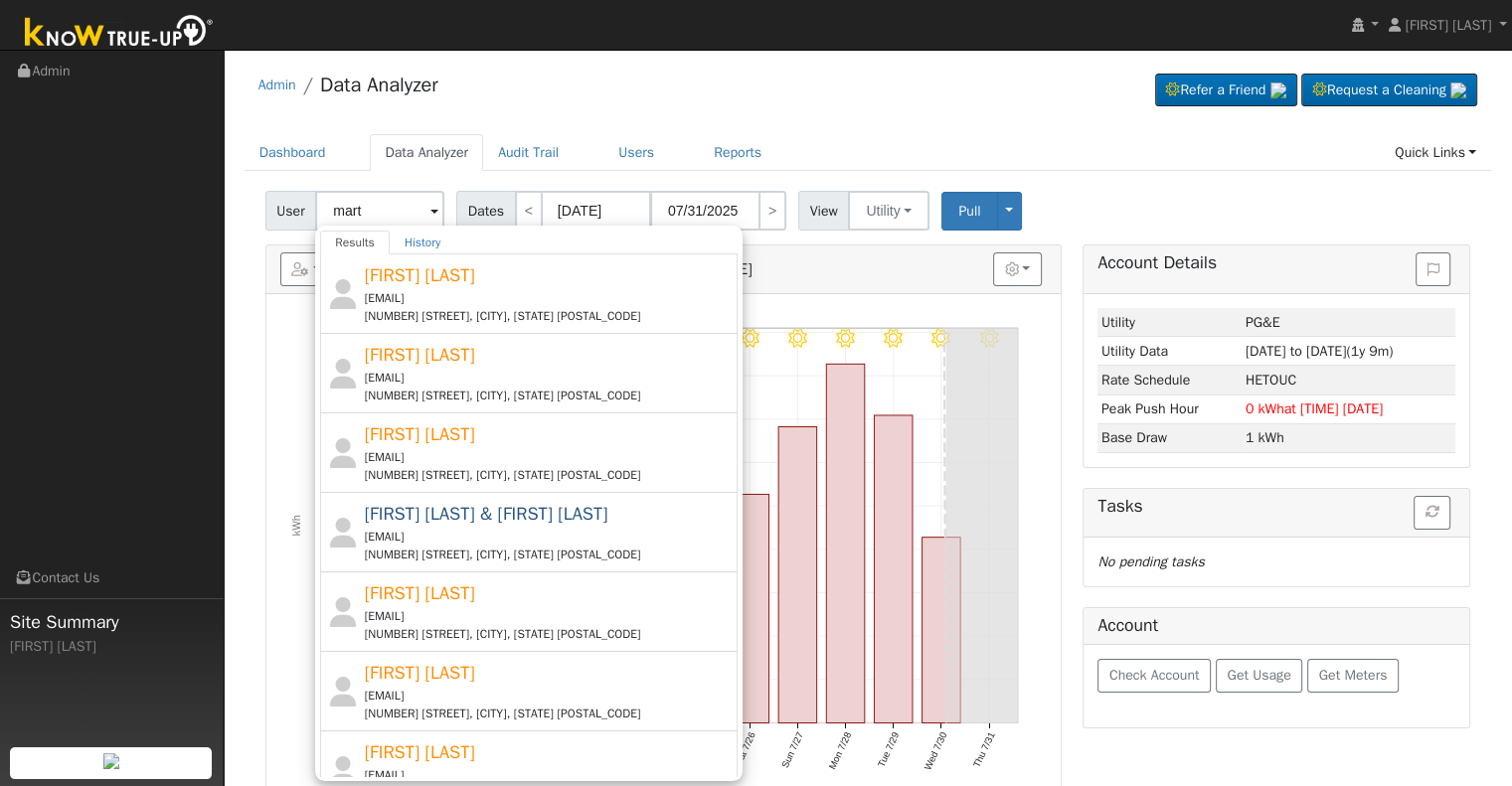 click on "[EMAIL]" at bounding box center [549, 298] 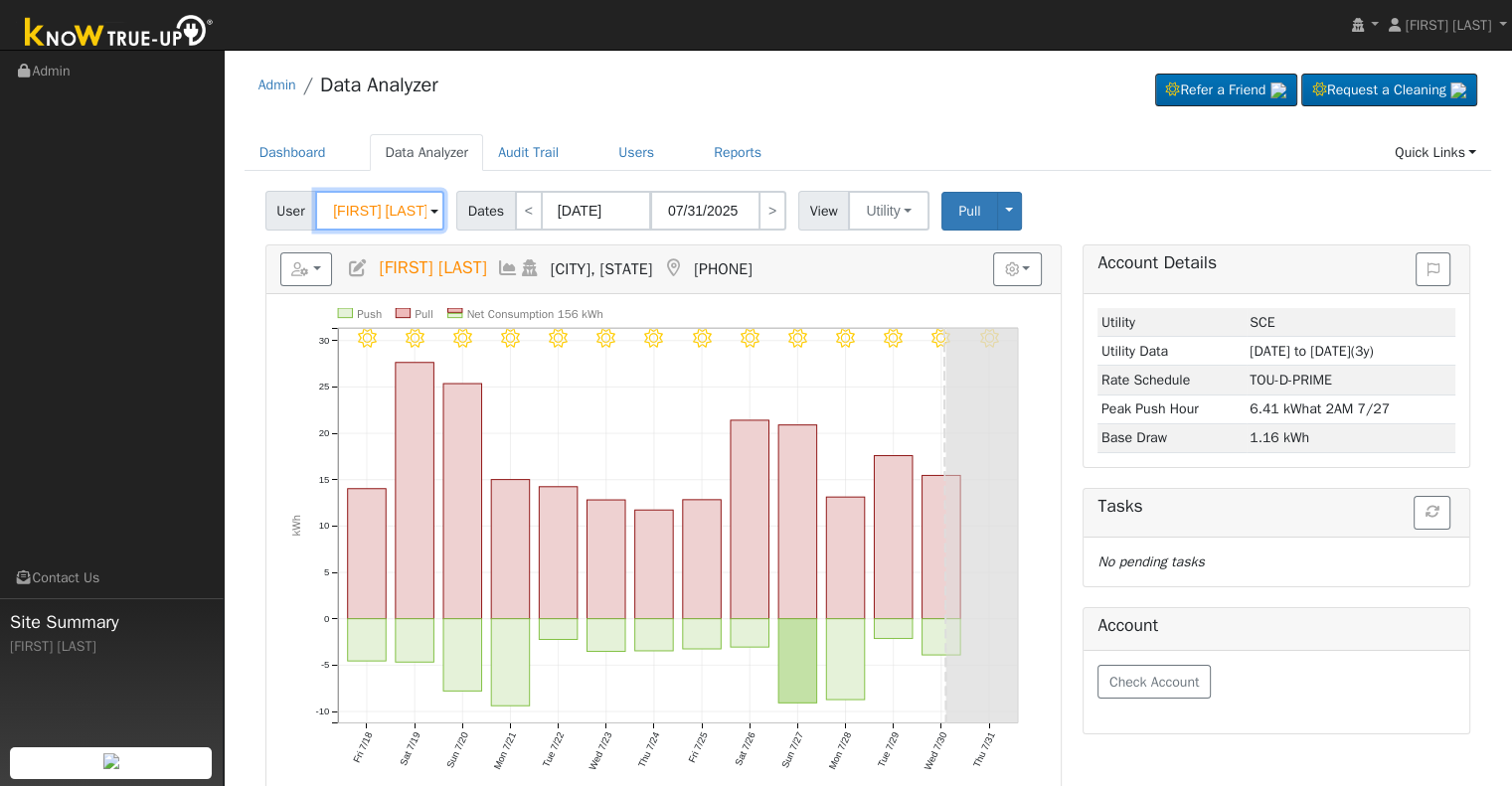 click on "[FIRST] [LAST]" at bounding box center (380, 211) 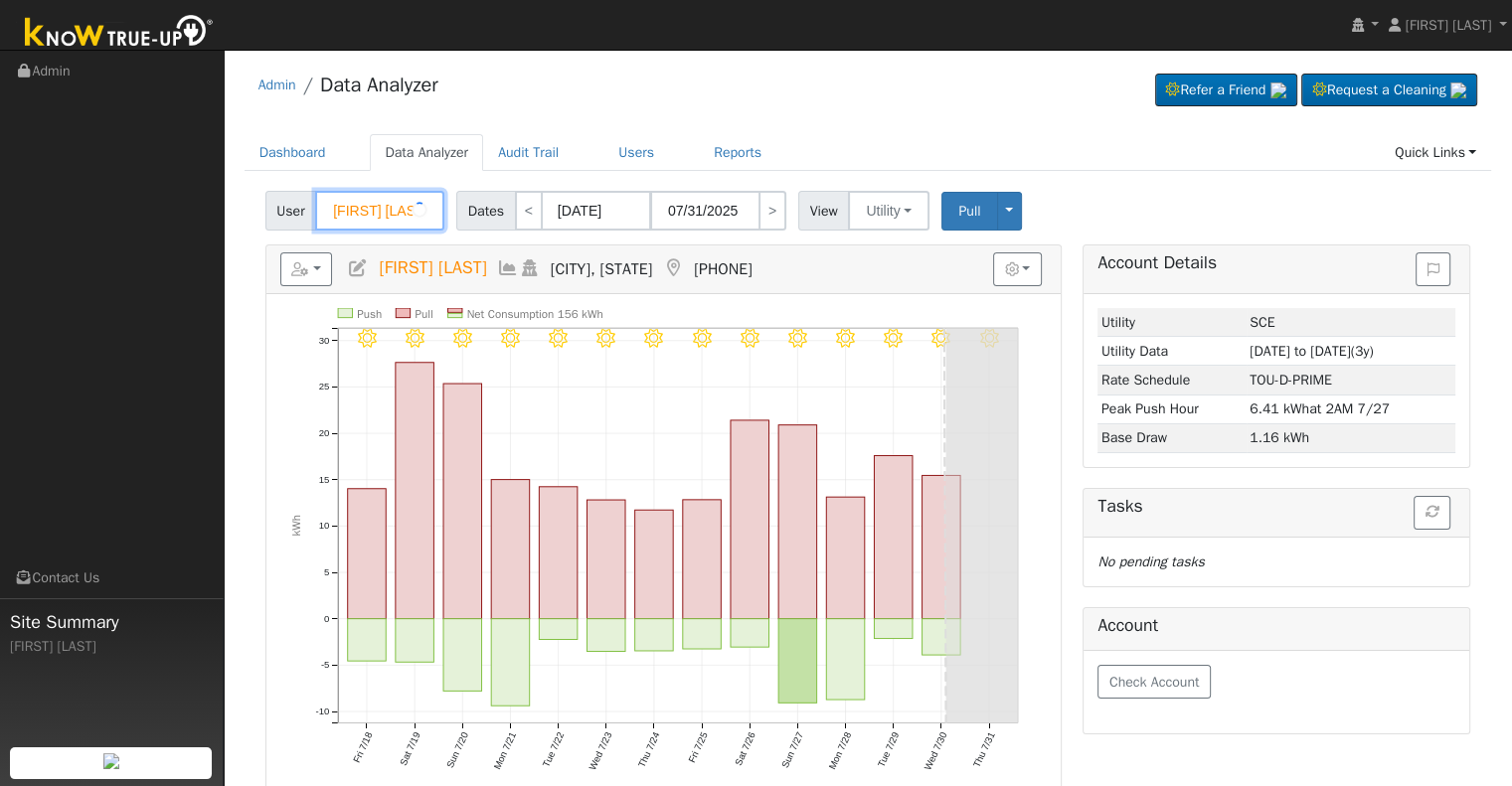 click on "[FIRST] [LAST]" at bounding box center (380, 211) 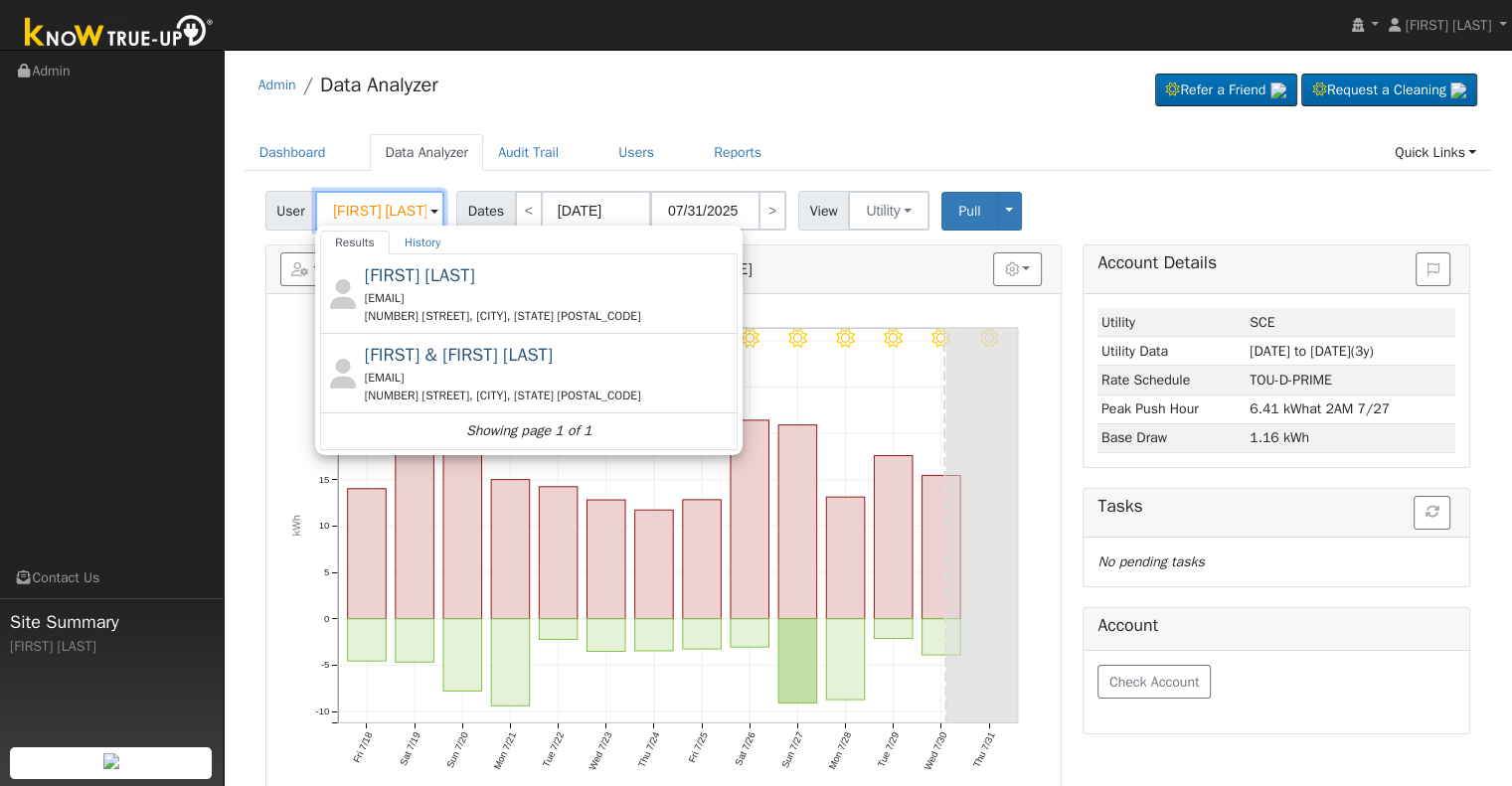 click on "[FIRST] [LAST]" at bounding box center [380, 211] 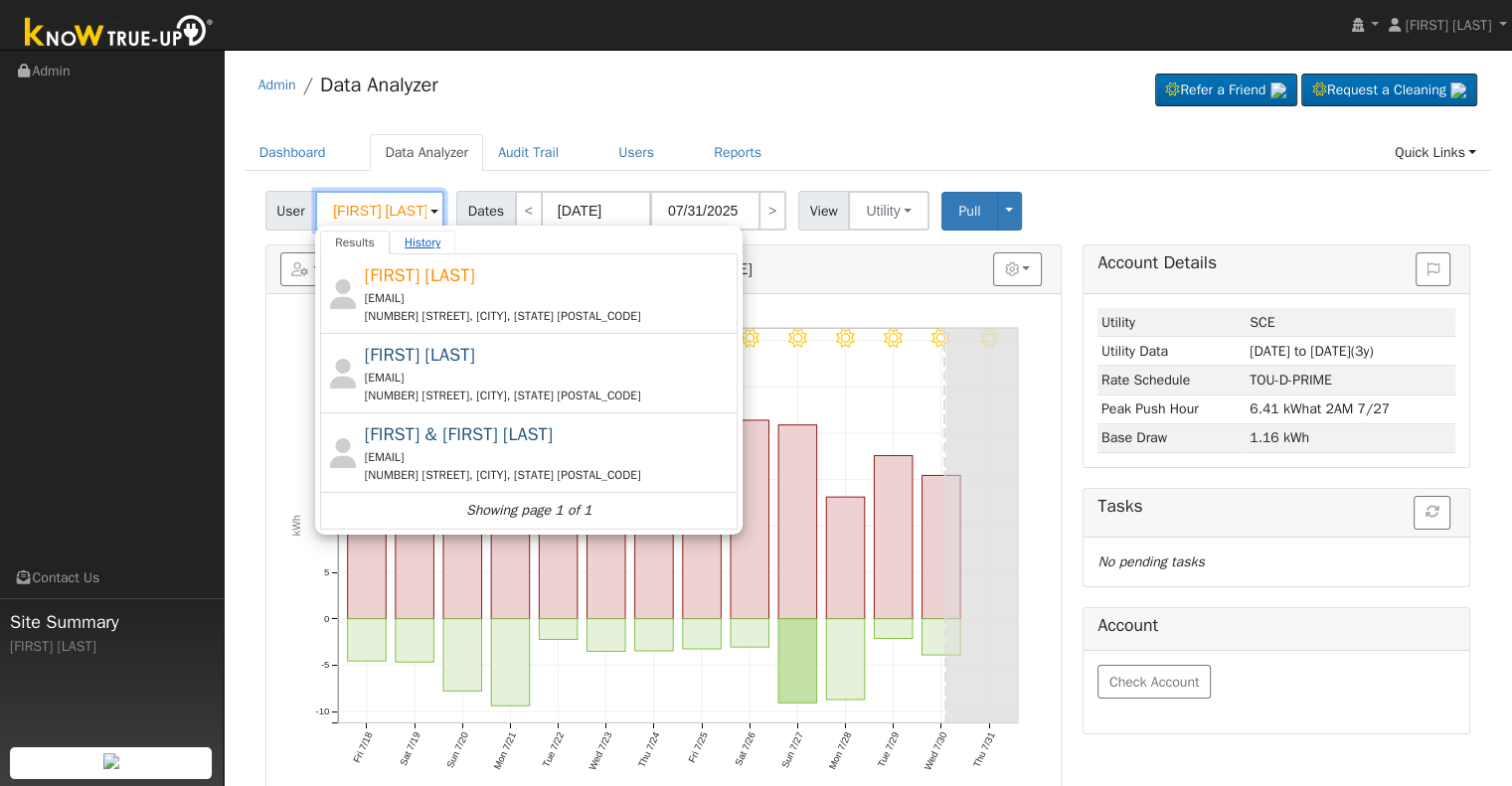 type on "[FIRST] [LAST]" 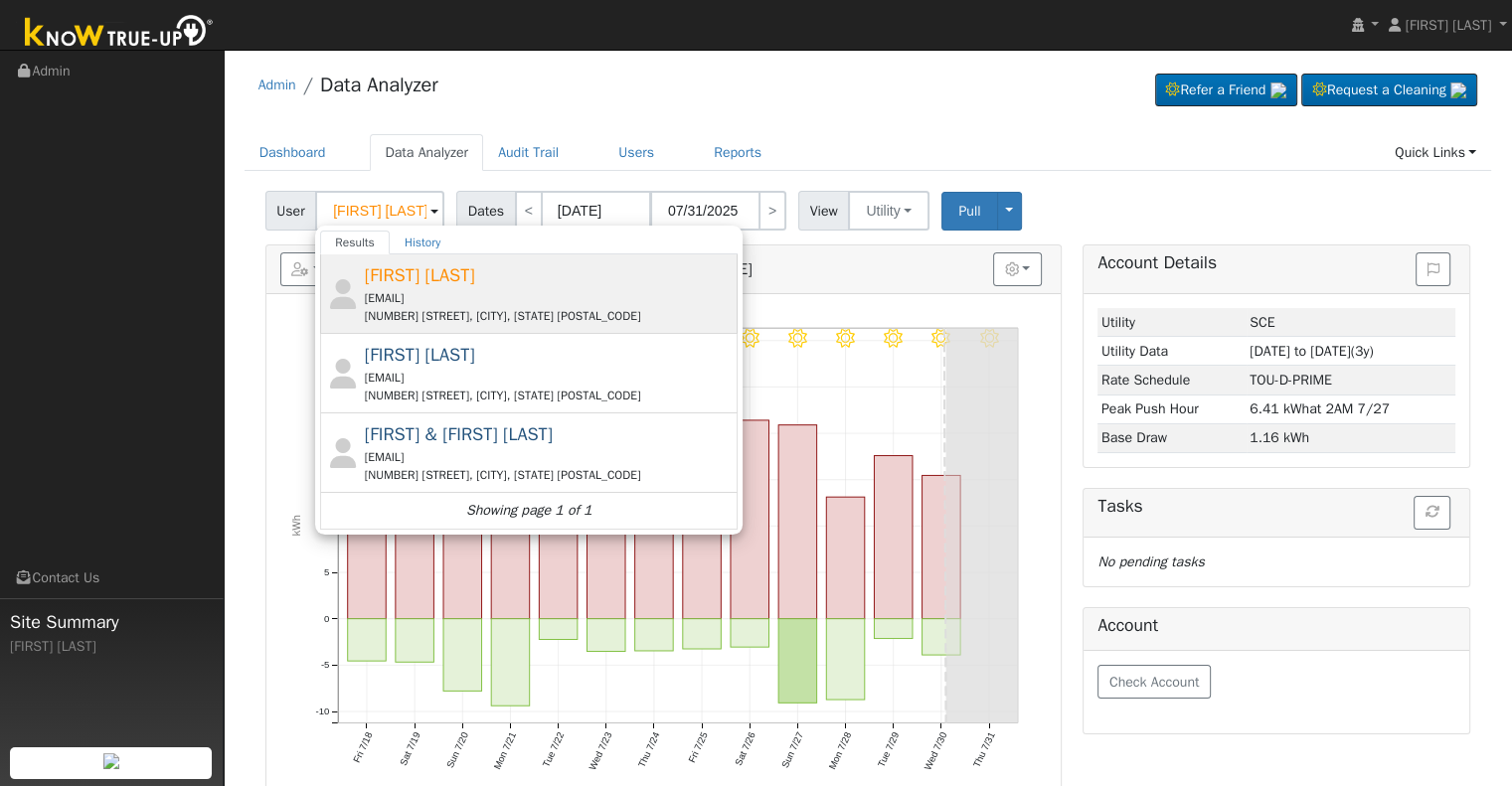 click on "[FIRST] [LAST] [EMAIL] [NUMBER] [STREET], [CITY], [STATE] [POSTAL_CODE]" 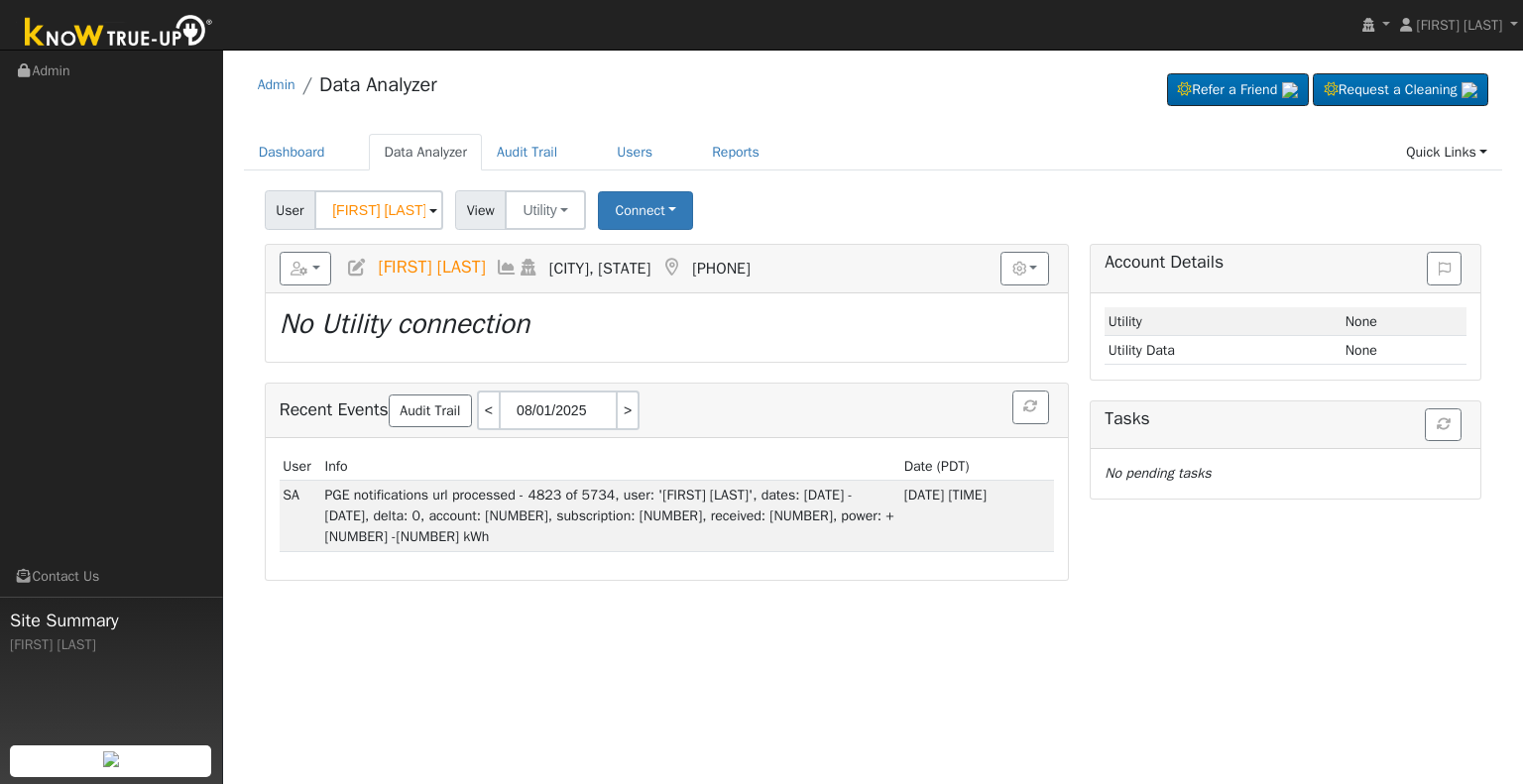 click at bounding box center (357, 268) 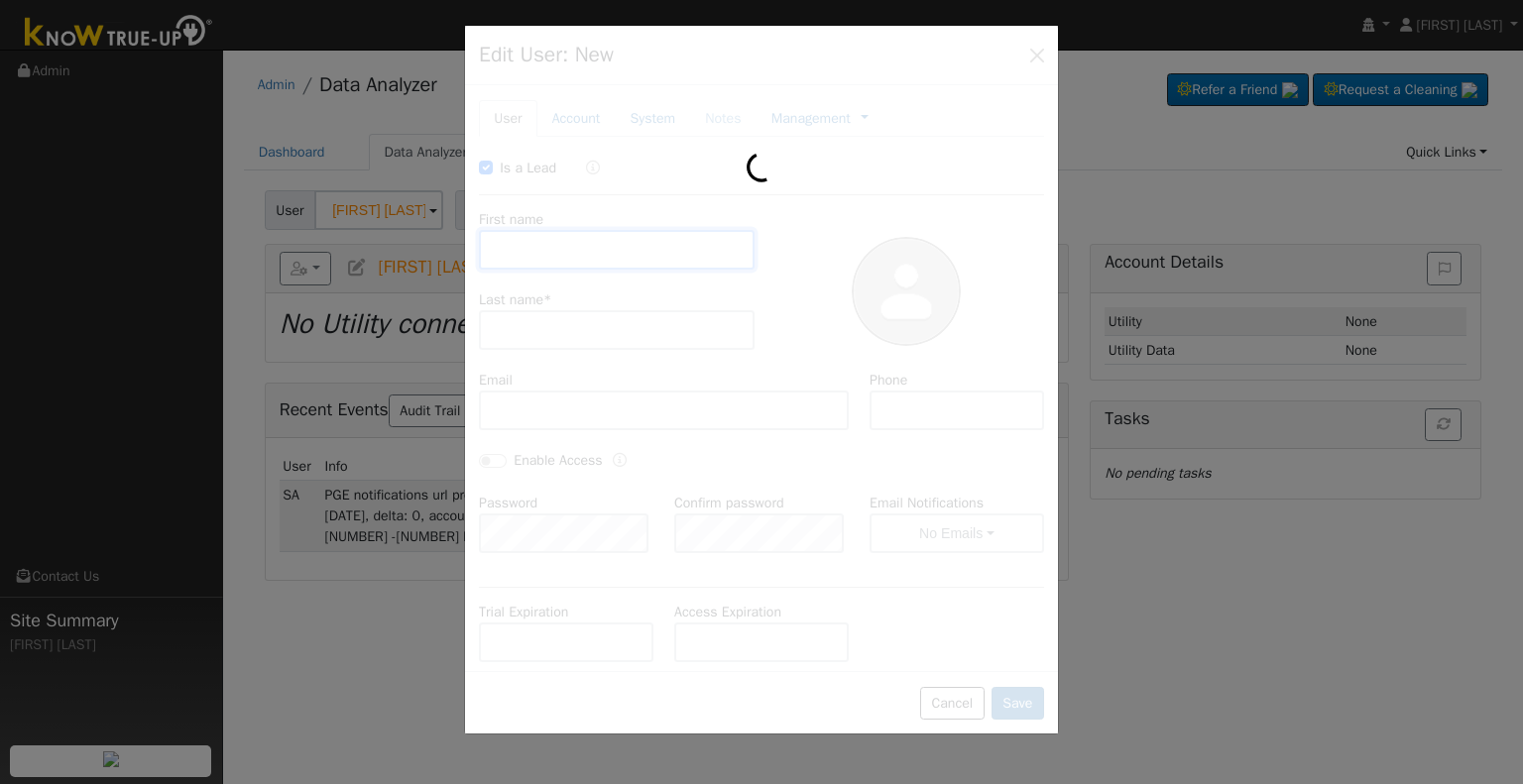 checkbox on "true" 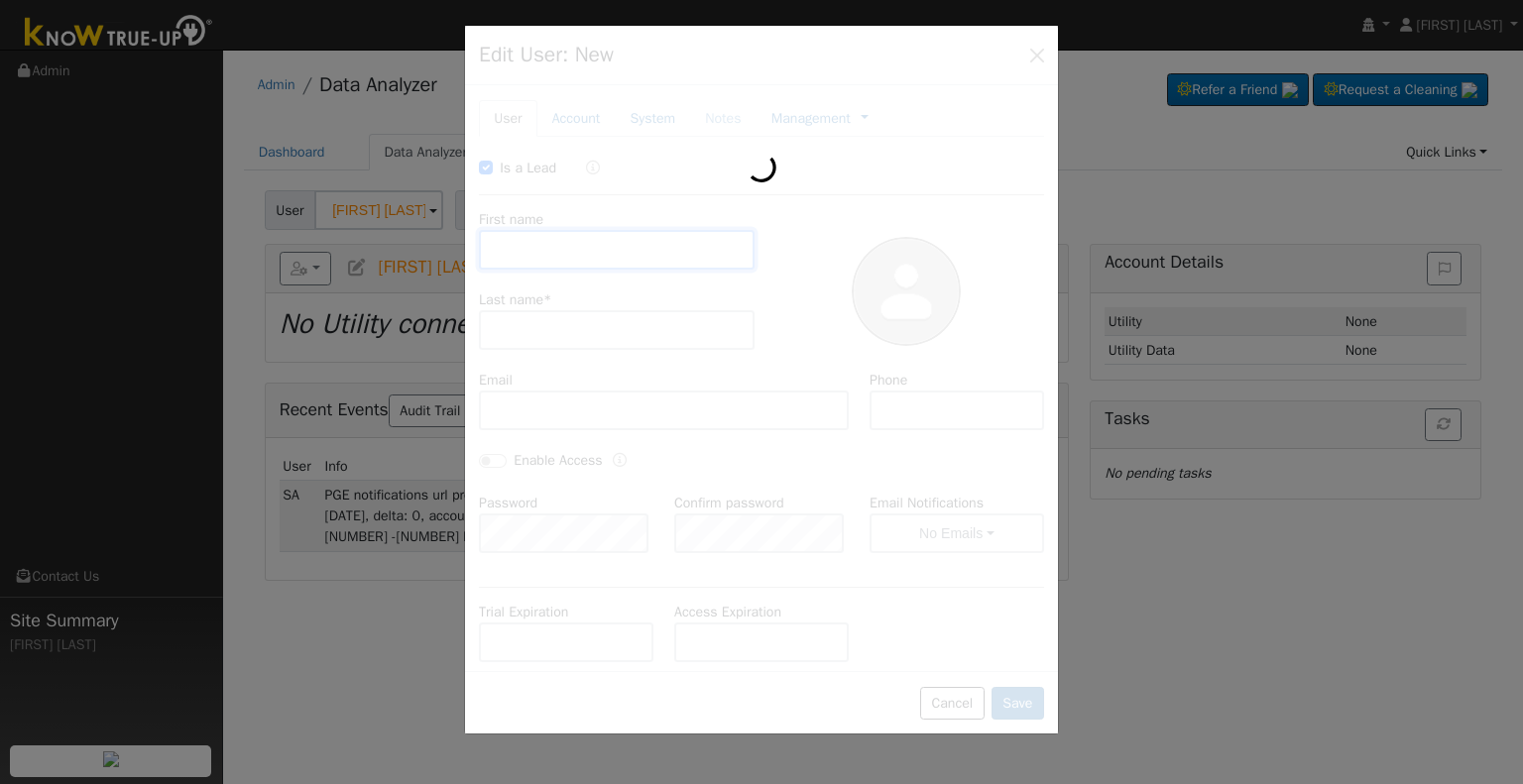 type on "[FIRST]" 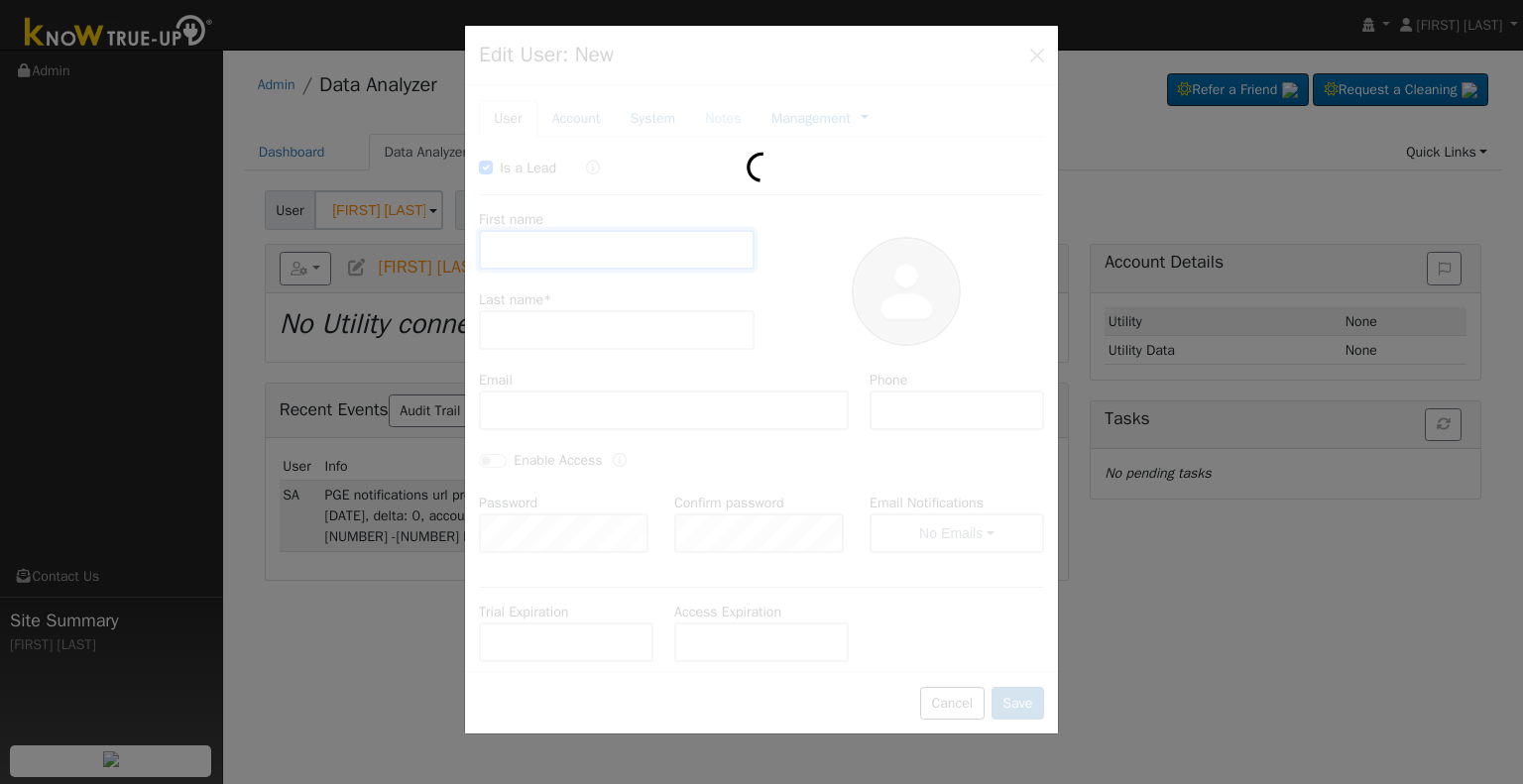 type on "Lo" 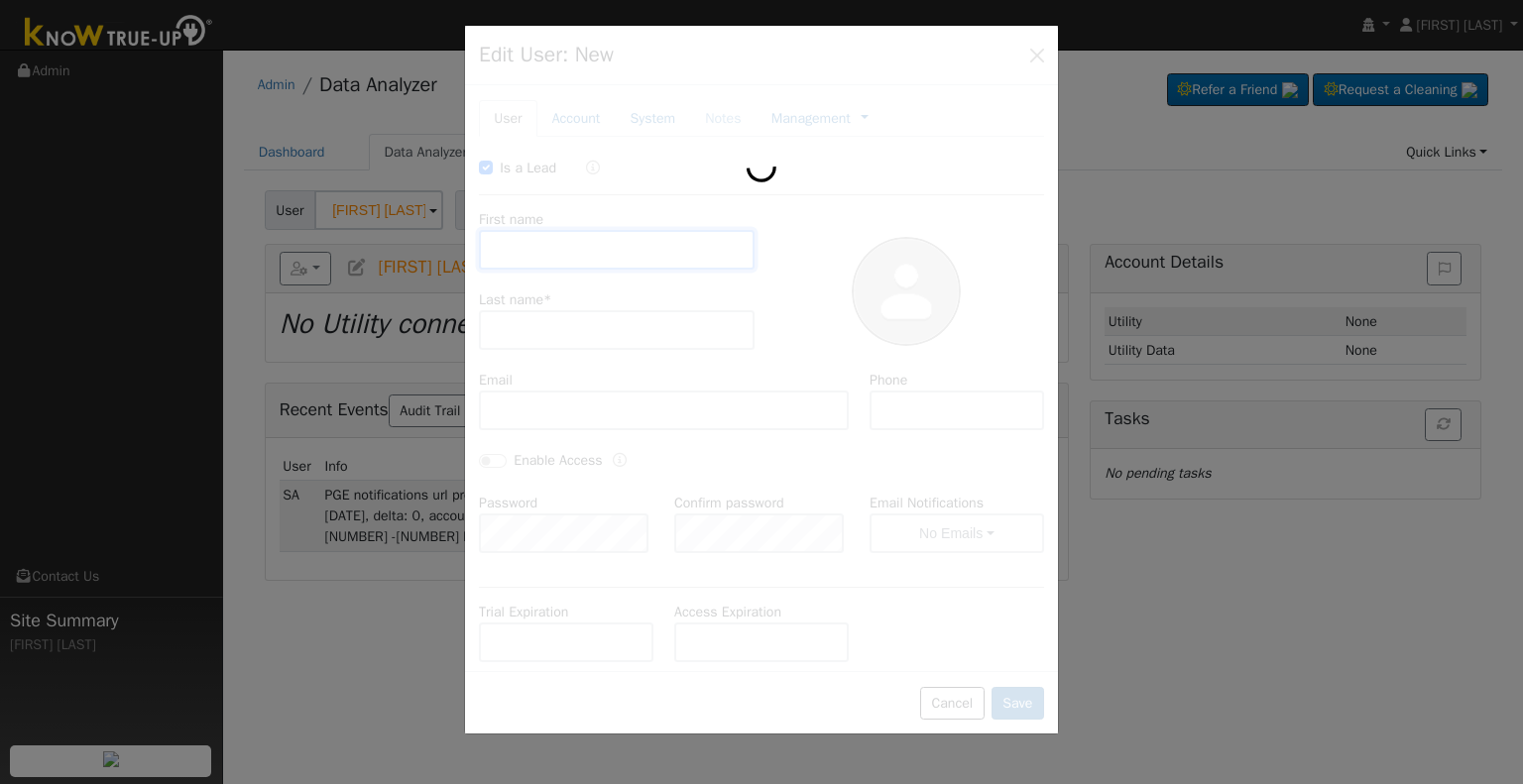 type on "[EMAIL]" 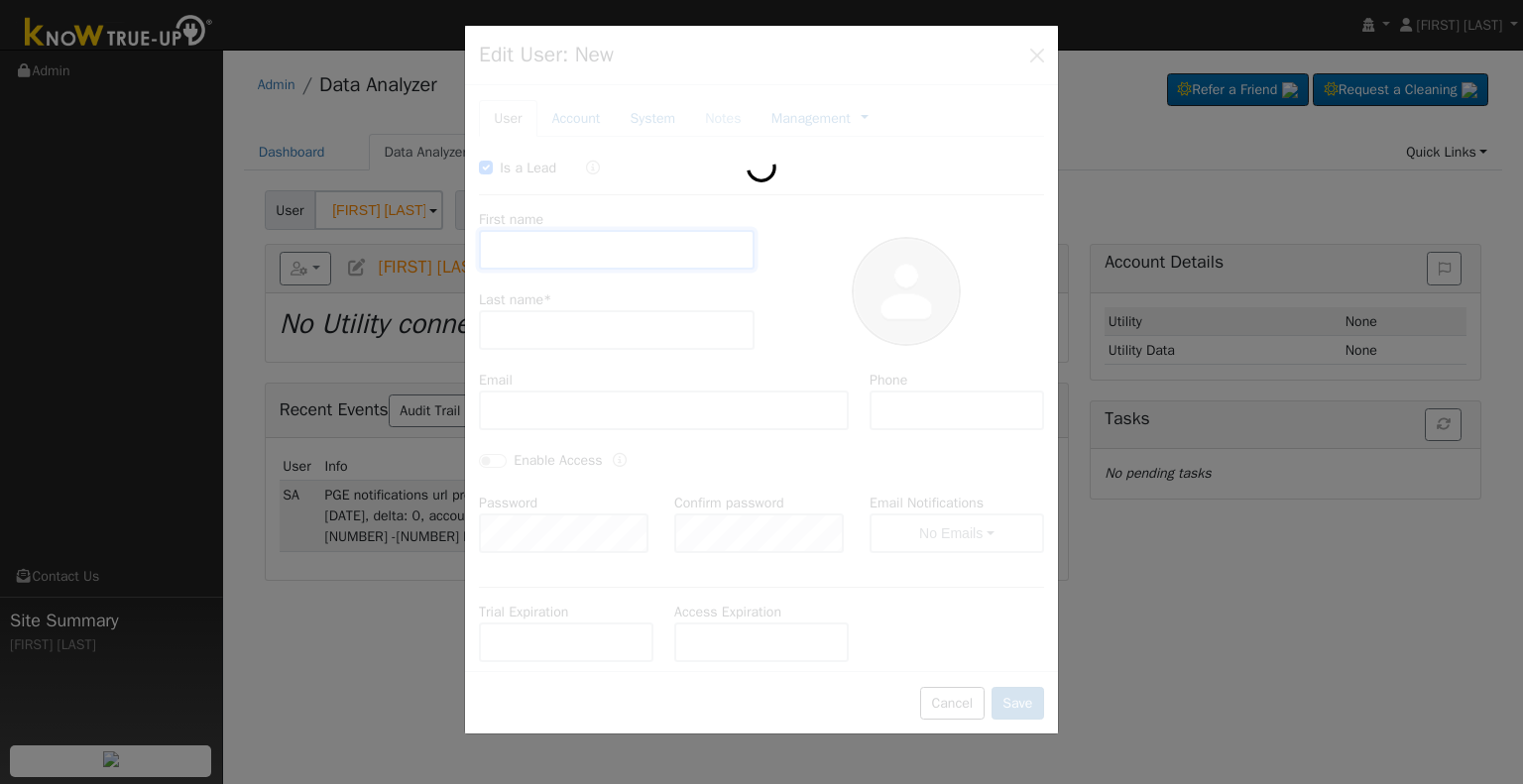 type on "[PHONE]" 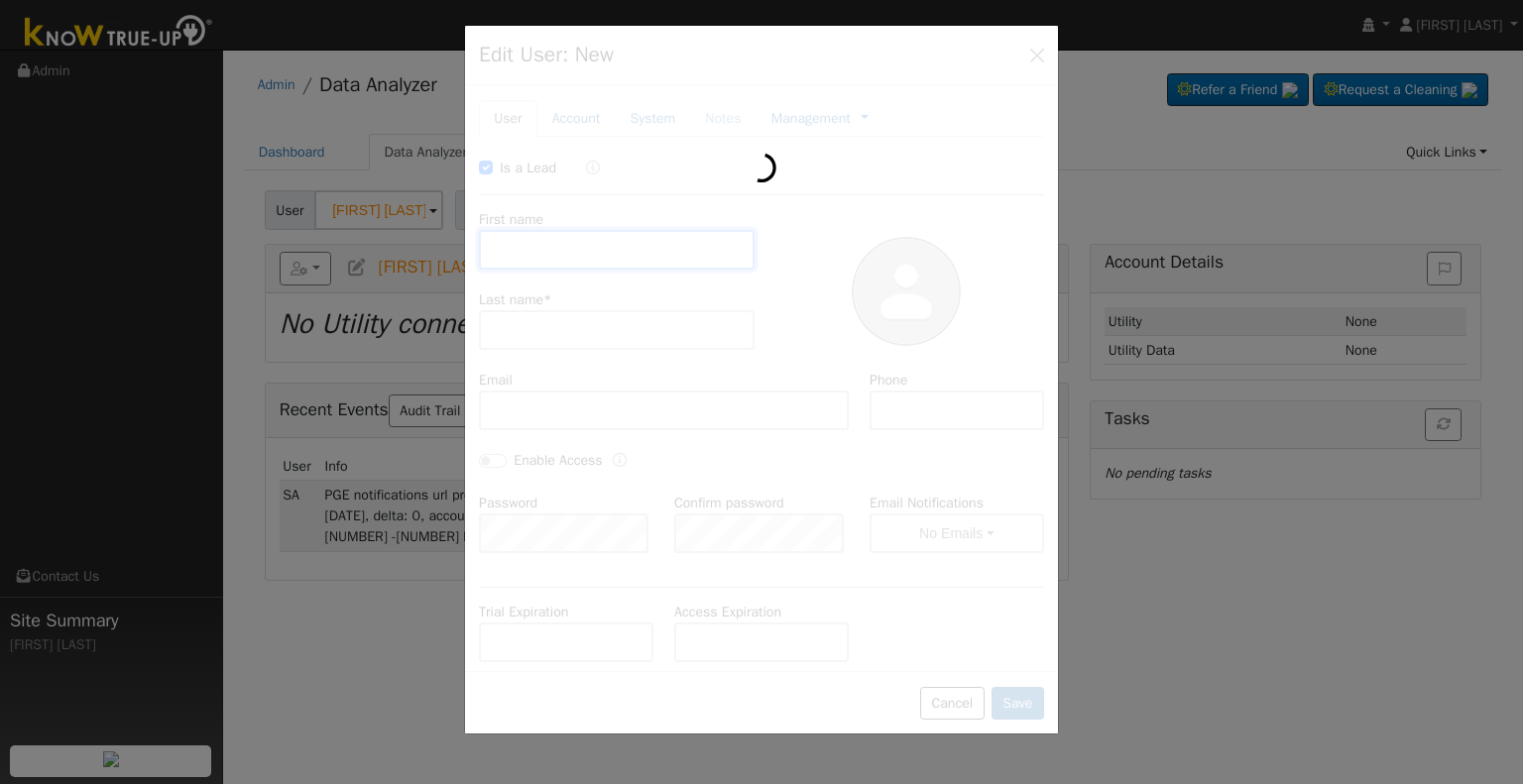 checkbox on "false" 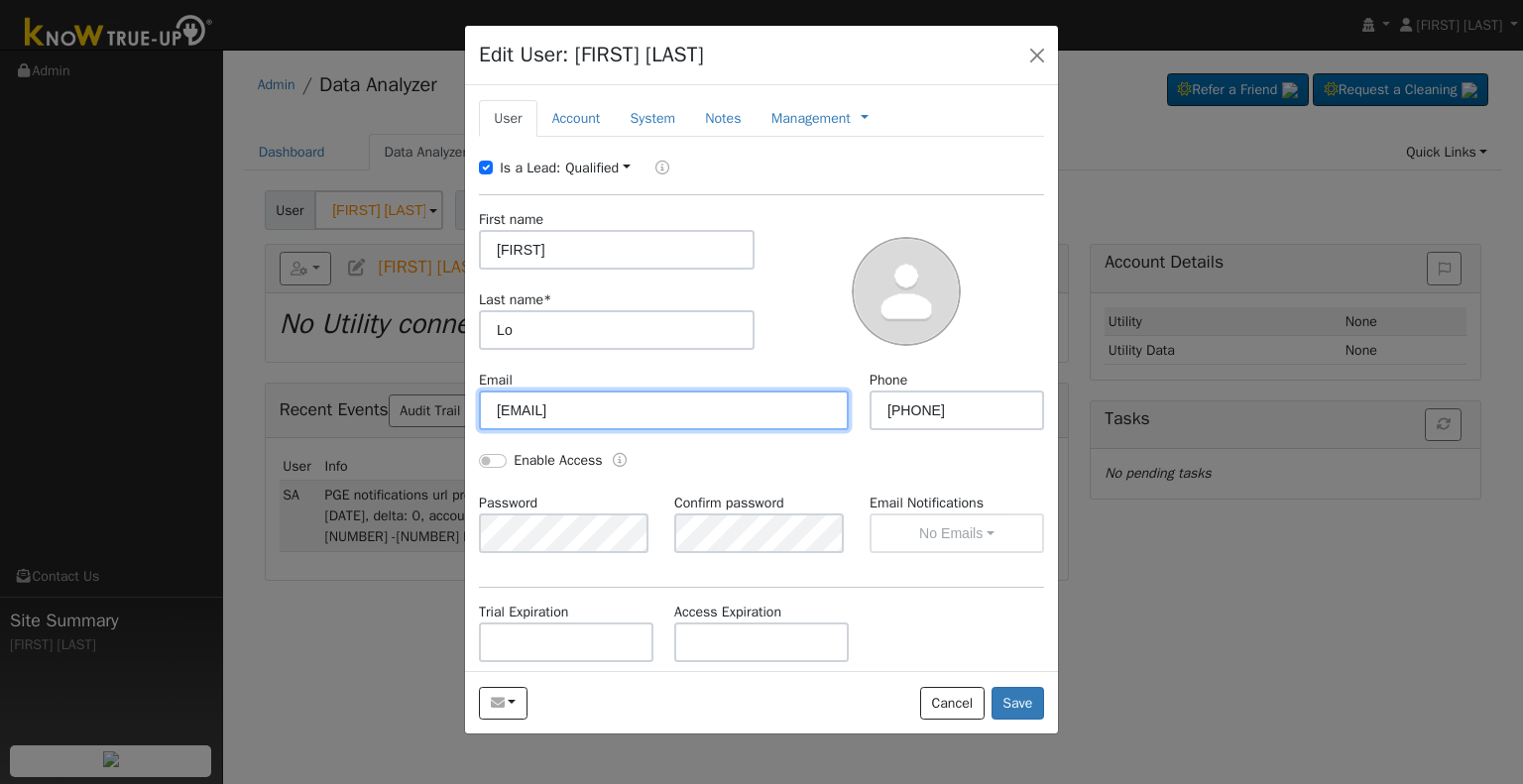 click on "[EMAIL]" at bounding box center [663, 410] 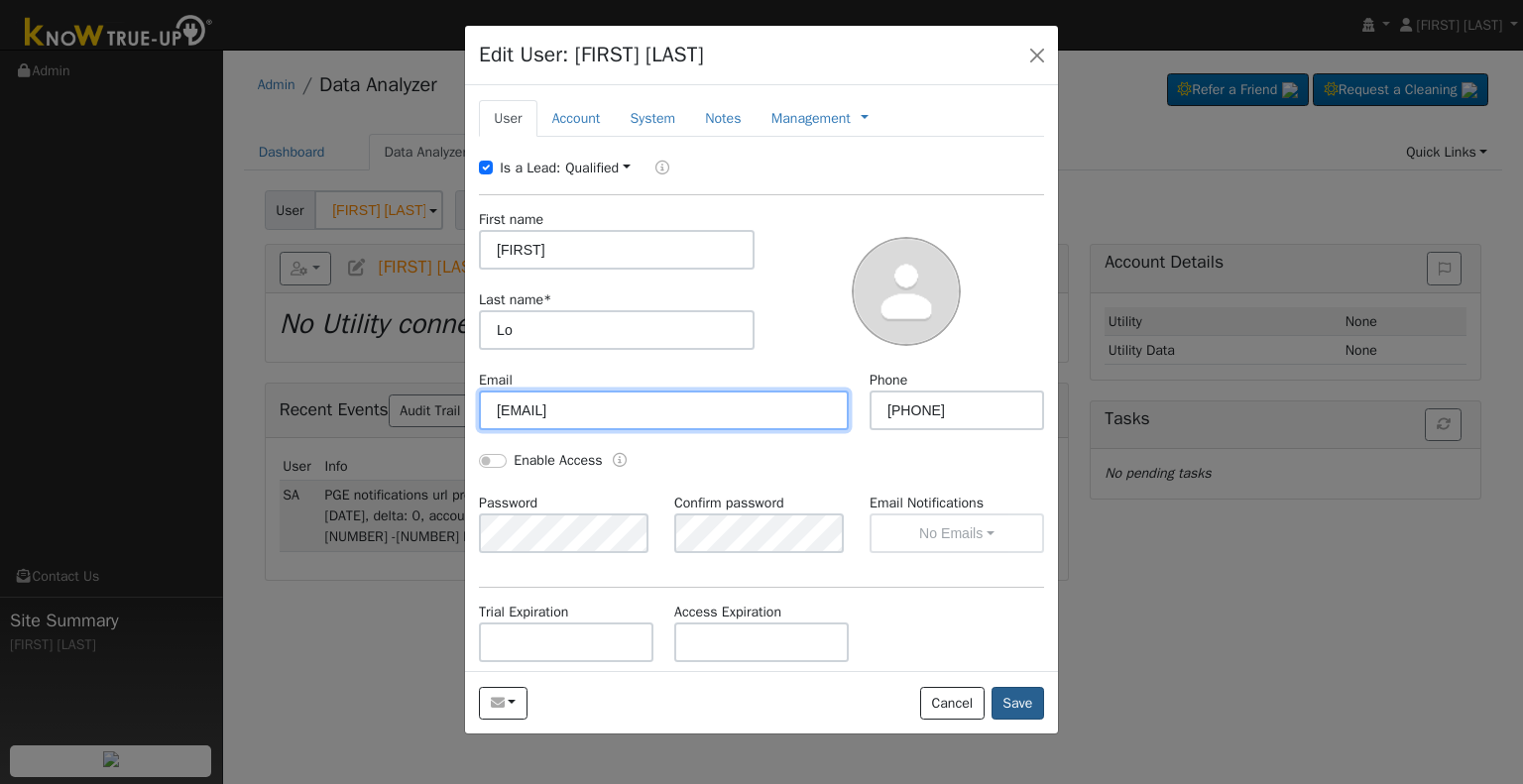 type on "[EMAIL]" 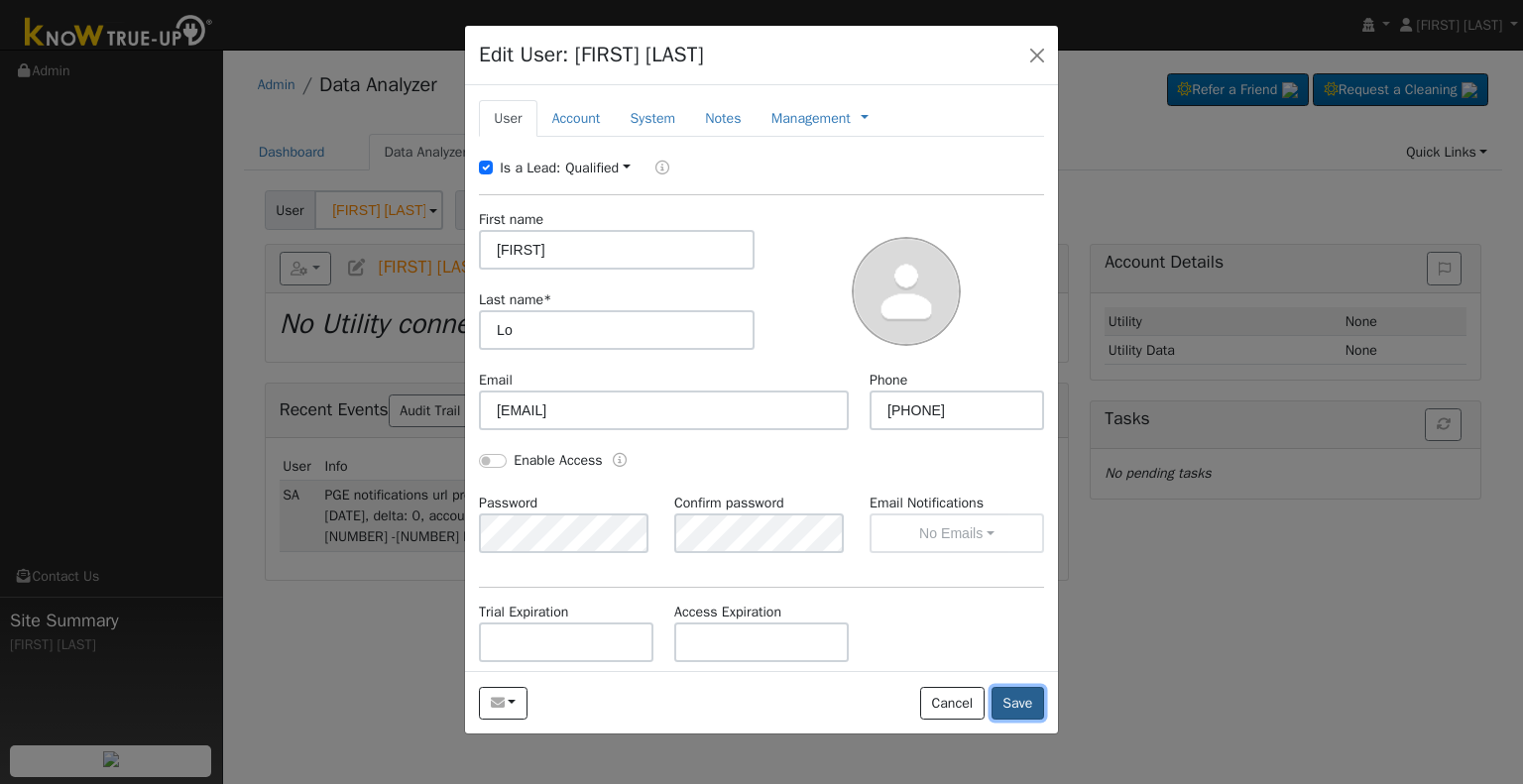 click on "Save" at bounding box center (1017, 704) 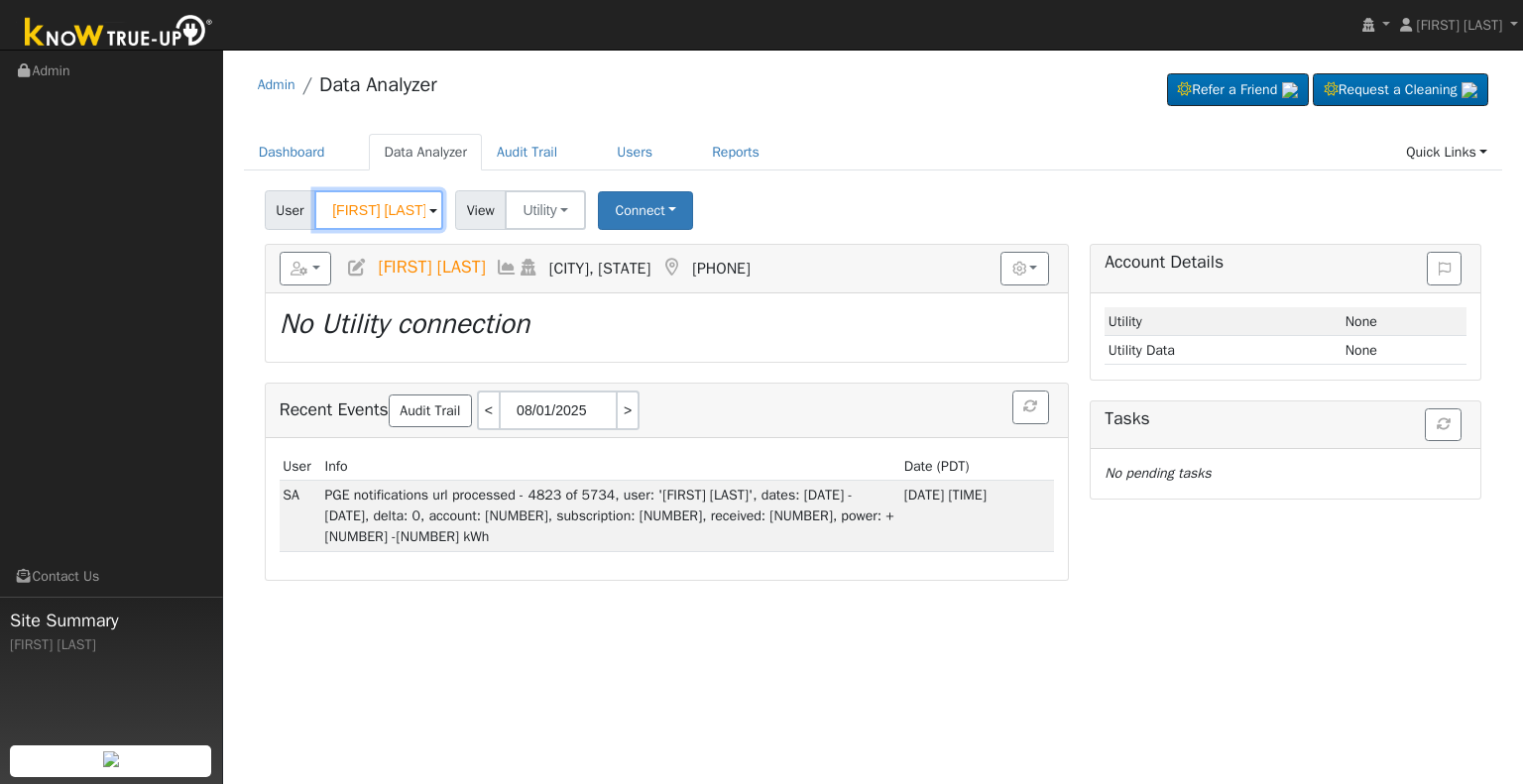 click on "[FIRST] [LAST]" at bounding box center (379, 210) 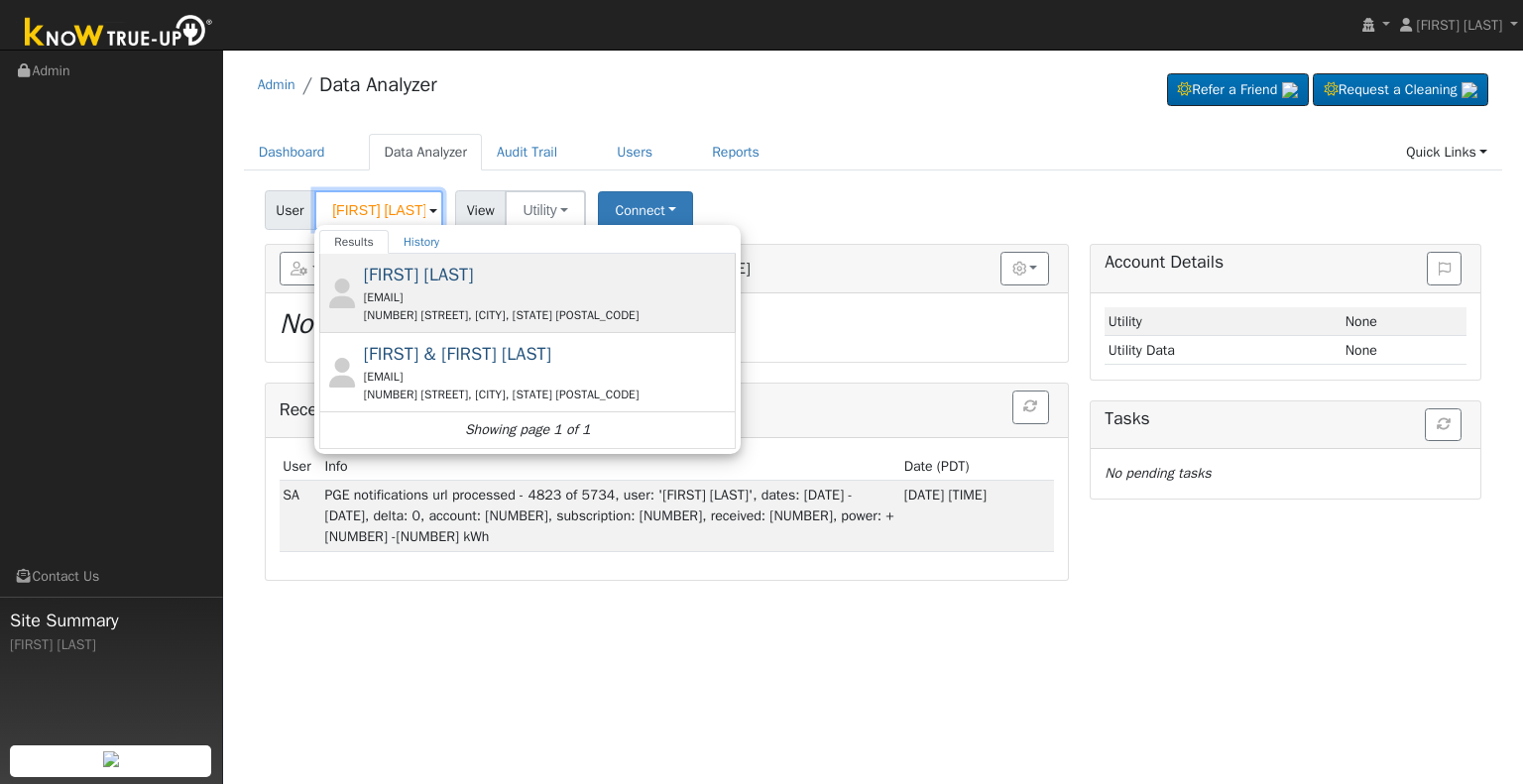 type on "[FIRST] [LAST]" 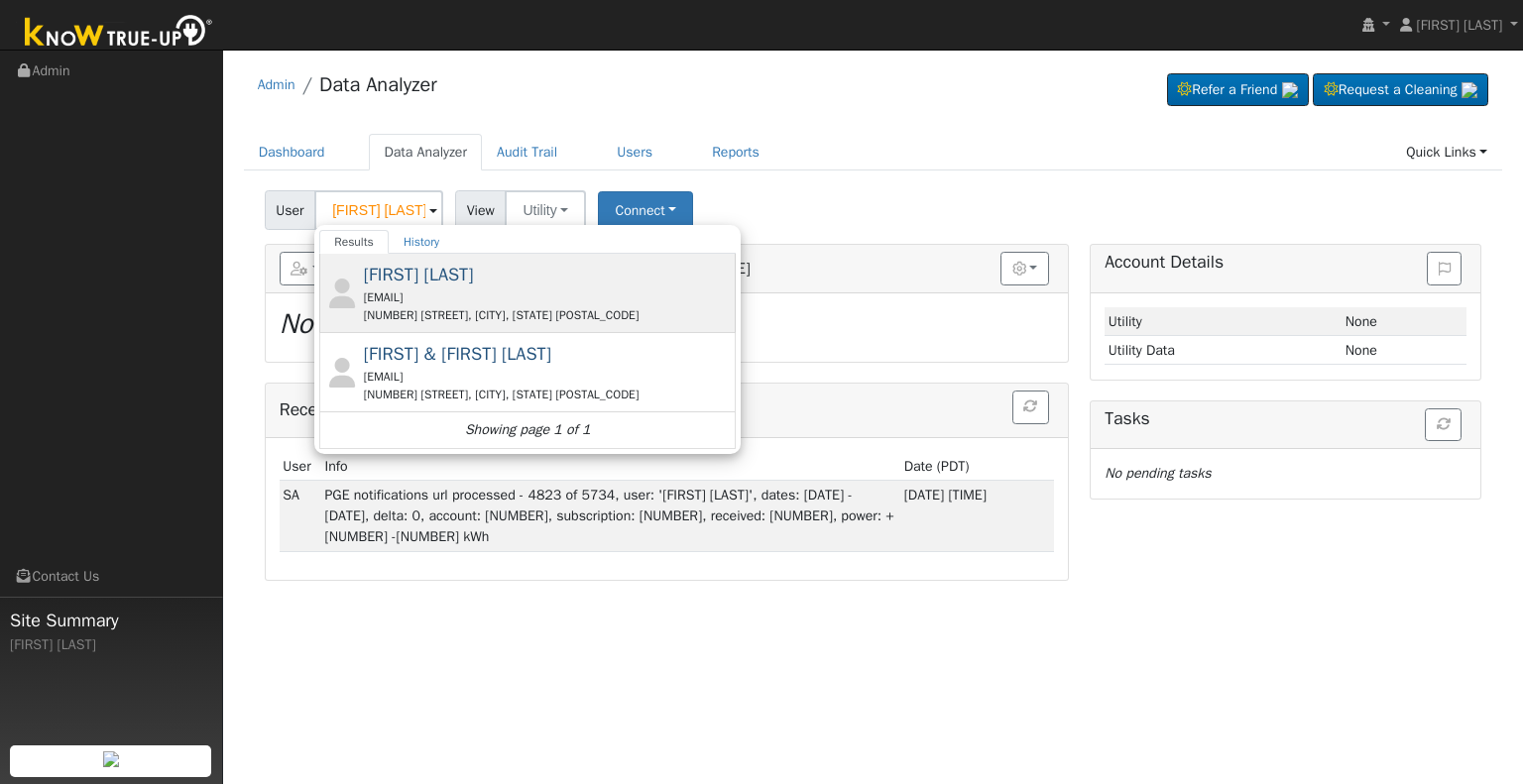 click on "[NUMBER] [STREET], [CITY], [STATE] [POSTAL_CODE]" at bounding box center [547, 315] 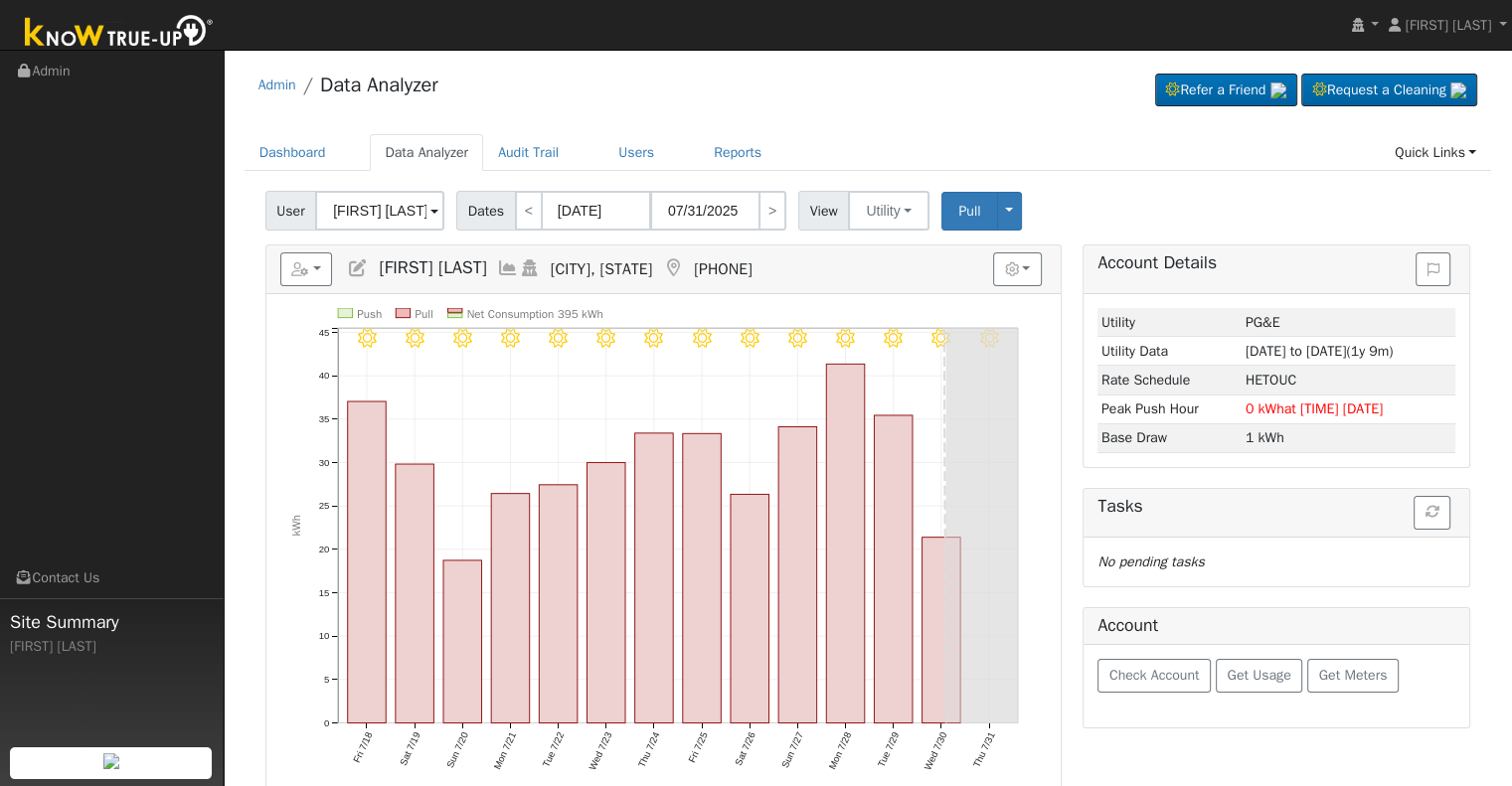 click at bounding box center [358, 268] 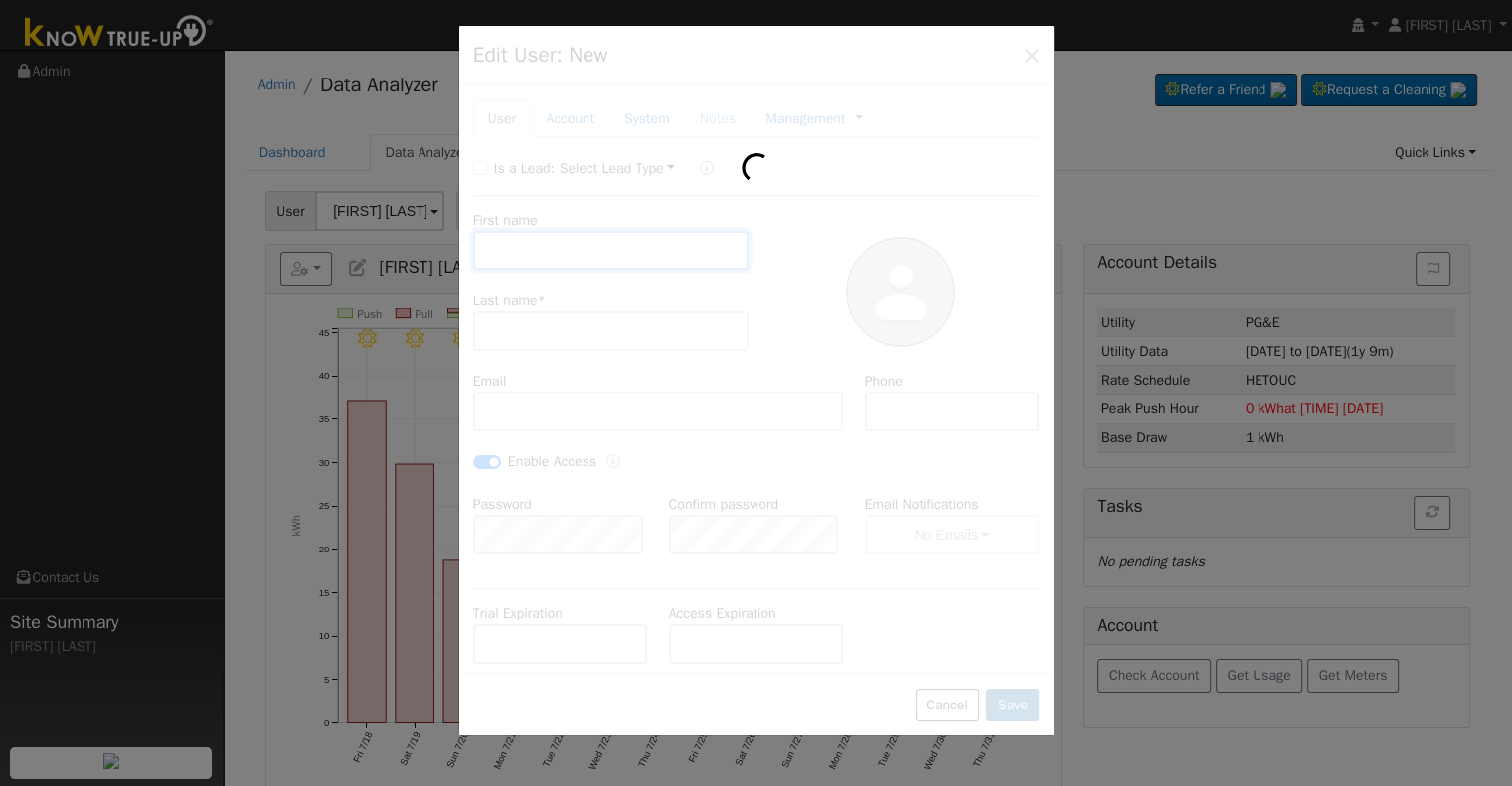 checkbox on "false" 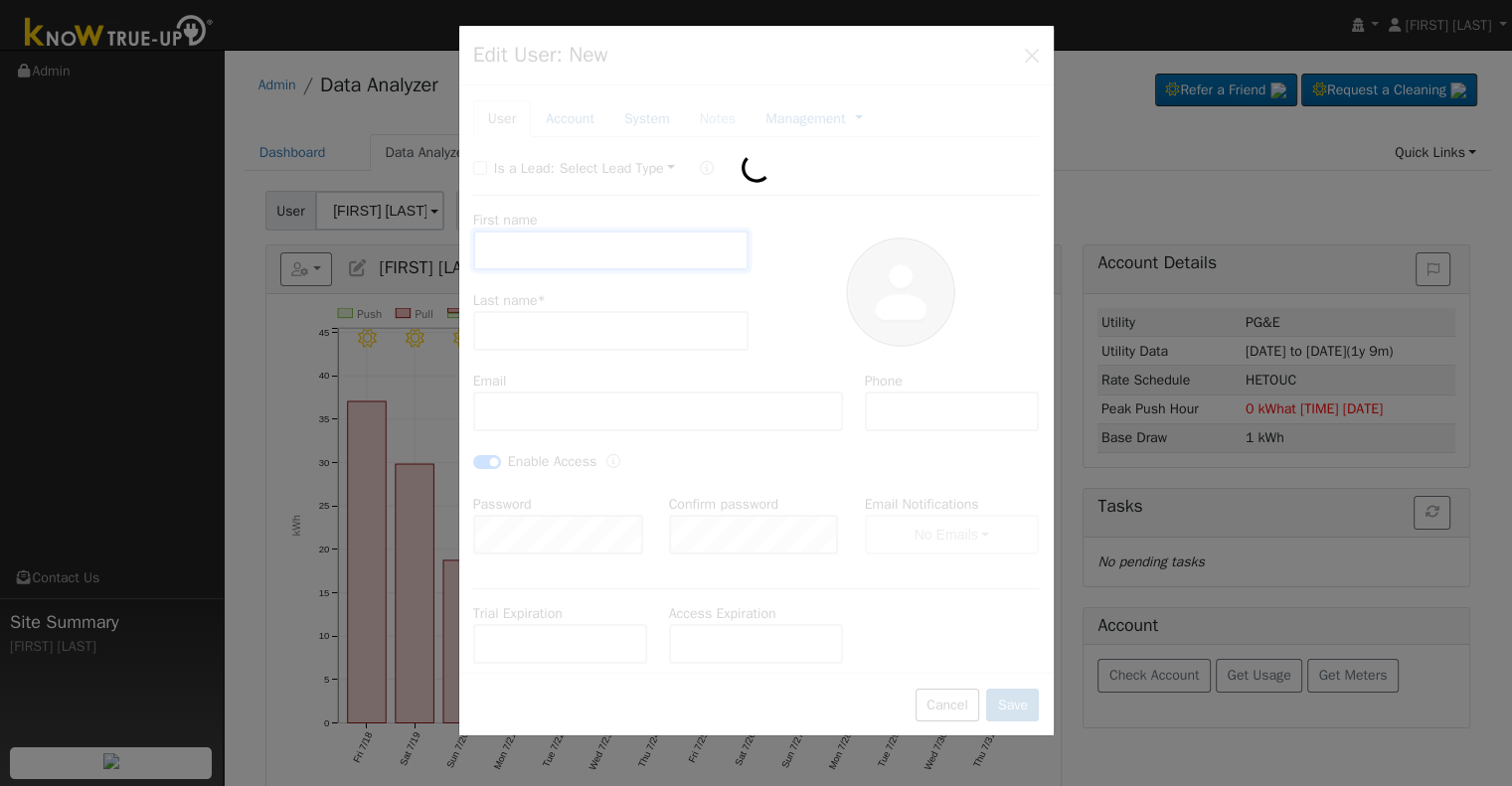 type on "[FIRST]" 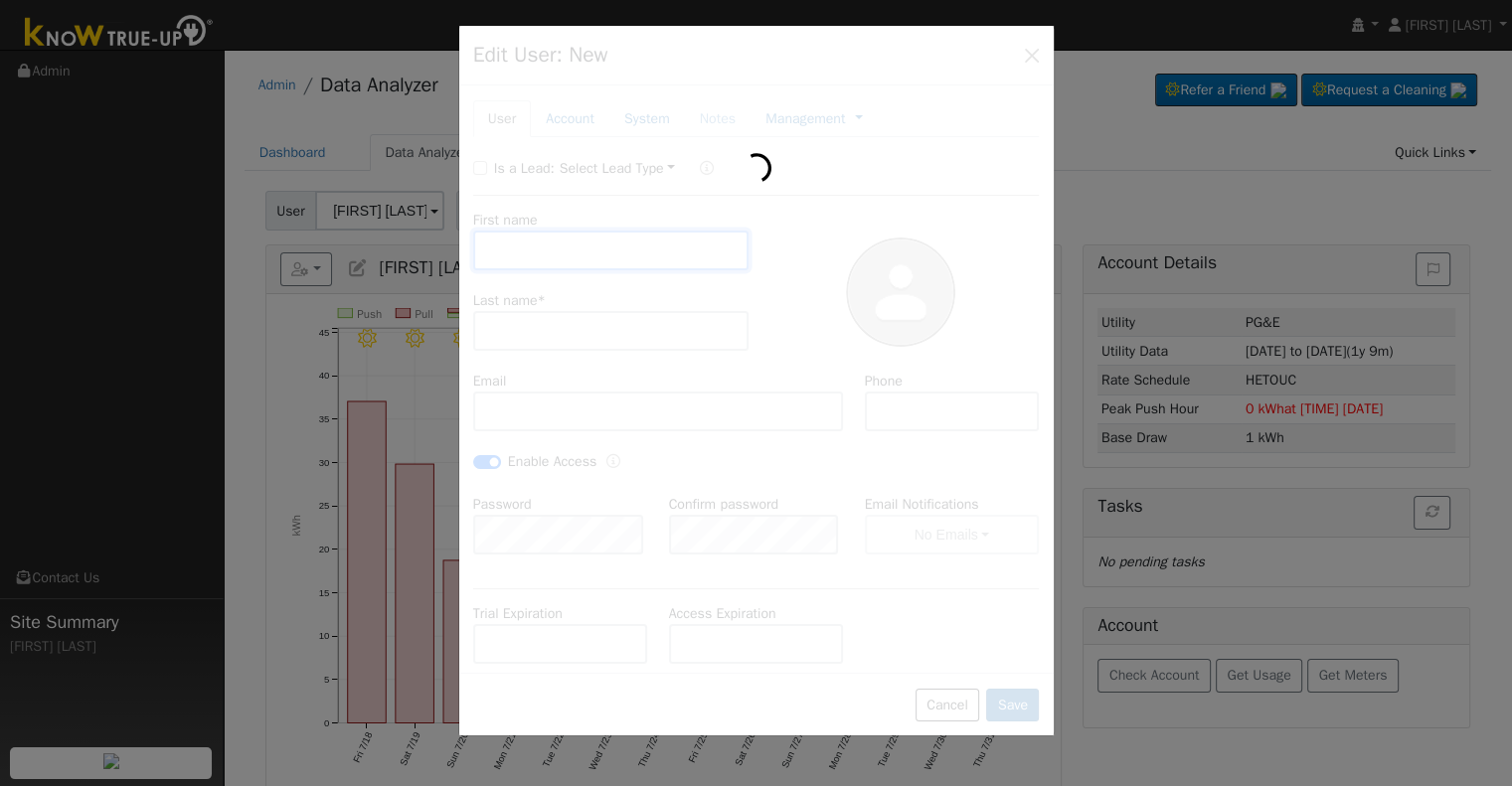 type on "Lo" 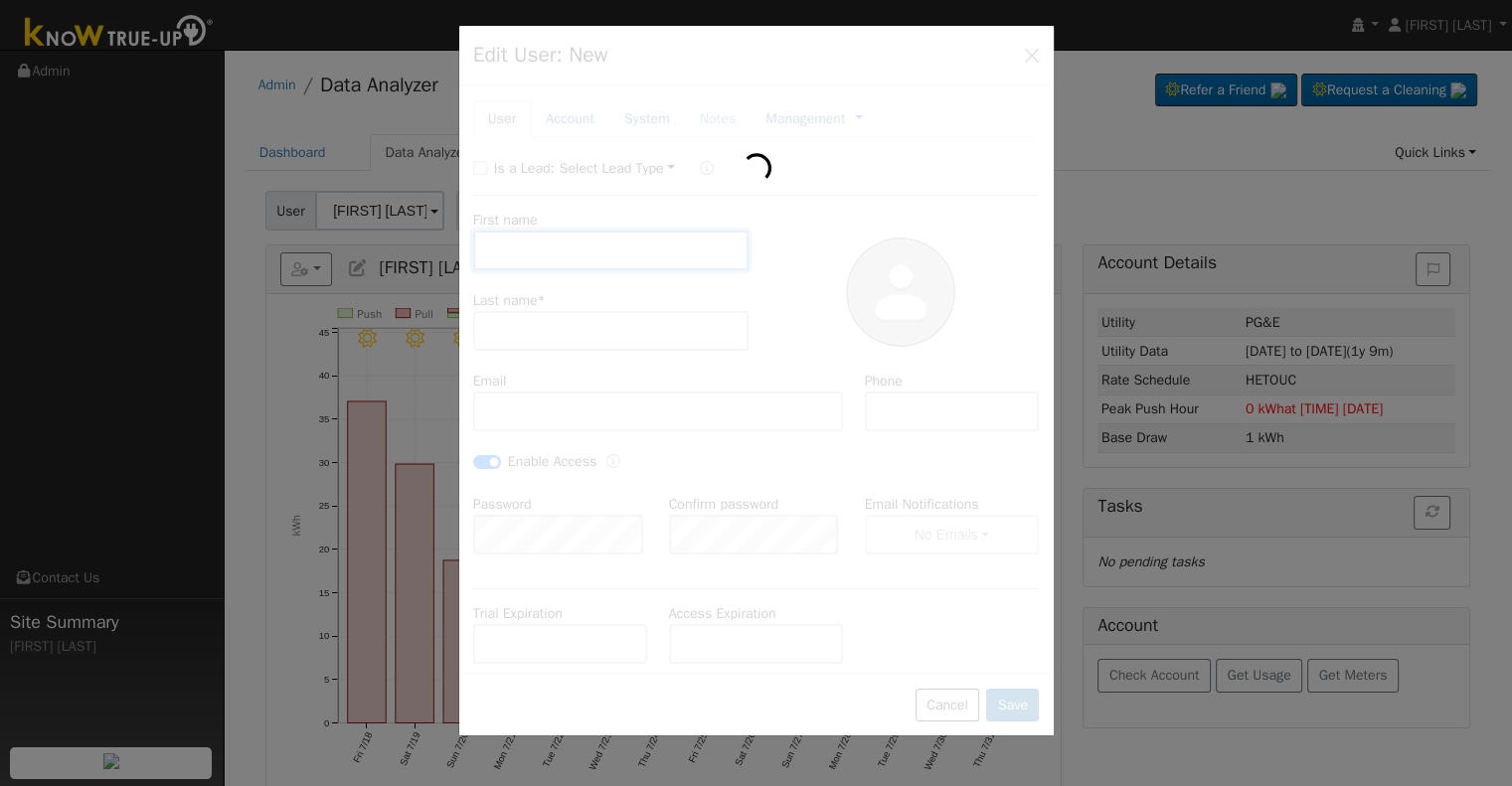 type on "[EMAIL]" 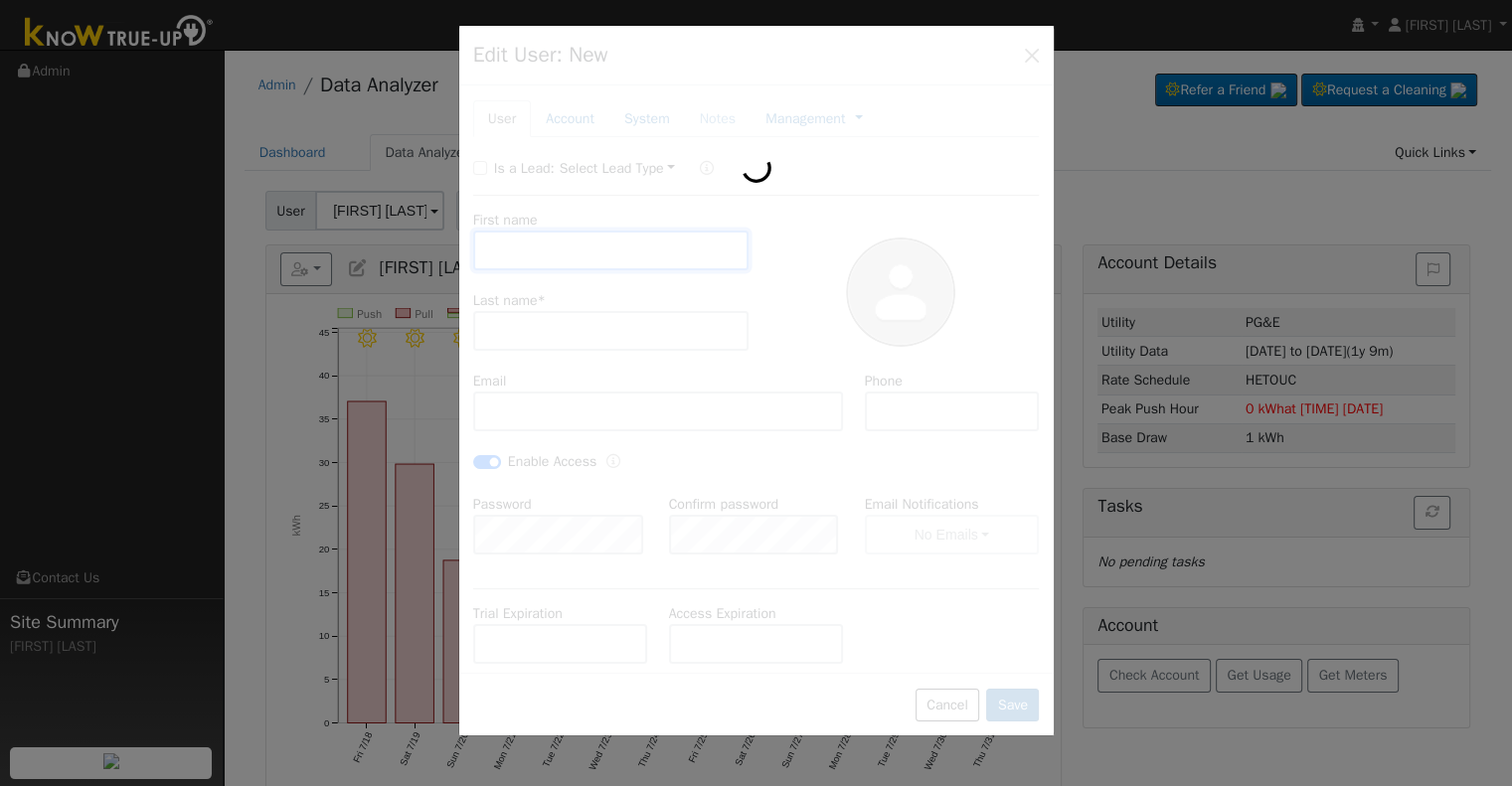 type on "[PHONE]" 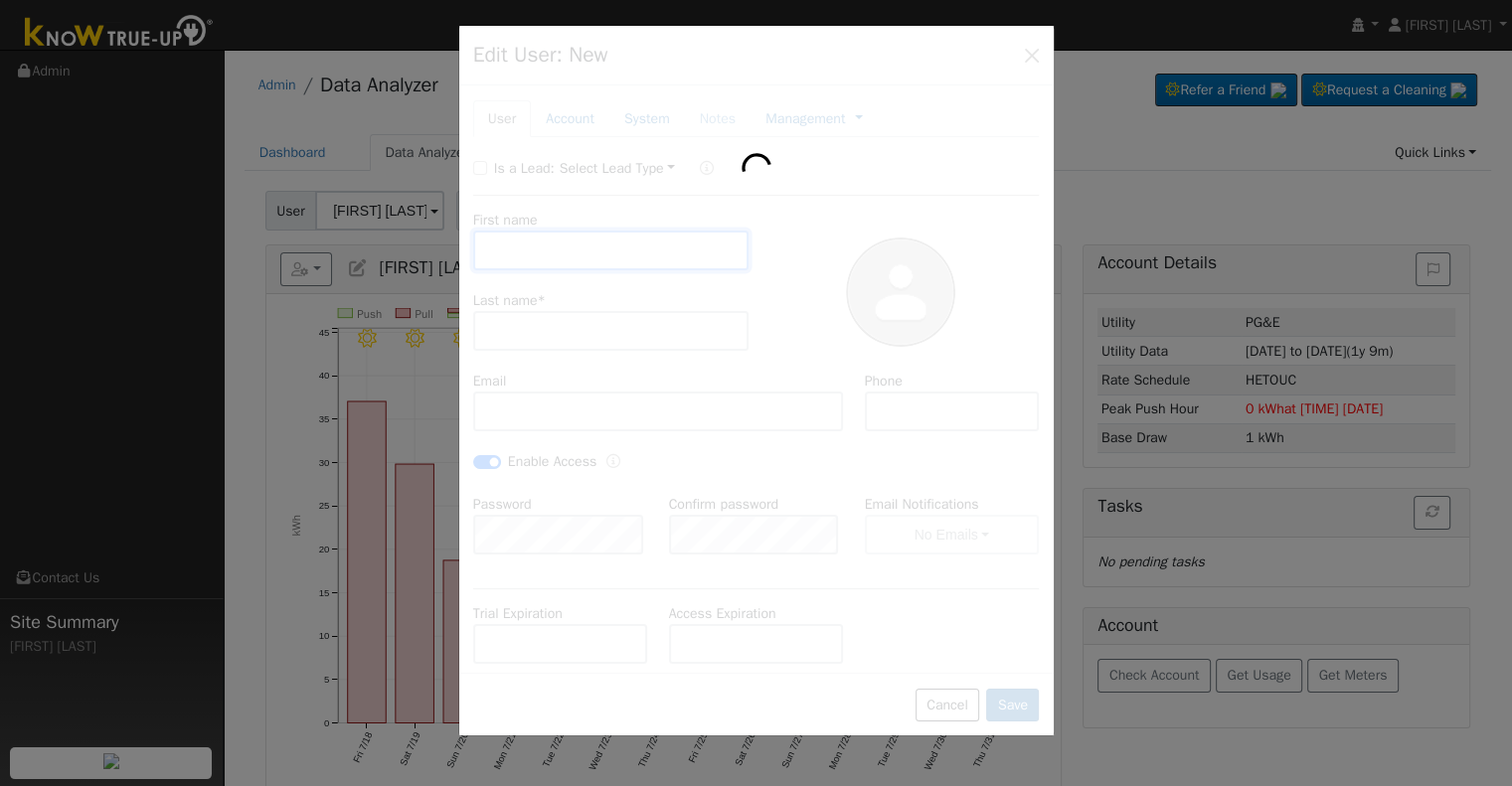 checkbox on "true" 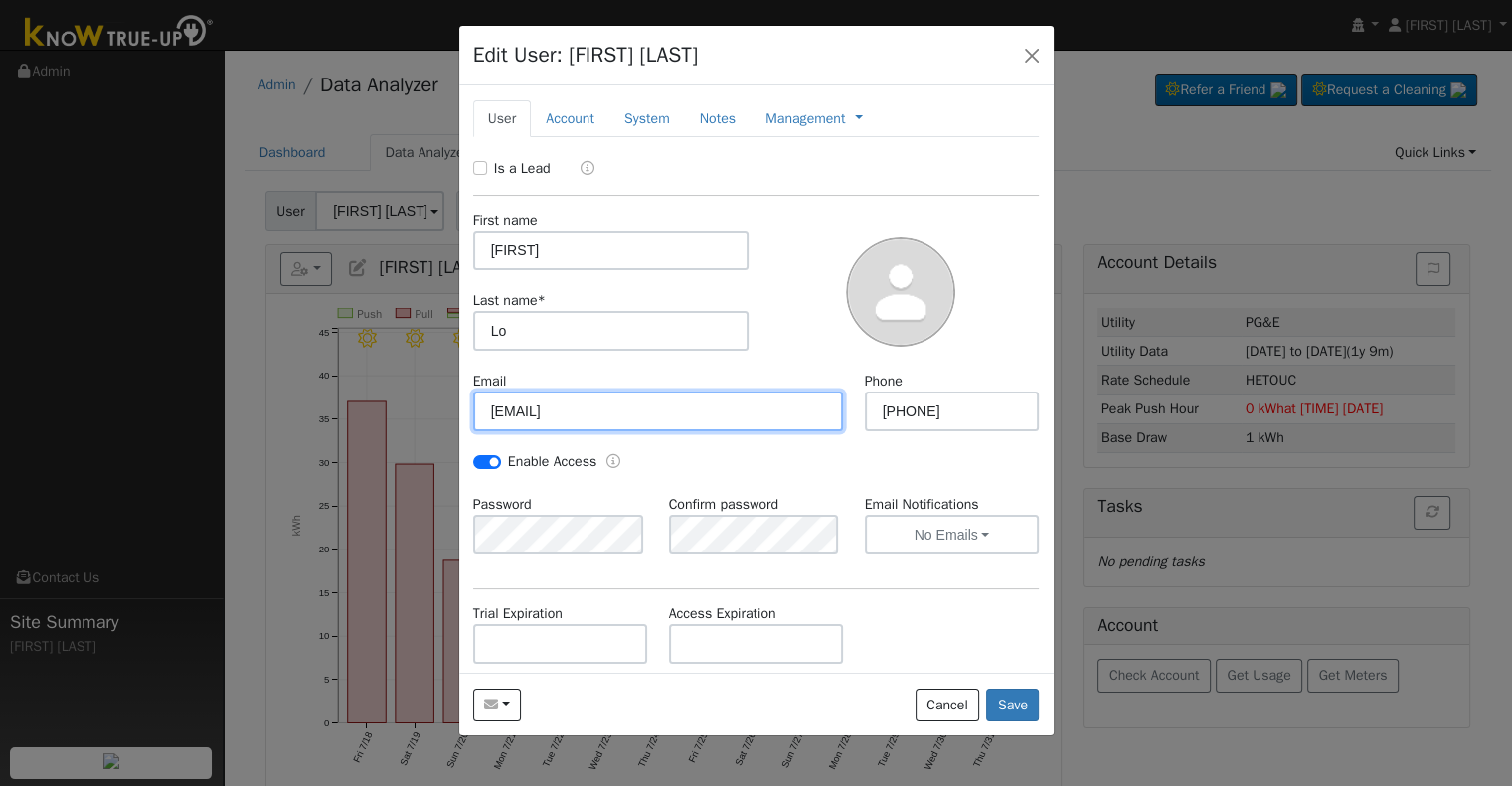 click on "[EMAIL]" at bounding box center [658, 411] 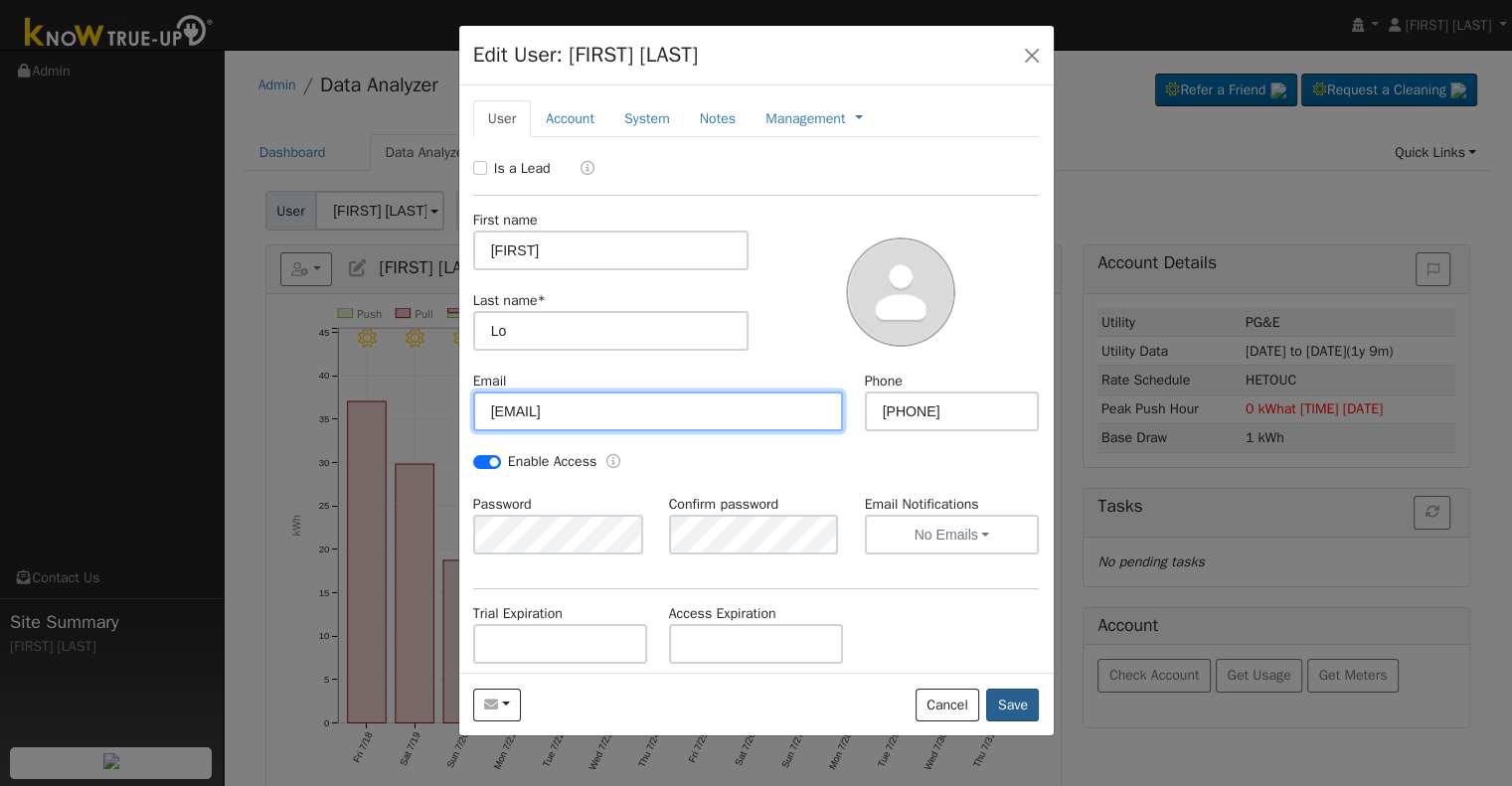 type on "[EMAIL]" 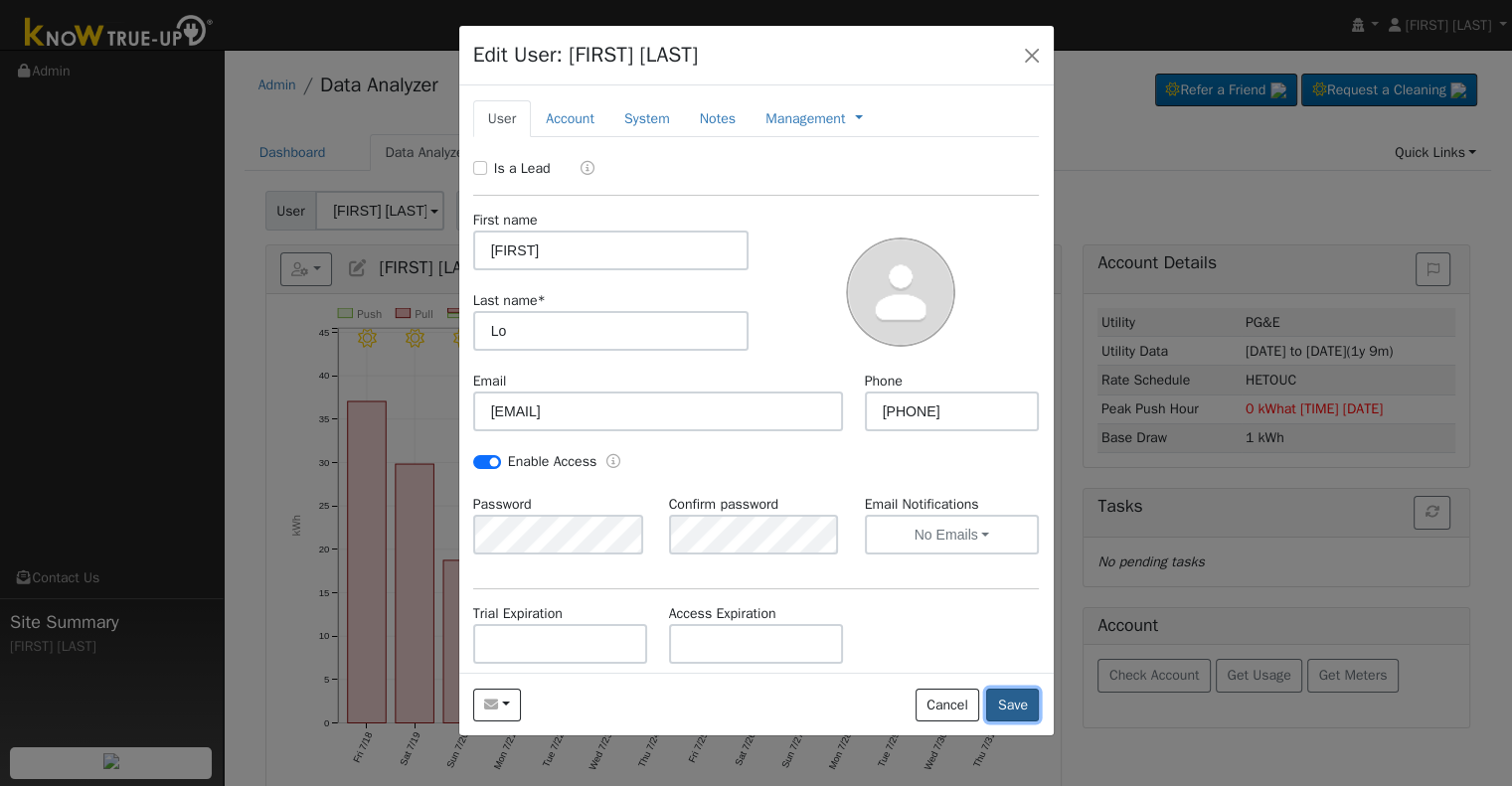 click on "Save" at bounding box center [1012, 706] 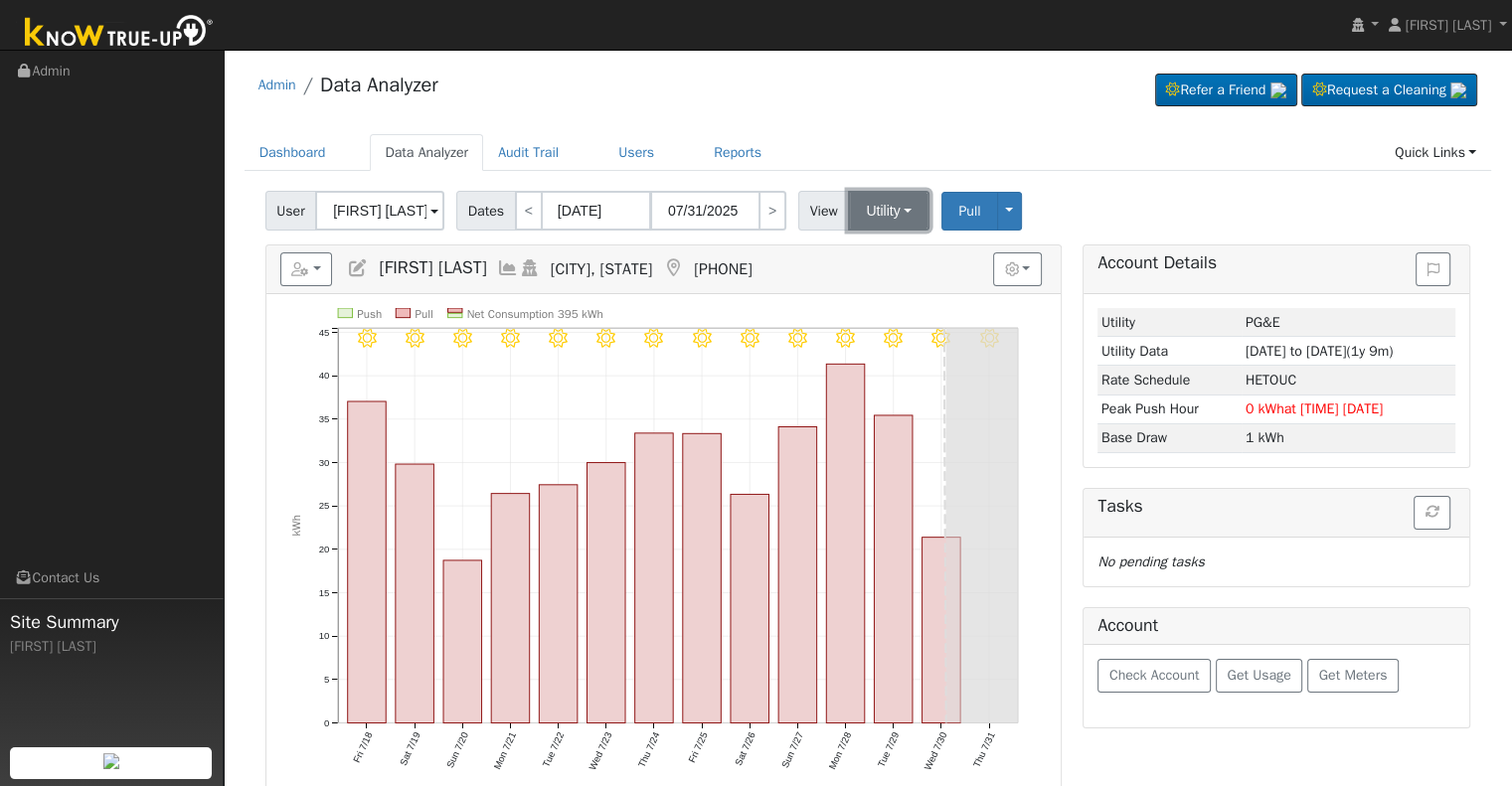 click on "Utility" at bounding box center (889, 211) 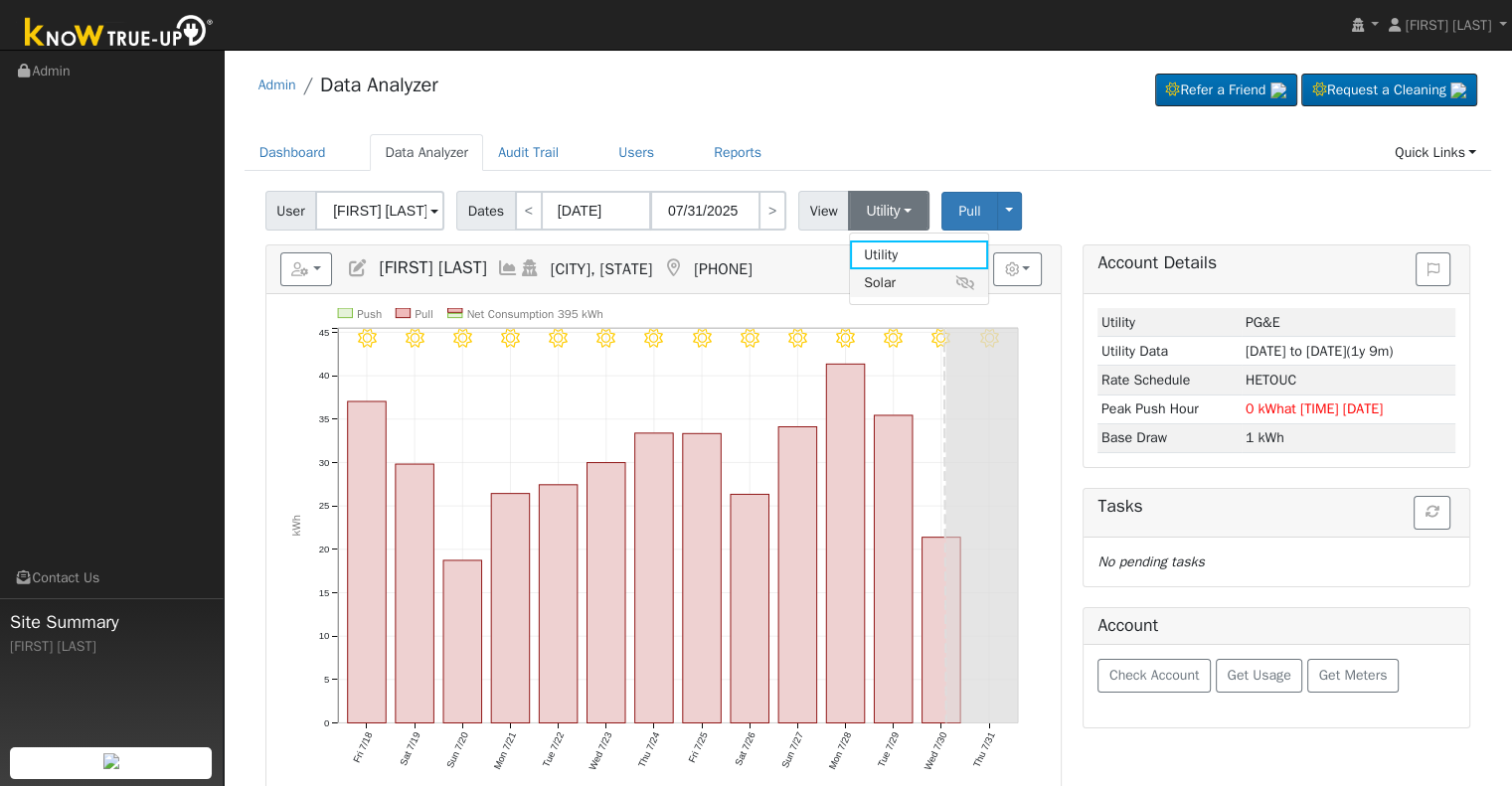 click on "Solar" at bounding box center [919, 283] 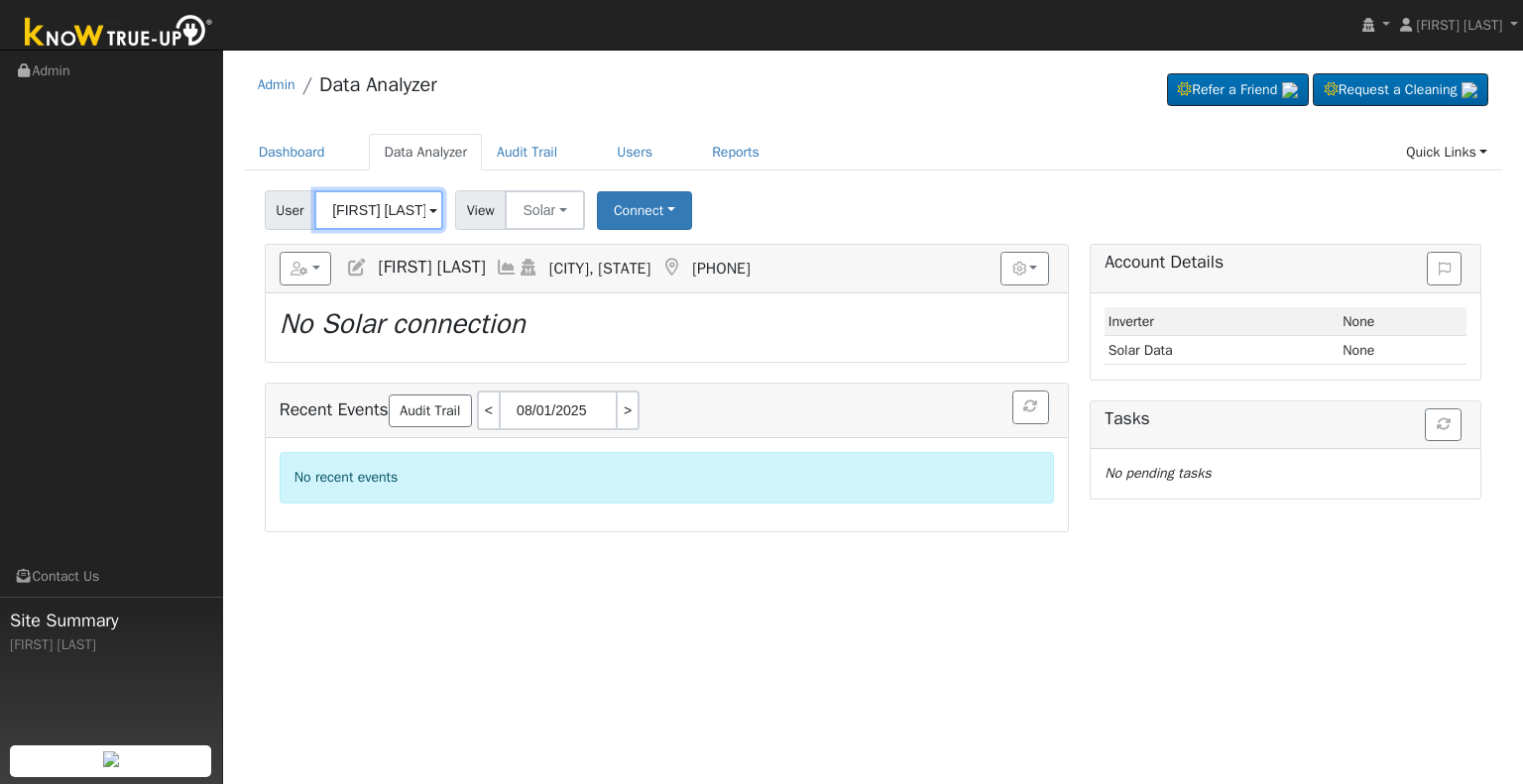 click on "[FIRST] [LAST]" at bounding box center (379, 210) 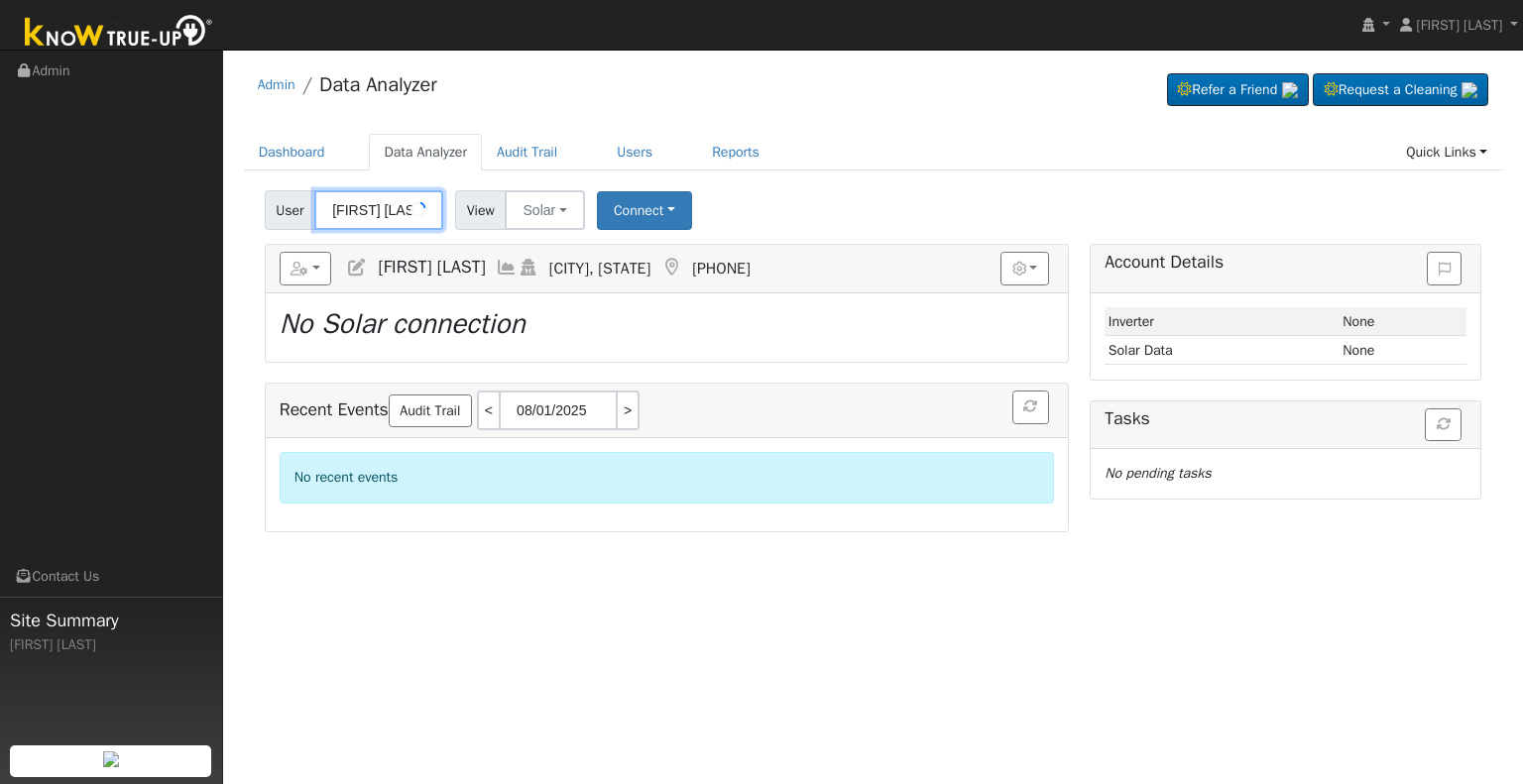 click on "[FIRST] [LAST]" at bounding box center [379, 210] 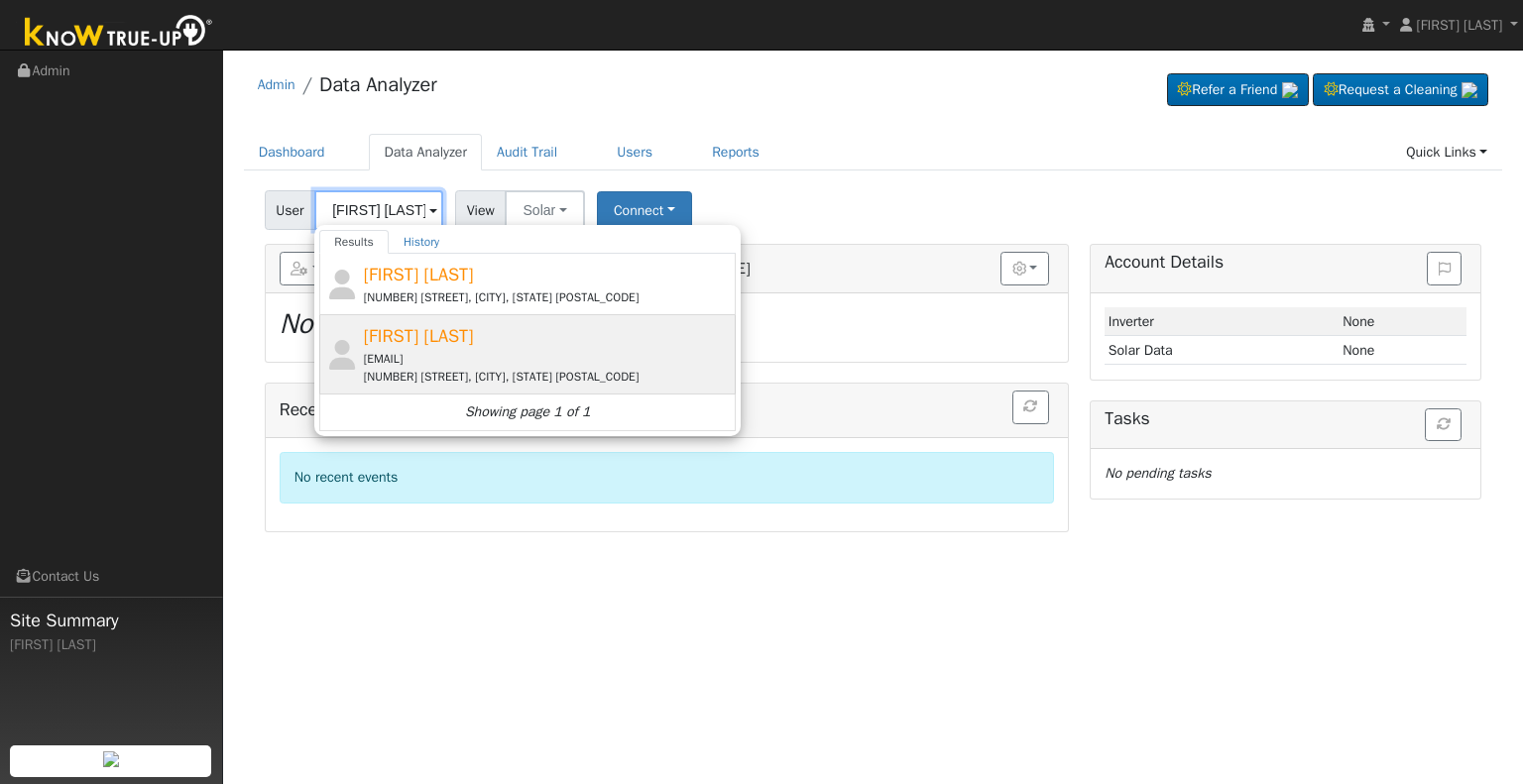 type on "[FIRST] [LAST]" 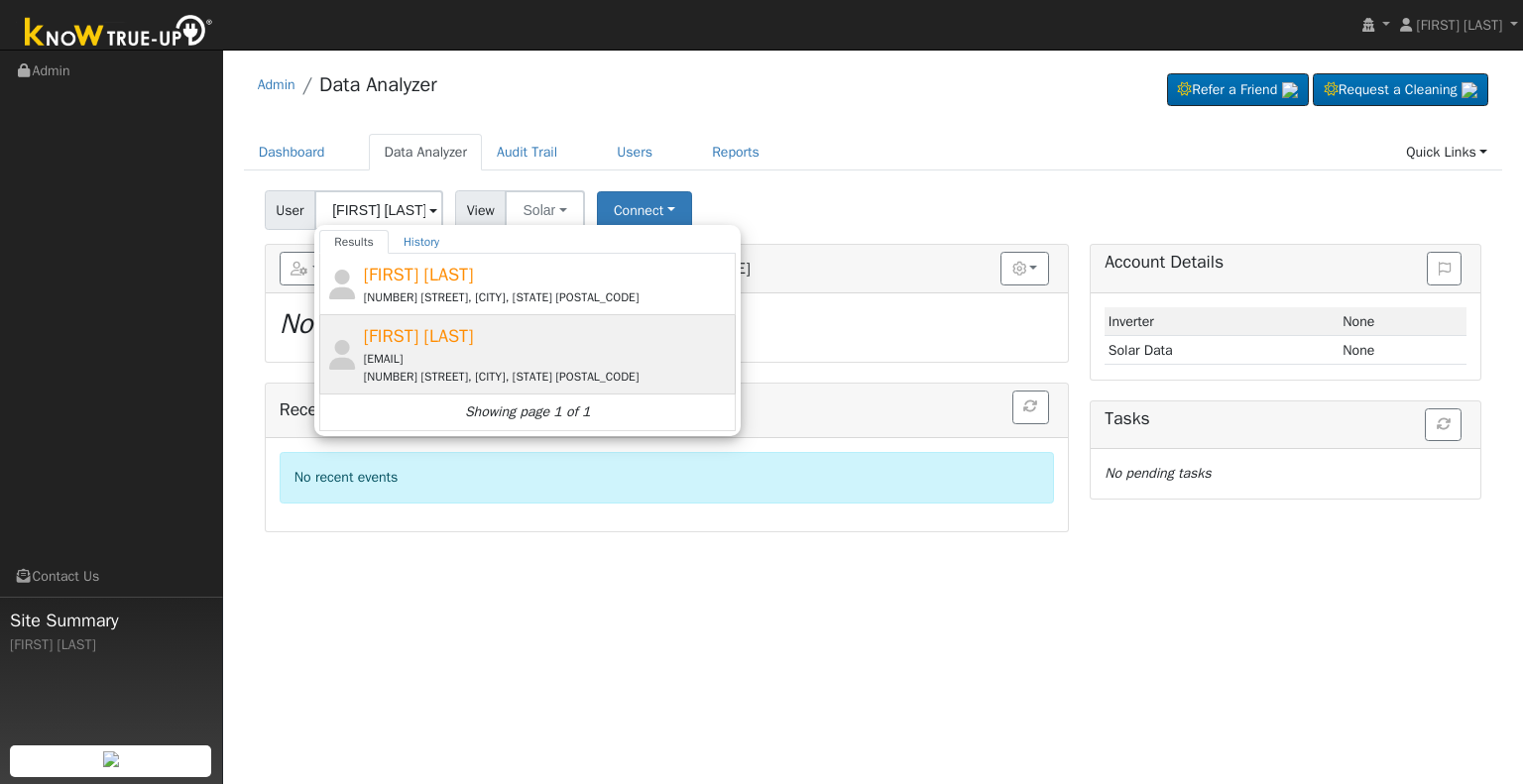 click on "[NUMBER] [STREET], [CITY], [STATE] [POSTAL_CODE]" at bounding box center (547, 377) 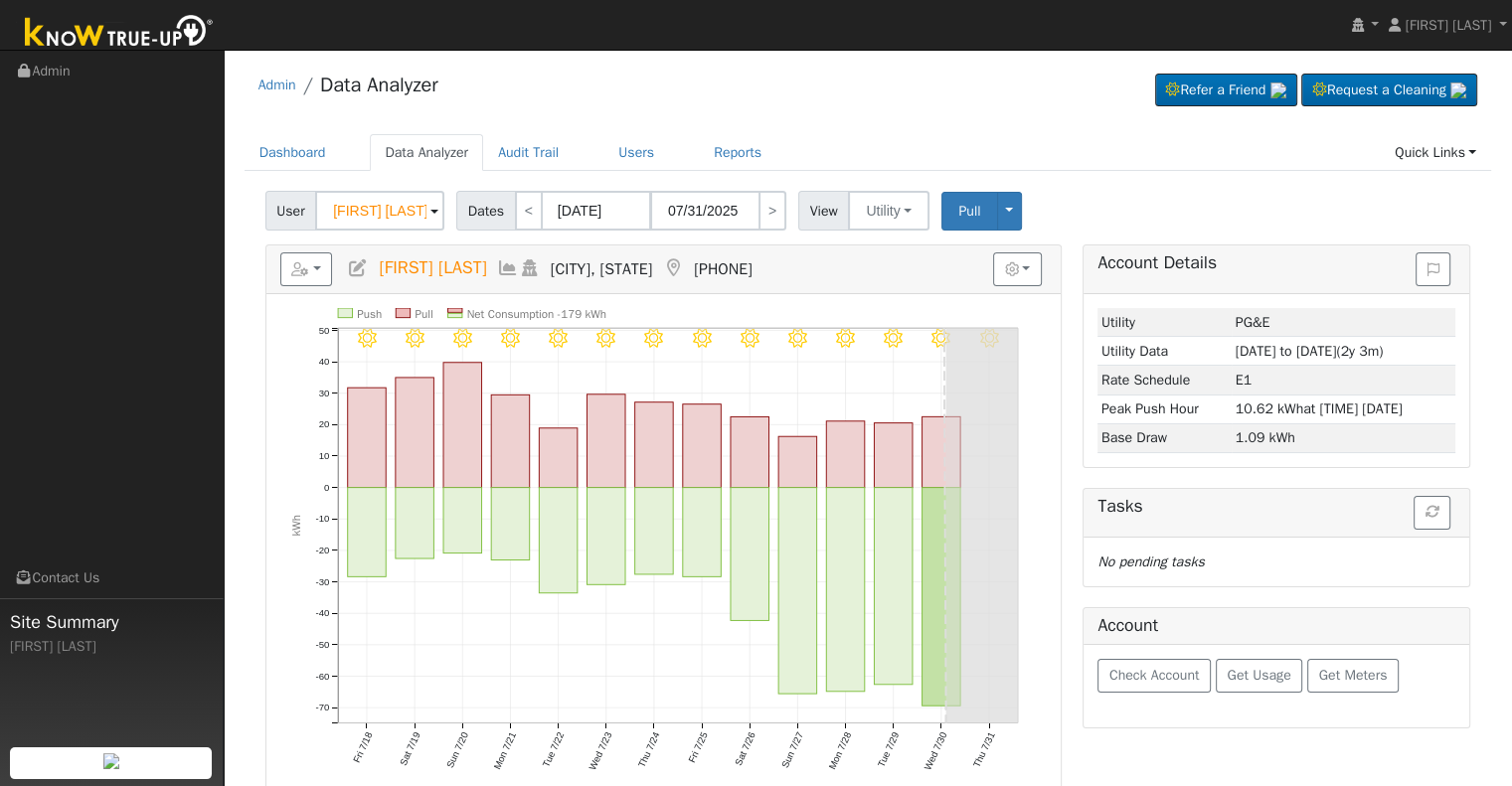 click at bounding box center (358, 268) 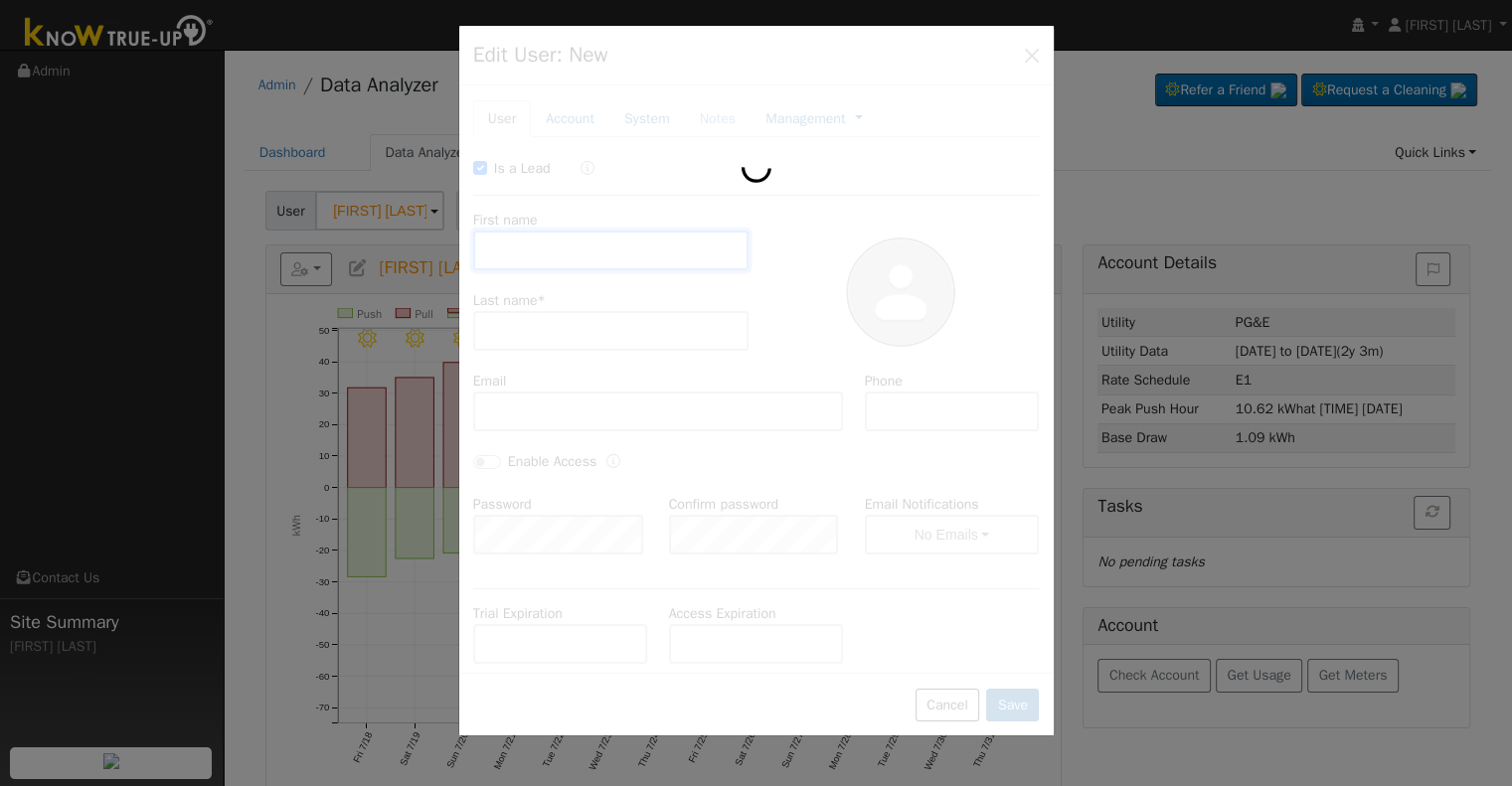 checkbox on "true" 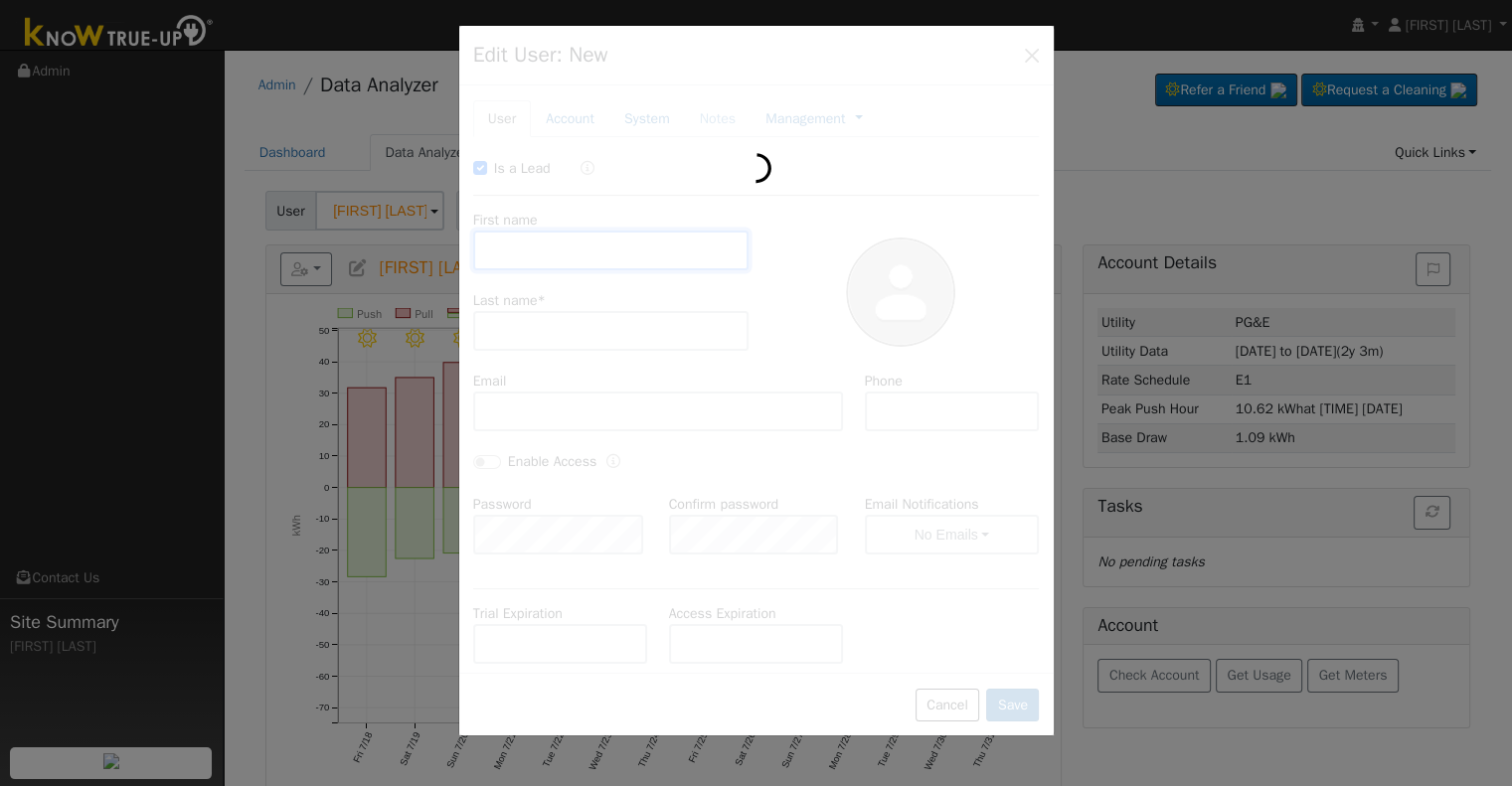 type on "[FIRST]" 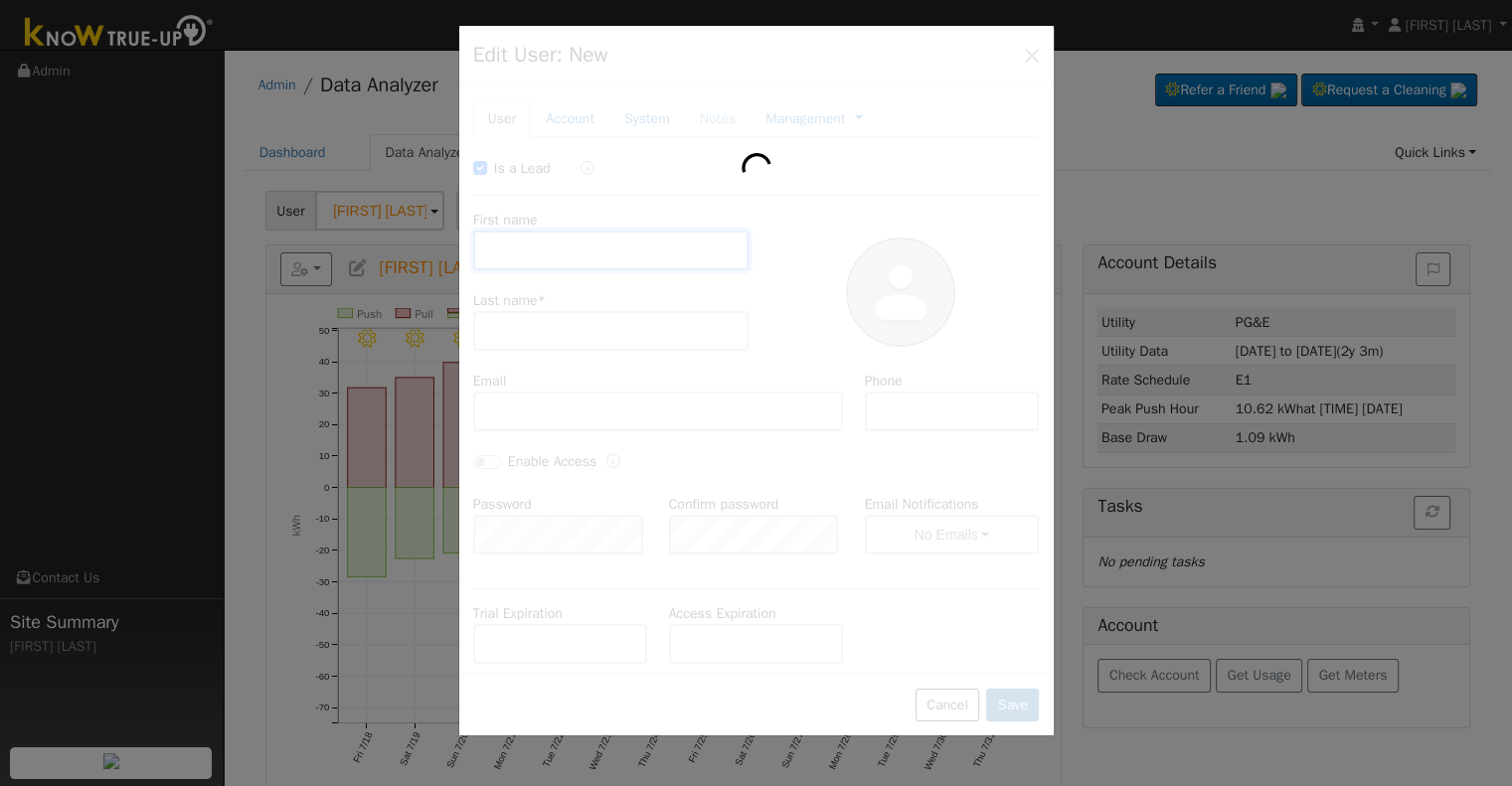 type on "[LAST]" 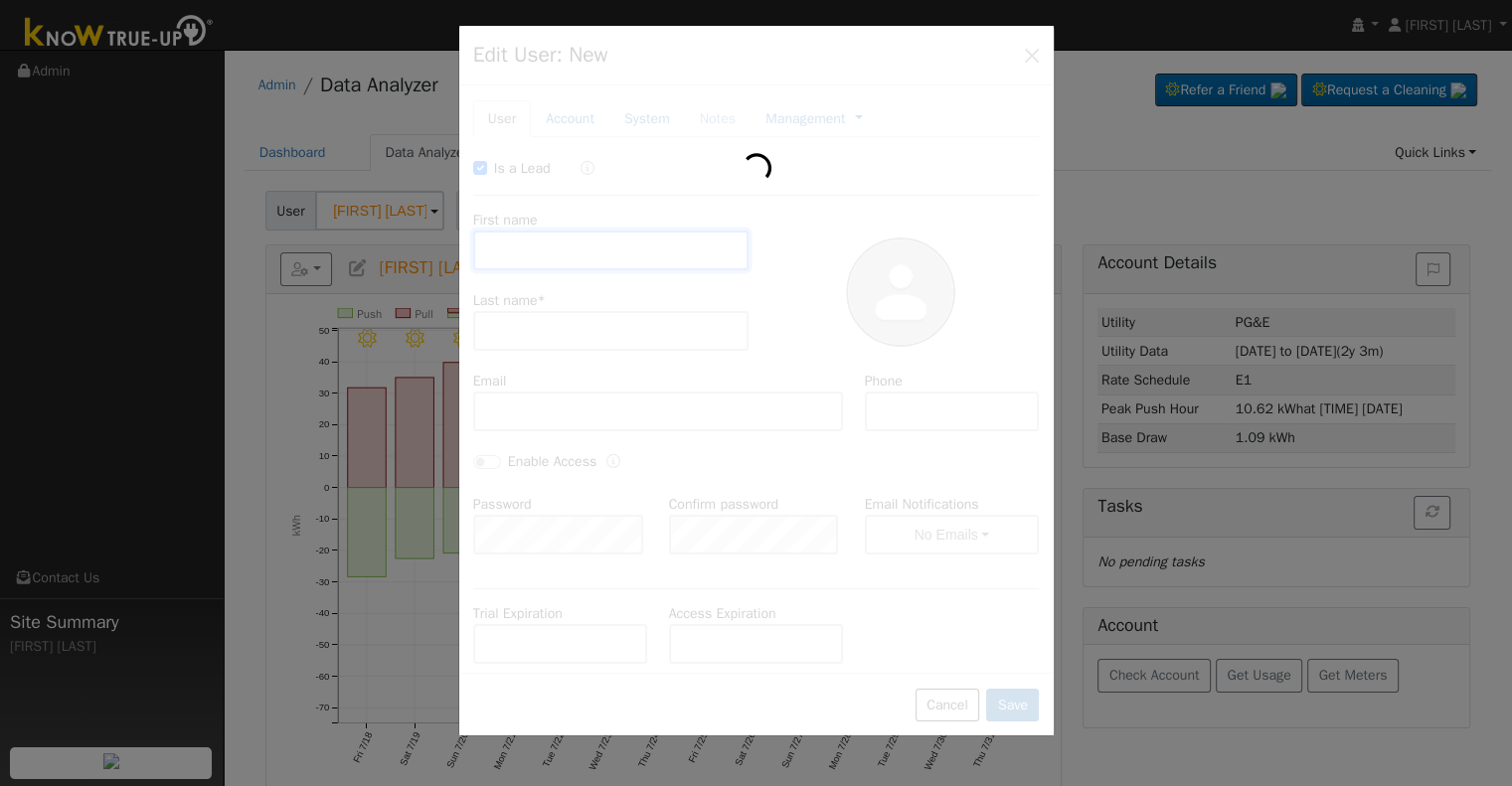 type on "[EMAIL]" 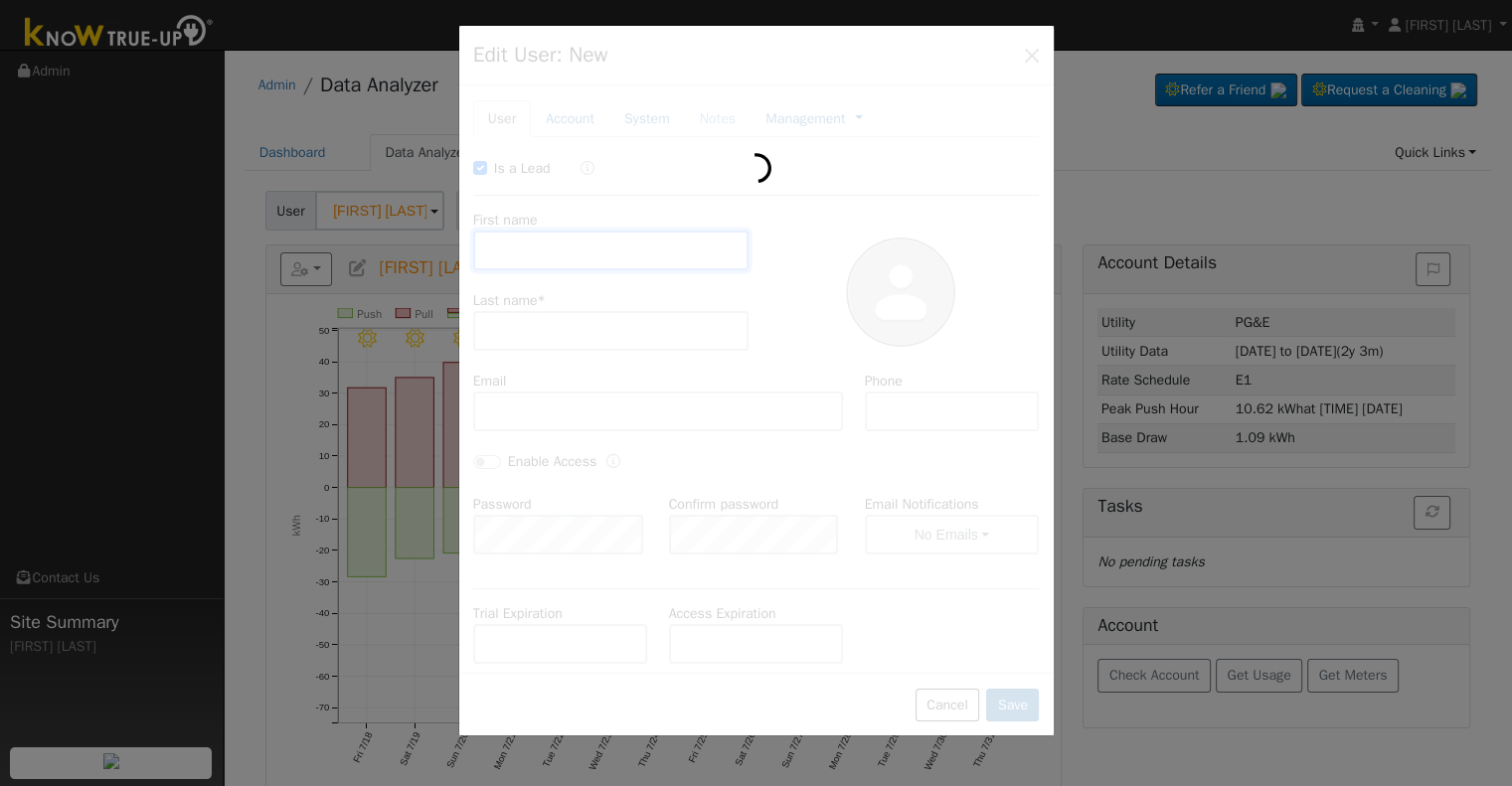 type on "[PHONE]" 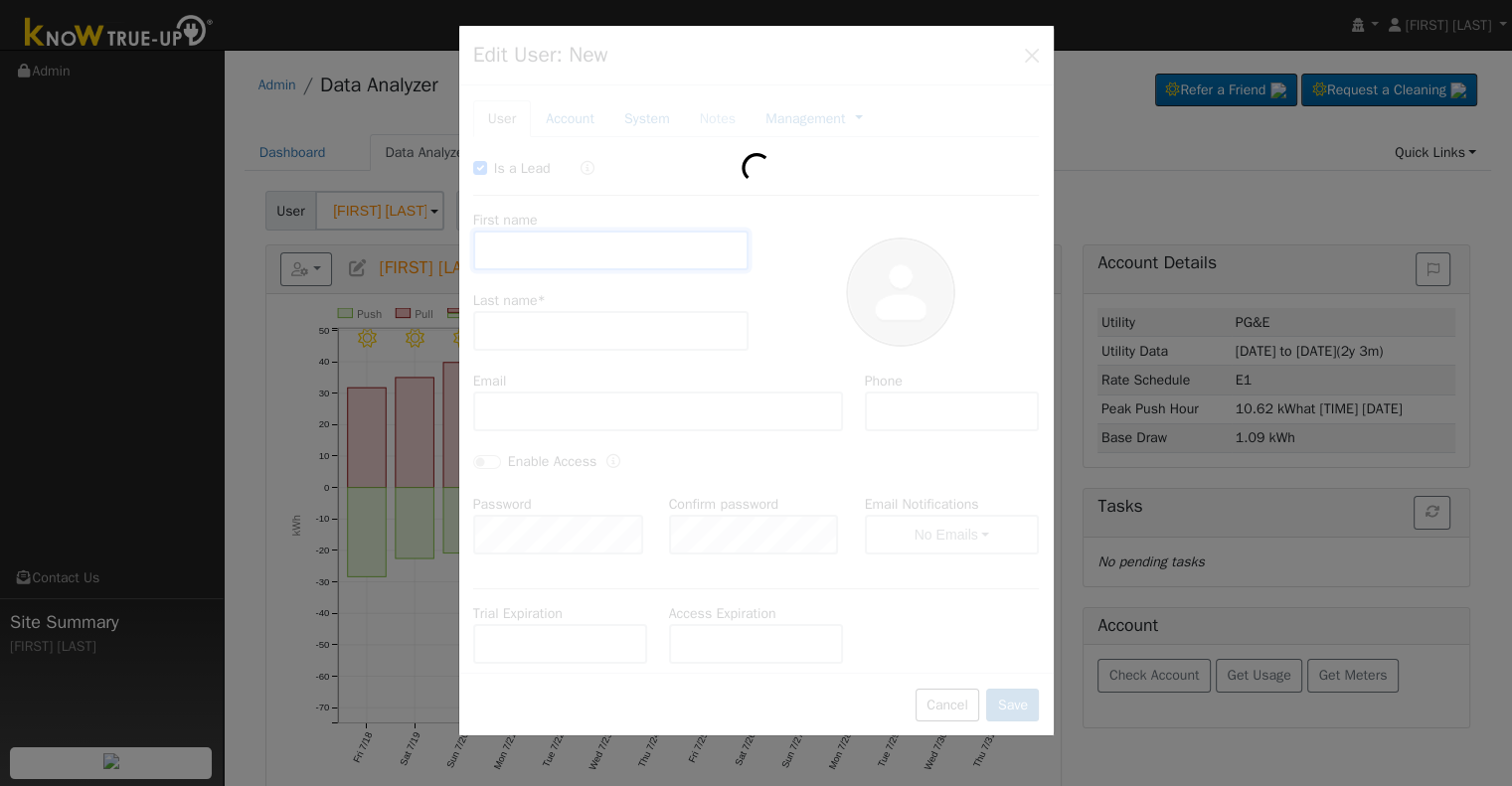 checkbox on "false" 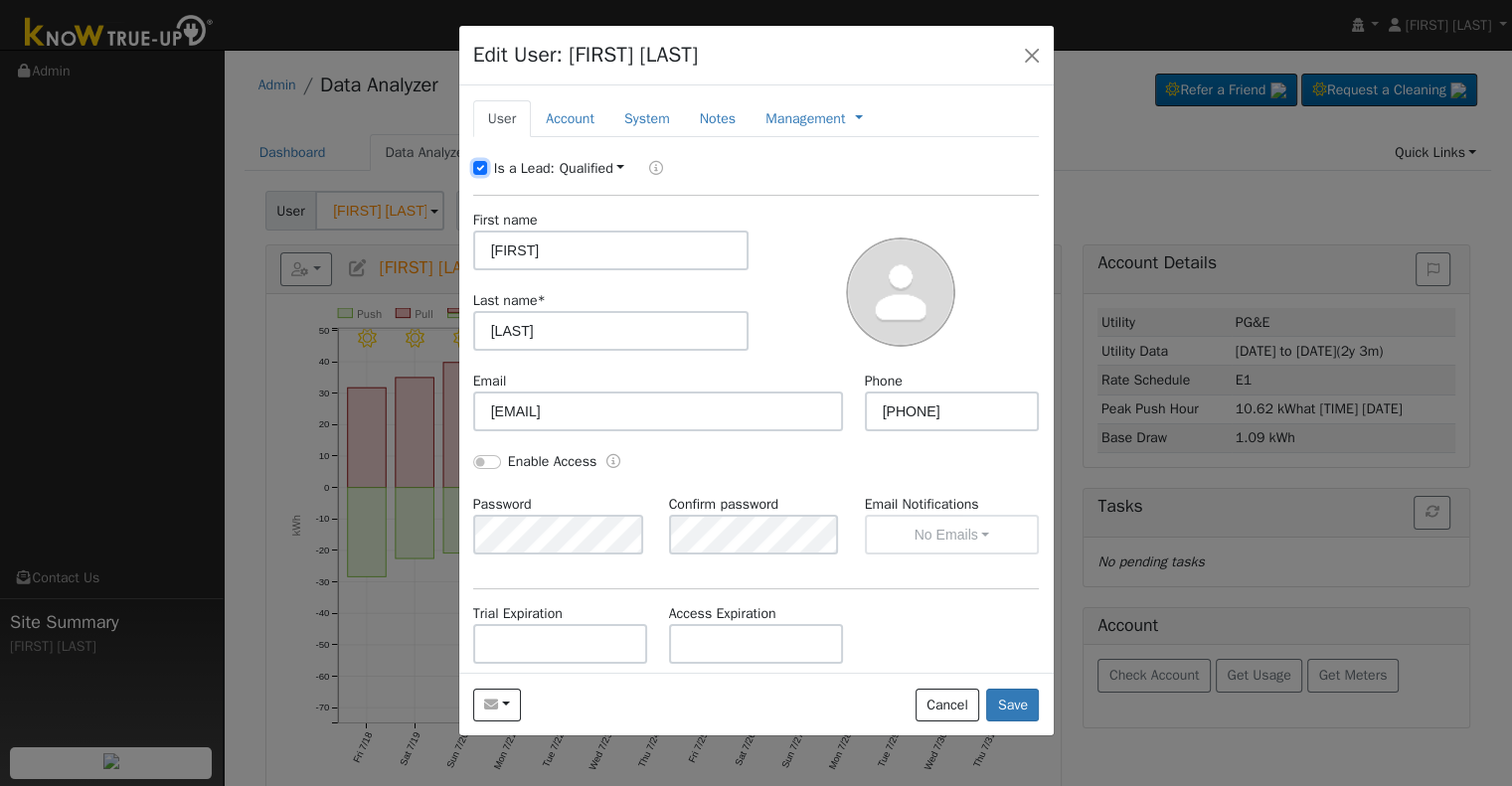 click on "Is a Lead:" at bounding box center [480, 168] 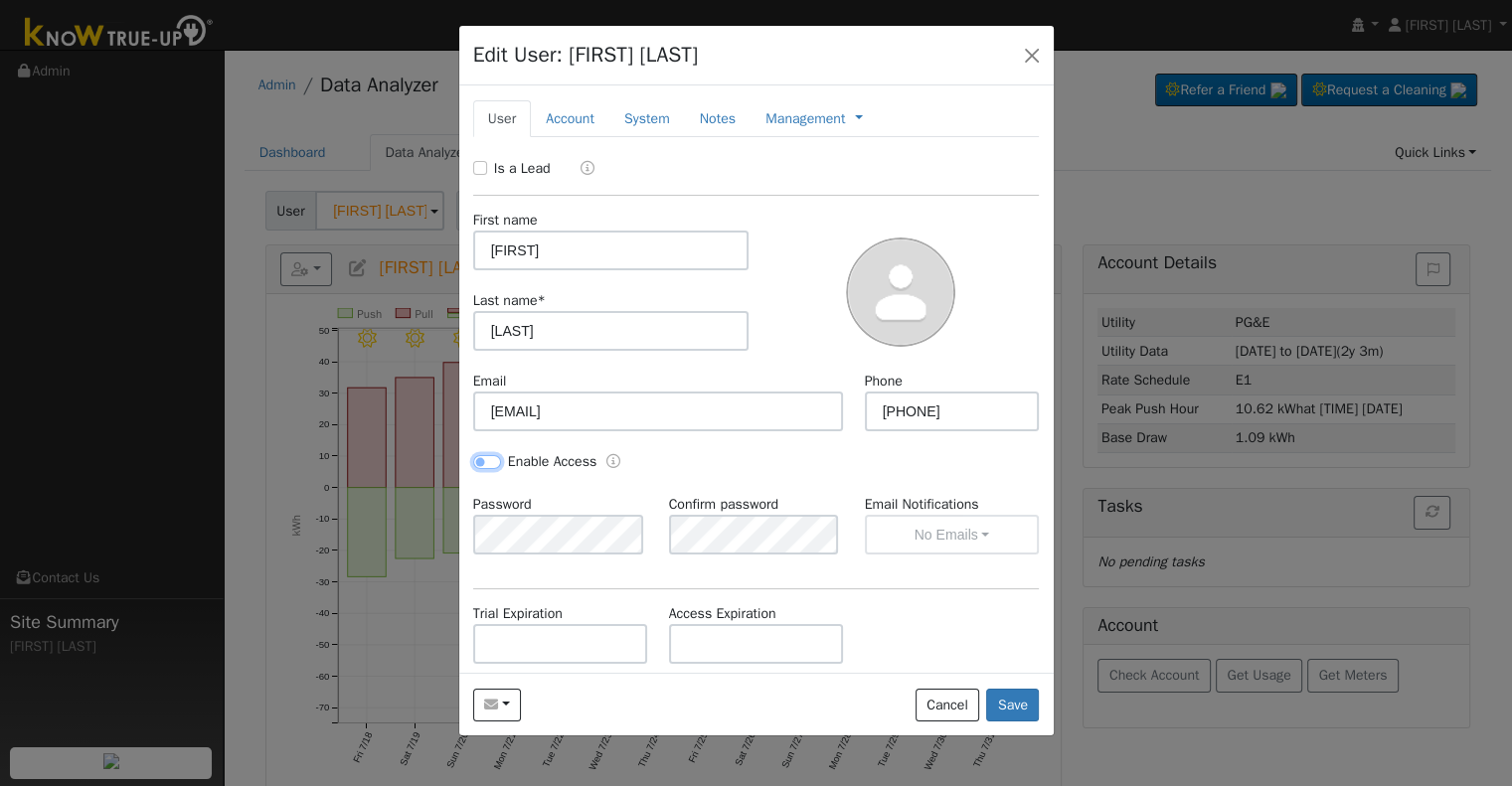 click on "Enable Access" at bounding box center (487, 462) 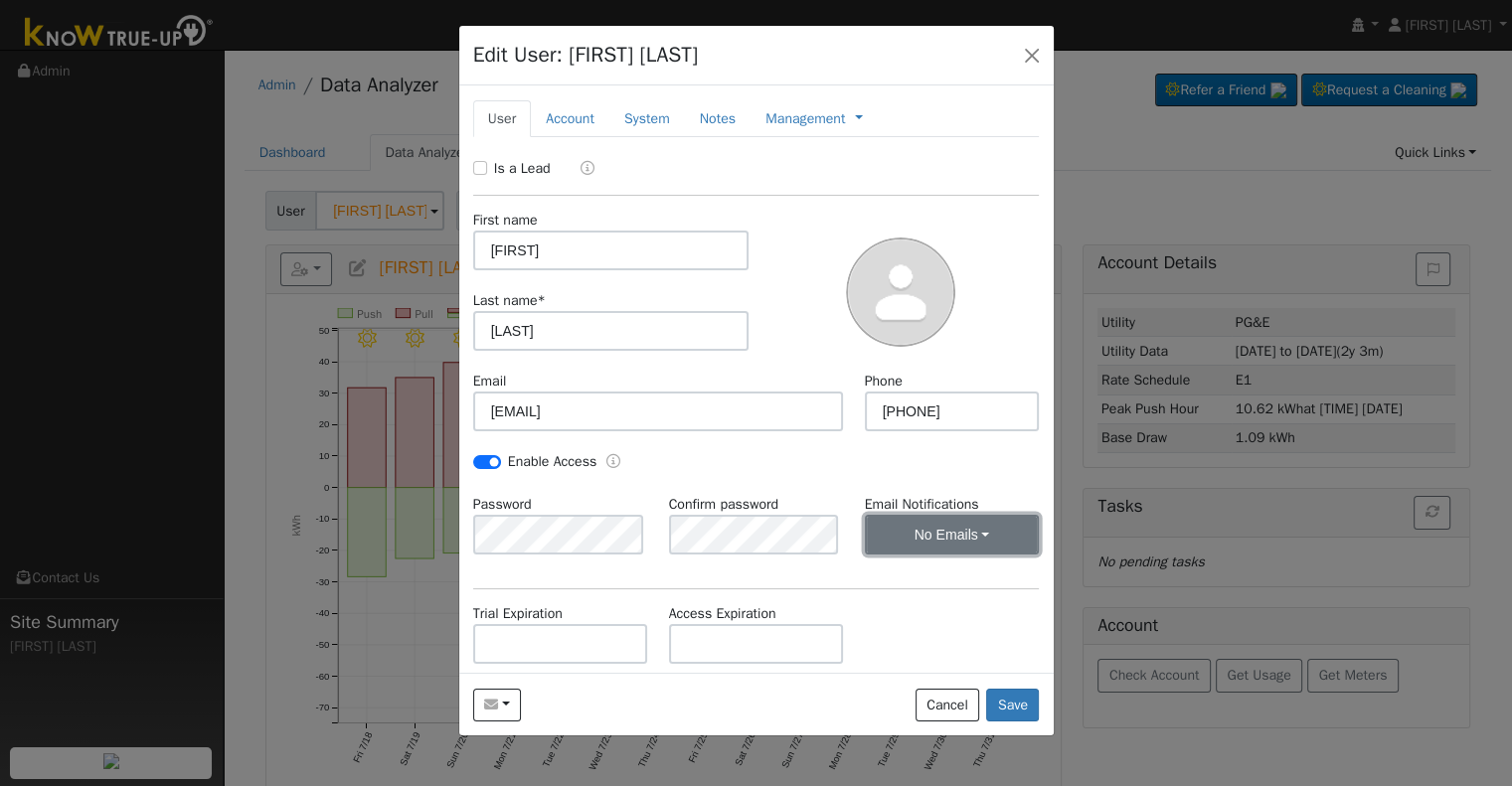 click on "No Emails" at bounding box center (952, 535) 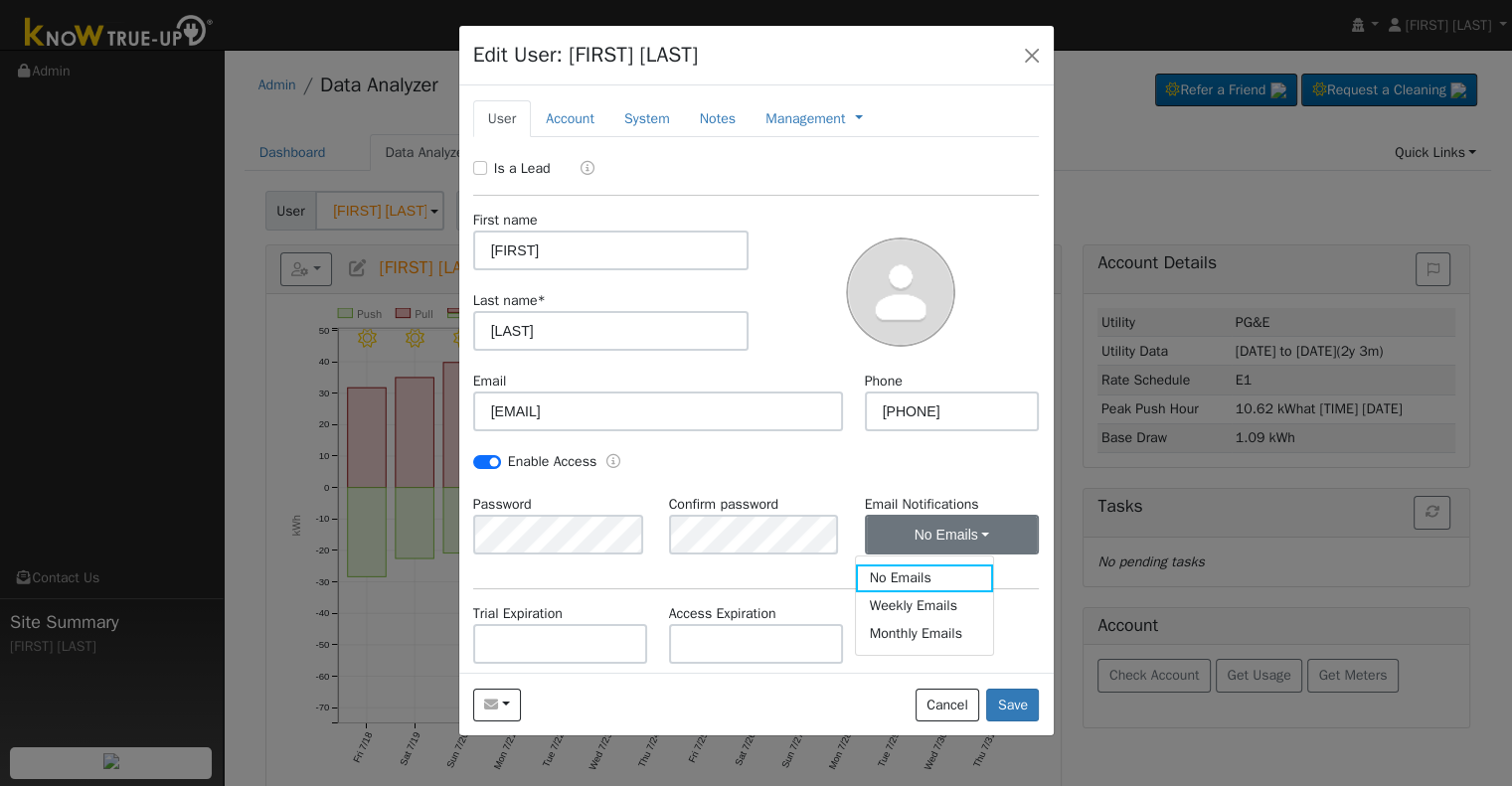 click on "Enable Access" at bounding box center [756, 472] 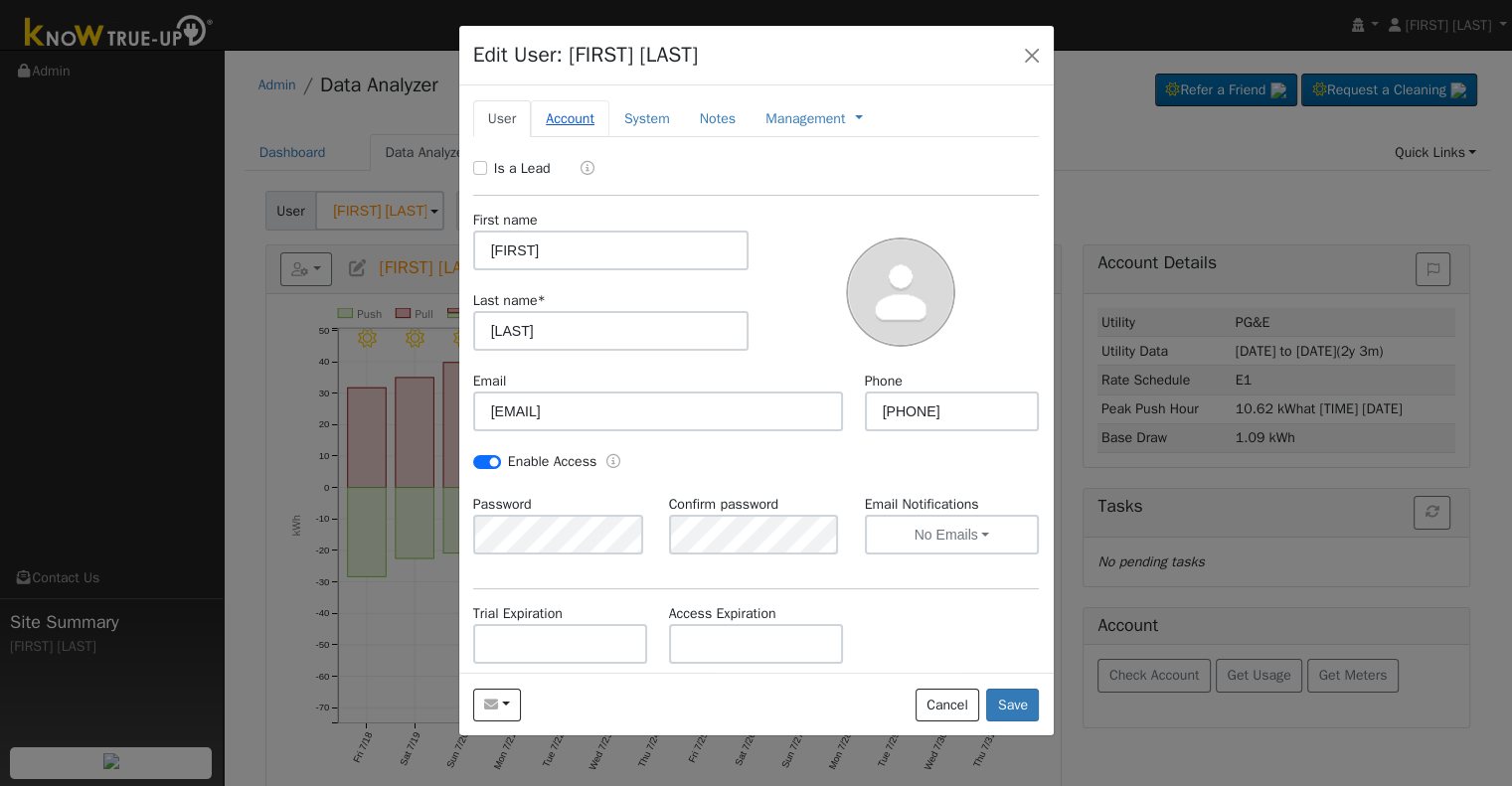 drag, startPoint x: 561, startPoint y: 127, endPoint x: 517, endPoint y: 134, distance: 44.553339 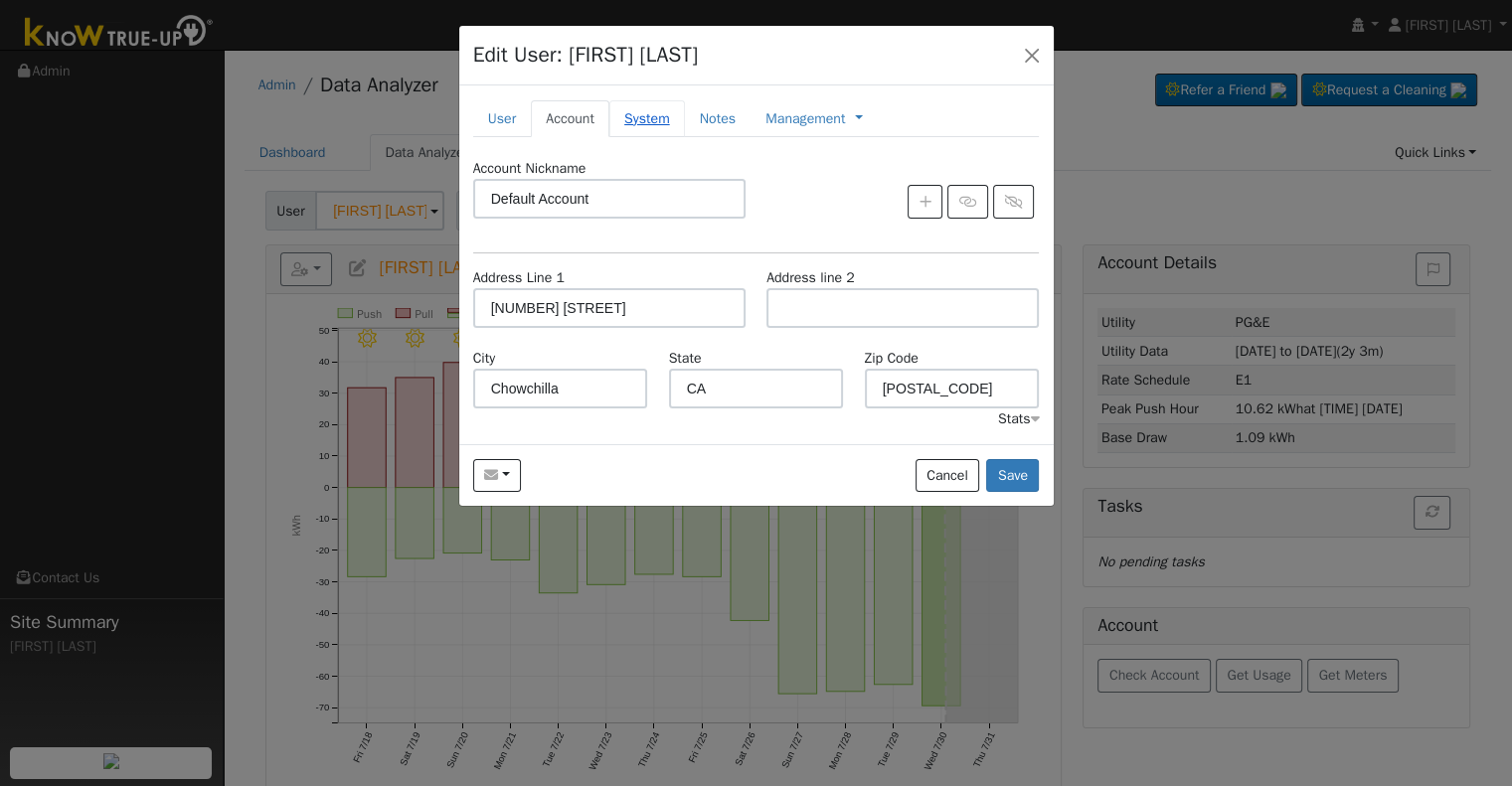 click on "System" at bounding box center (647, 118) 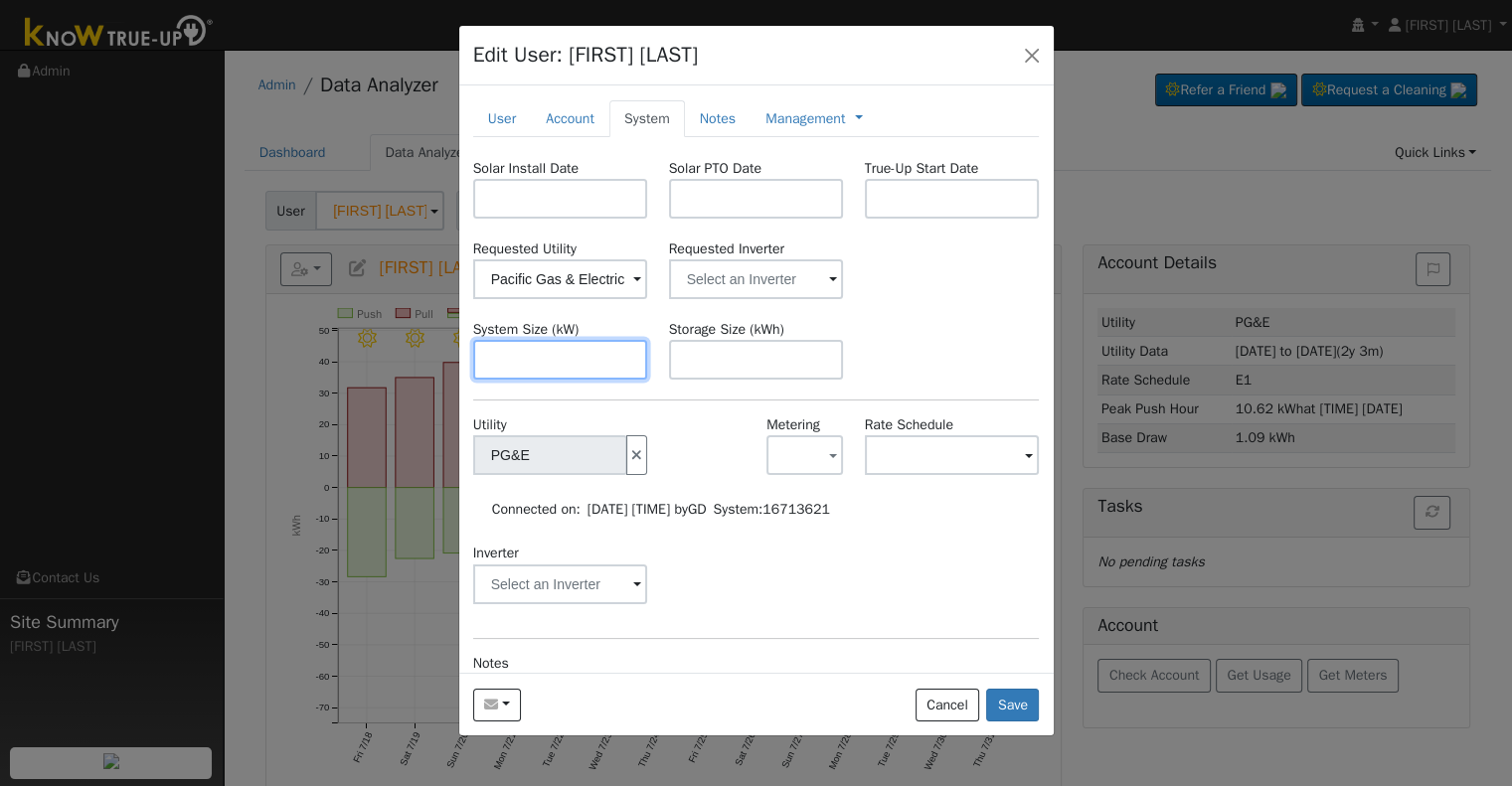 click at bounding box center [561, 360] 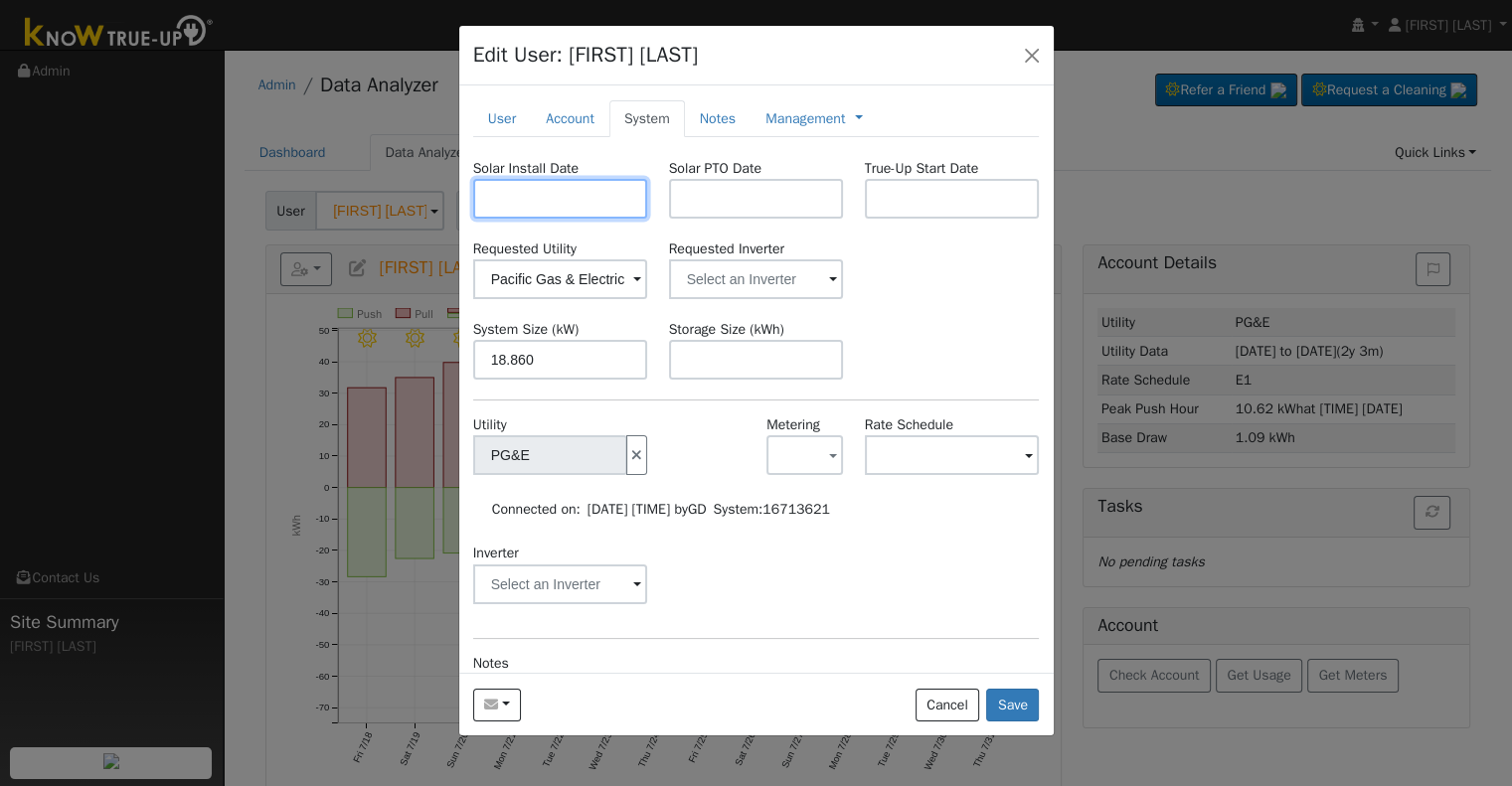type on "18.9" 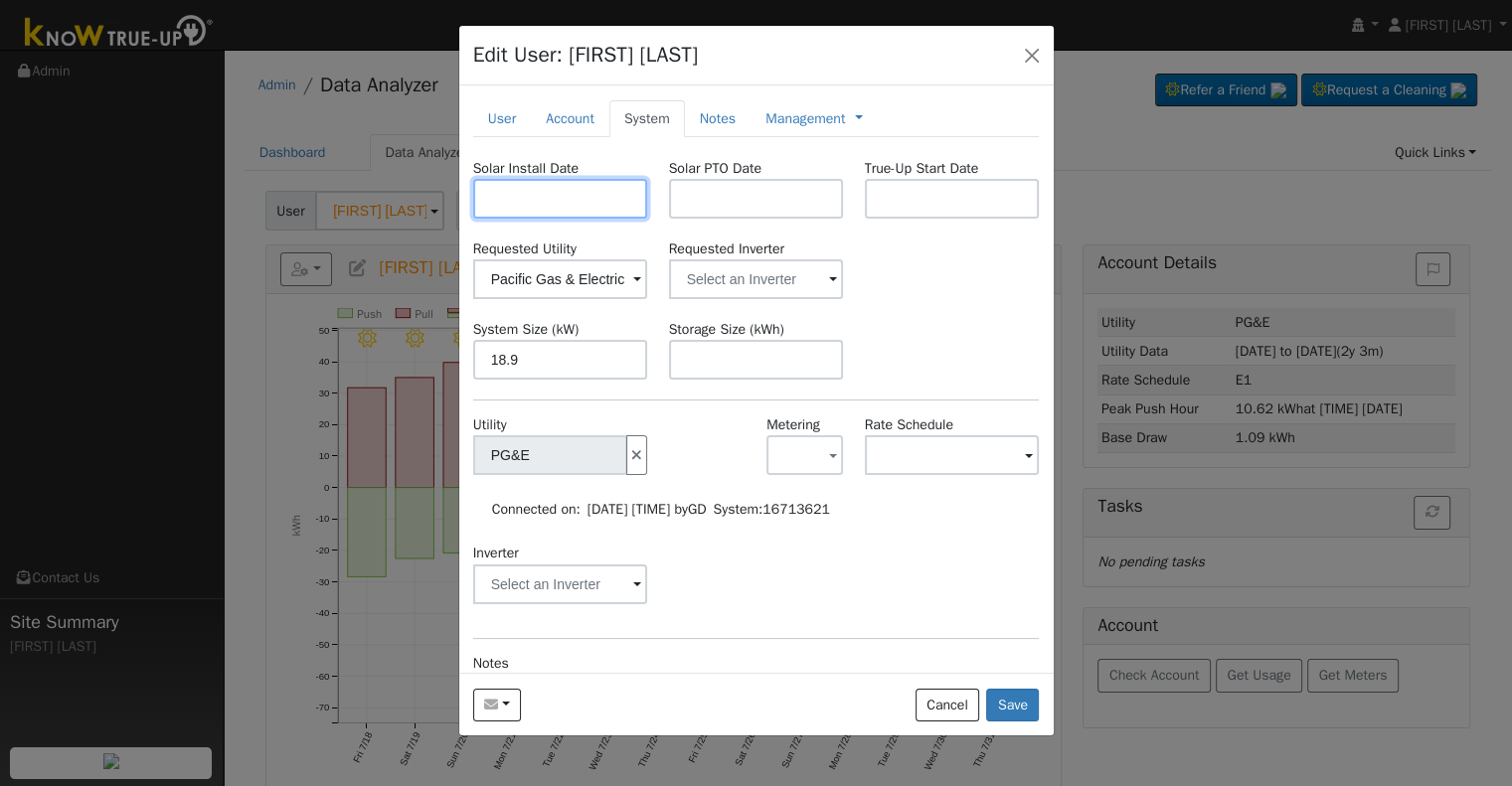 click at bounding box center [561, 199] 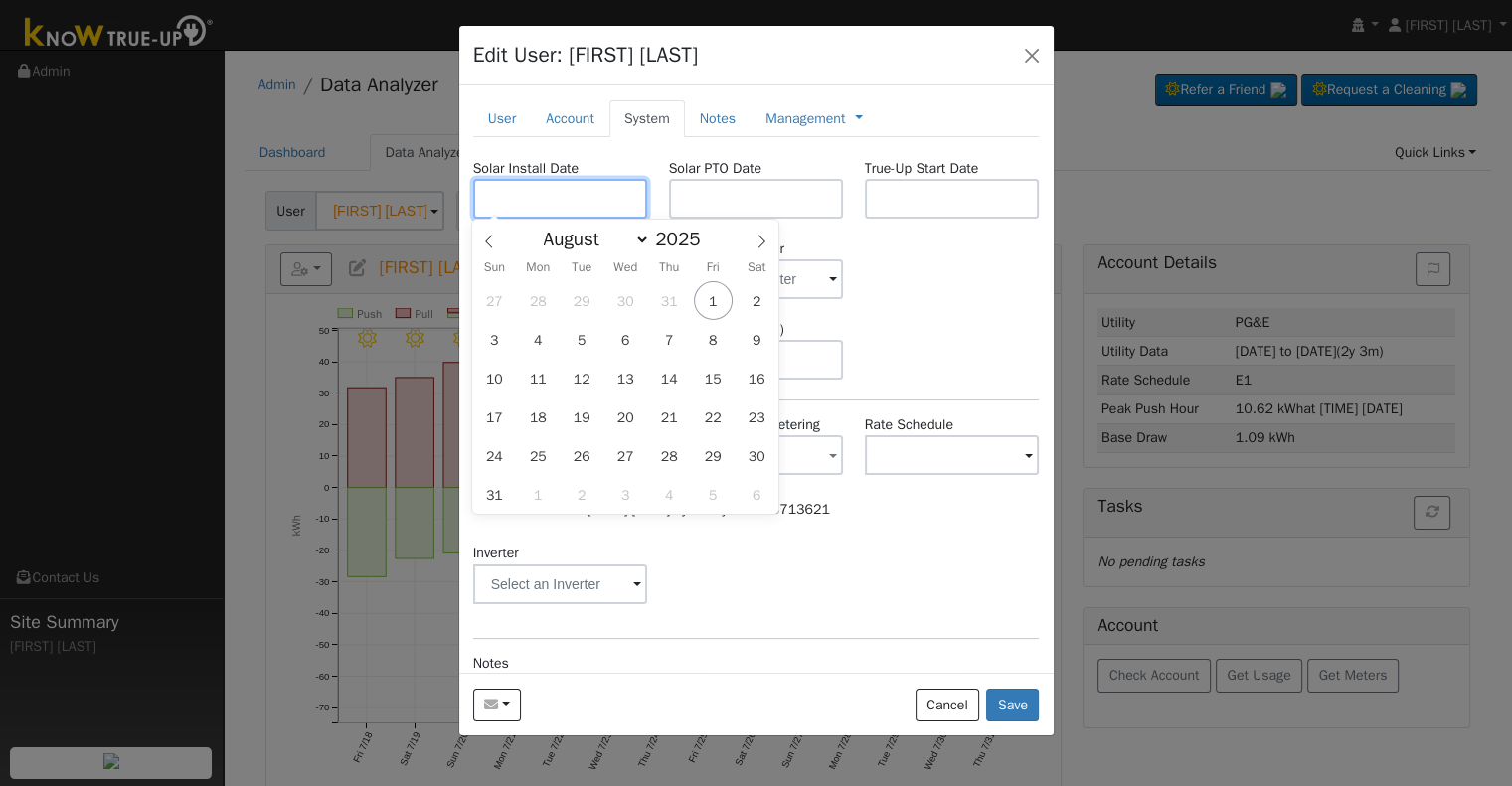 click at bounding box center (561, 199) 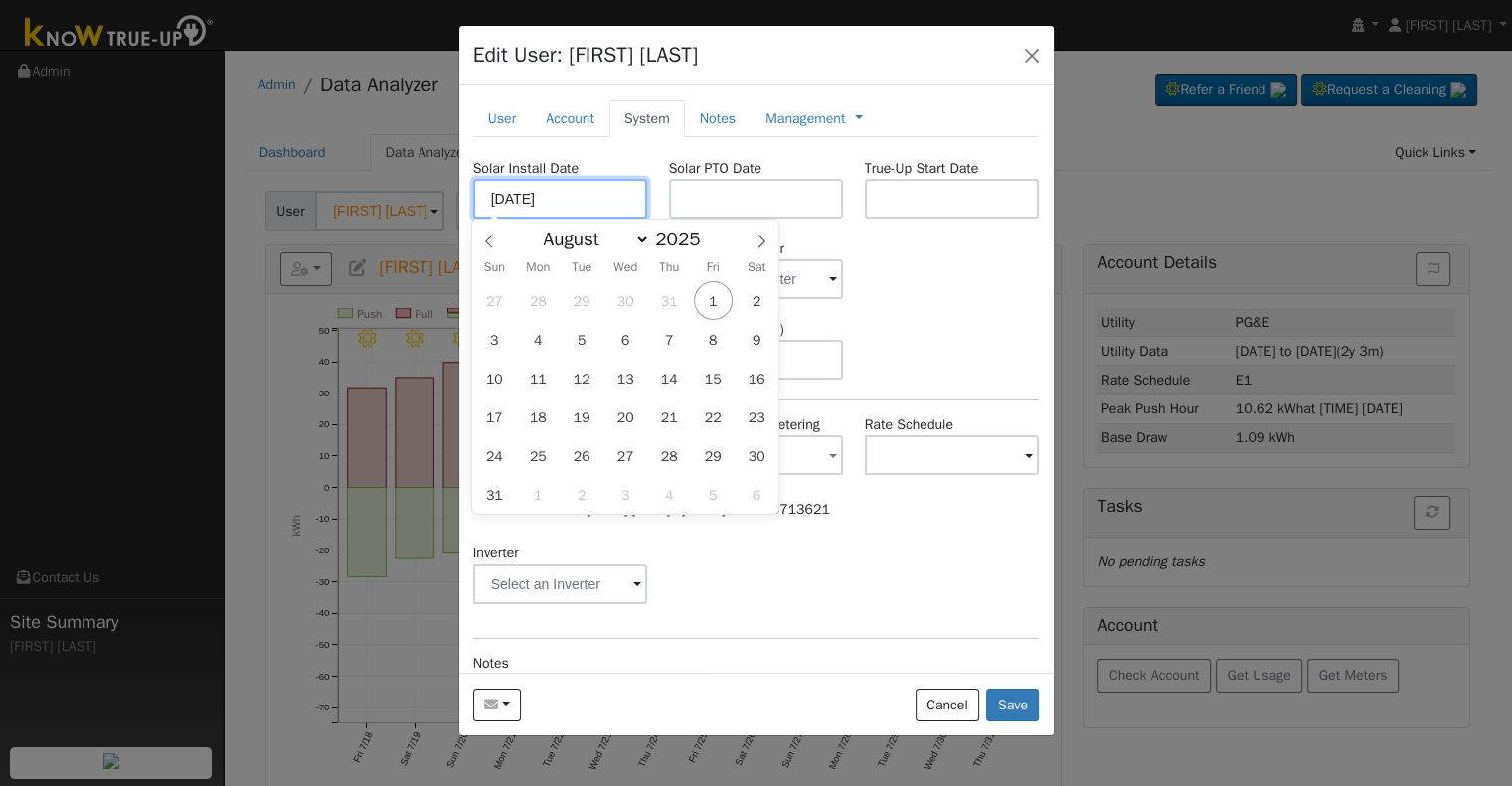 type on "[DATE]" 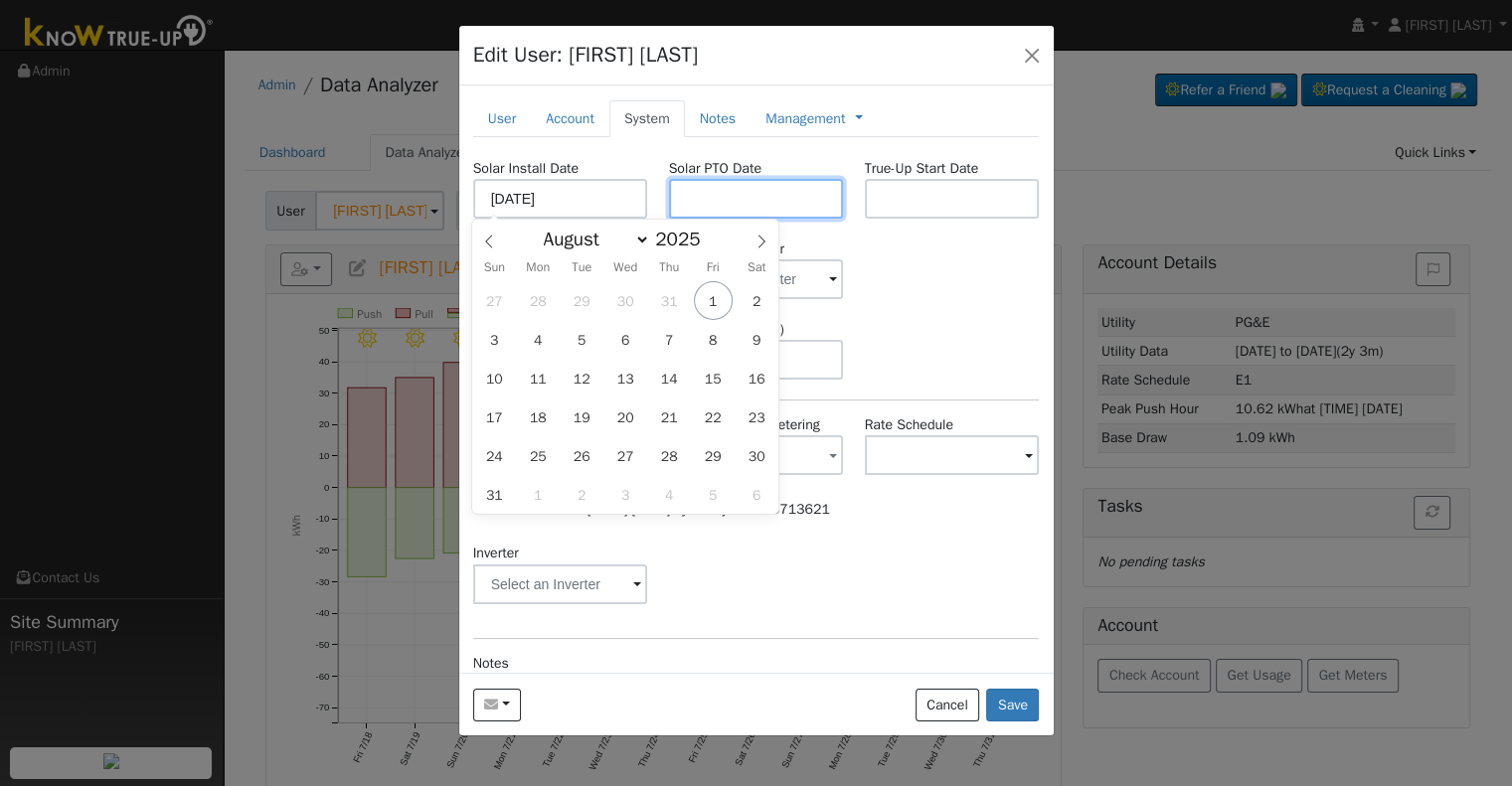 click at bounding box center [756, 199] 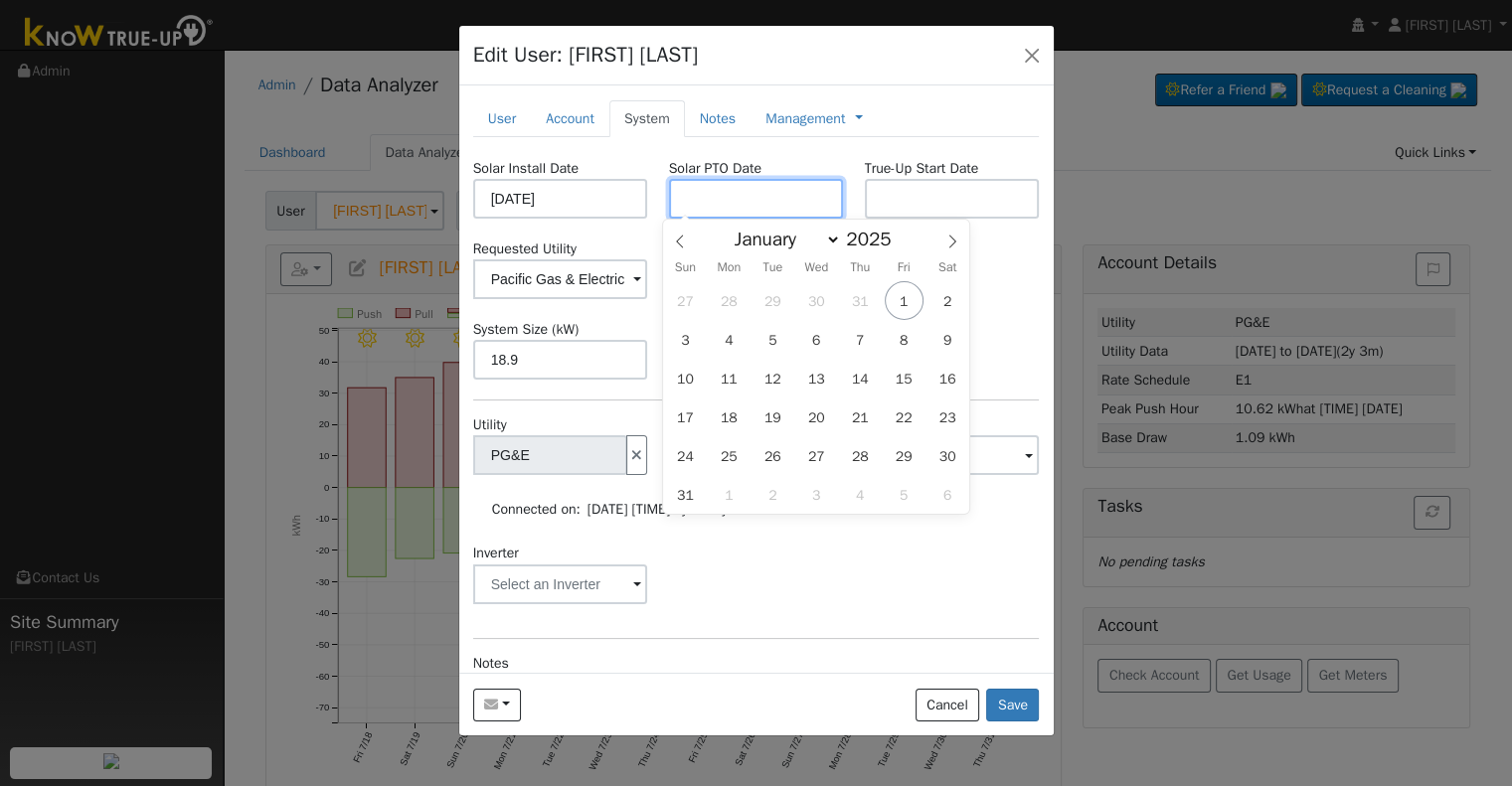 click at bounding box center (756, 199) 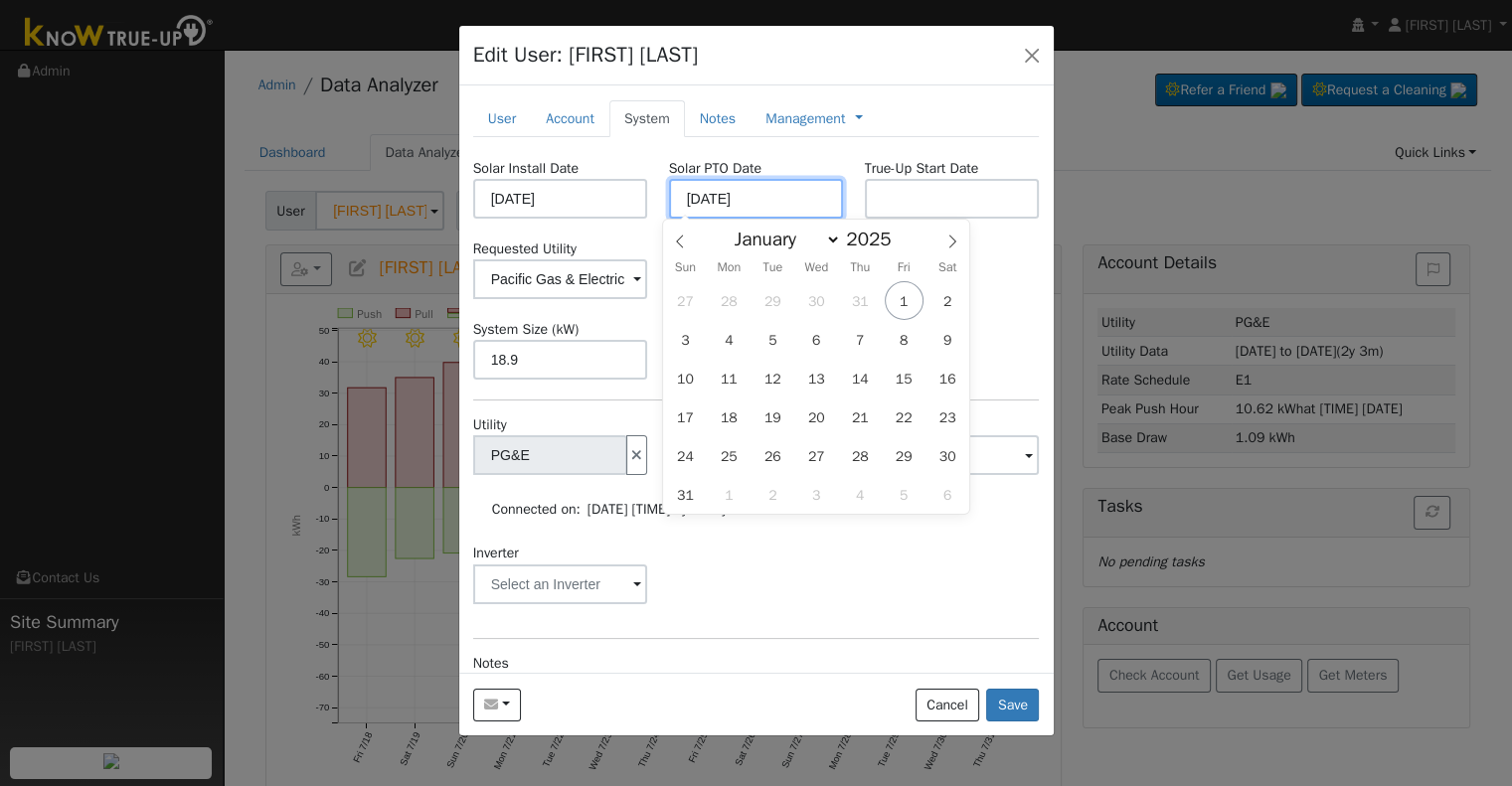 type on "08/01/2025" 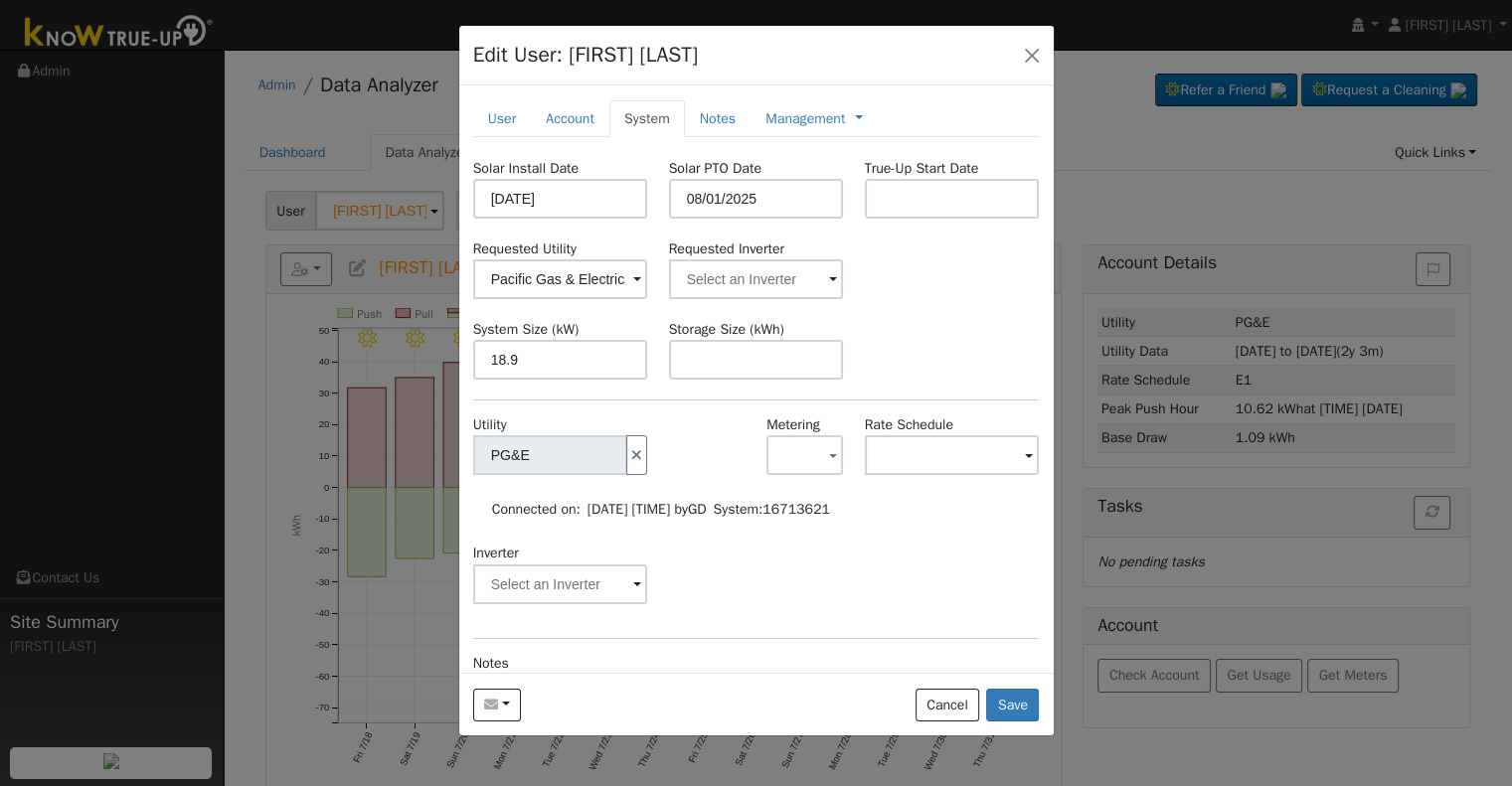 click on "Solar Install Date [DATE] Solar PTO Date [DATE] True-Up Start Date Requested Utility Pacific Gas & Electric Requested Inverter System Size (kW) [NUMBER] Storage Size (kWh) Utility PG&E Metering - None - NEM NBT  Rate Schedule  Connected on: [DATE] [TIME] by  GD System:  [NUMBER] Inverter Disconnecting . Do you also want to delete all of the  data?  - Delete data if disconnecting or connecting to different data.  - Keep data if reconnecting to same data.  Be careful: this cannot be undone.  Cancel  No  Yes Notes" at bounding box center (756, 494) 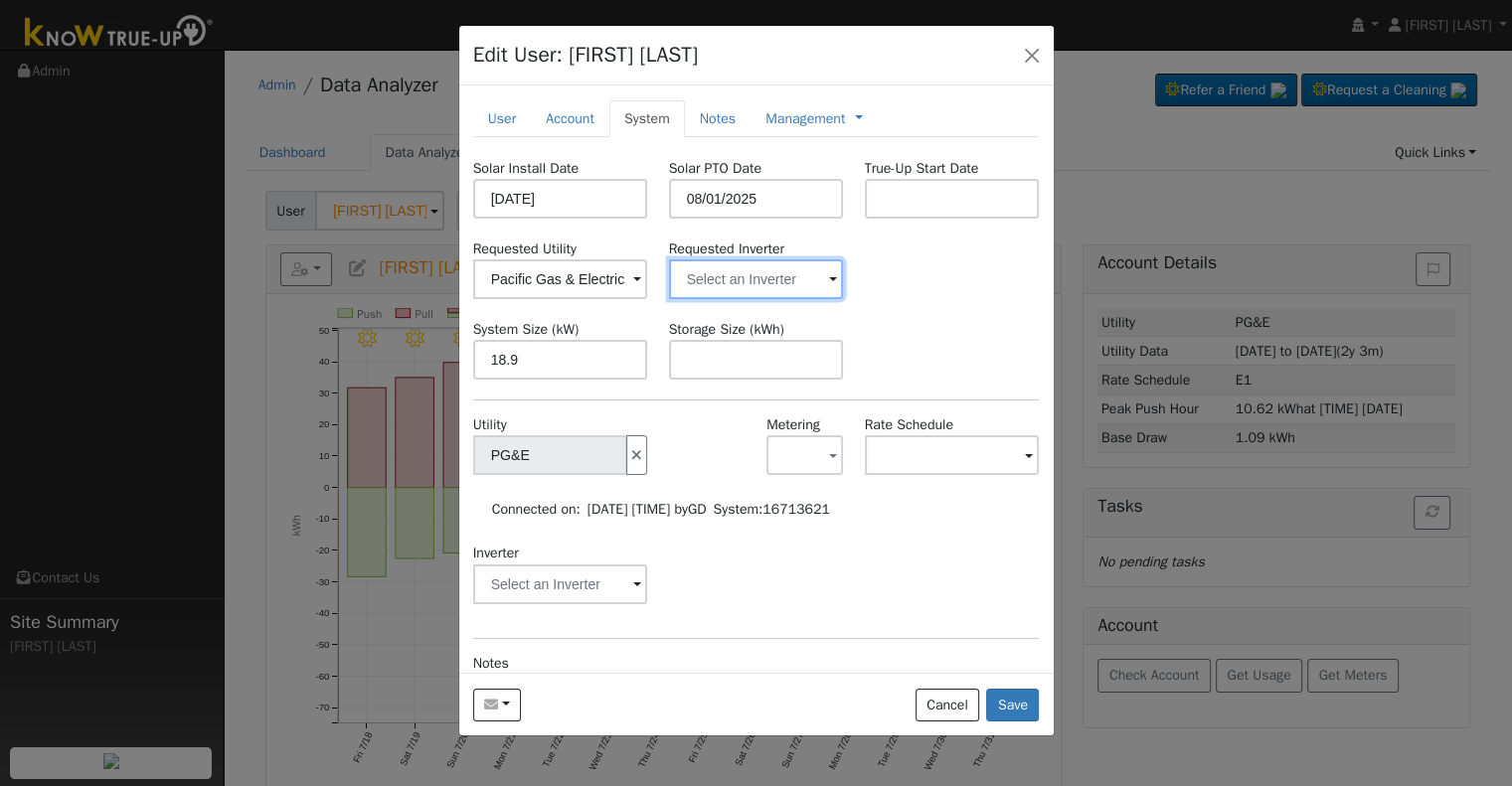 click at bounding box center [561, 279] 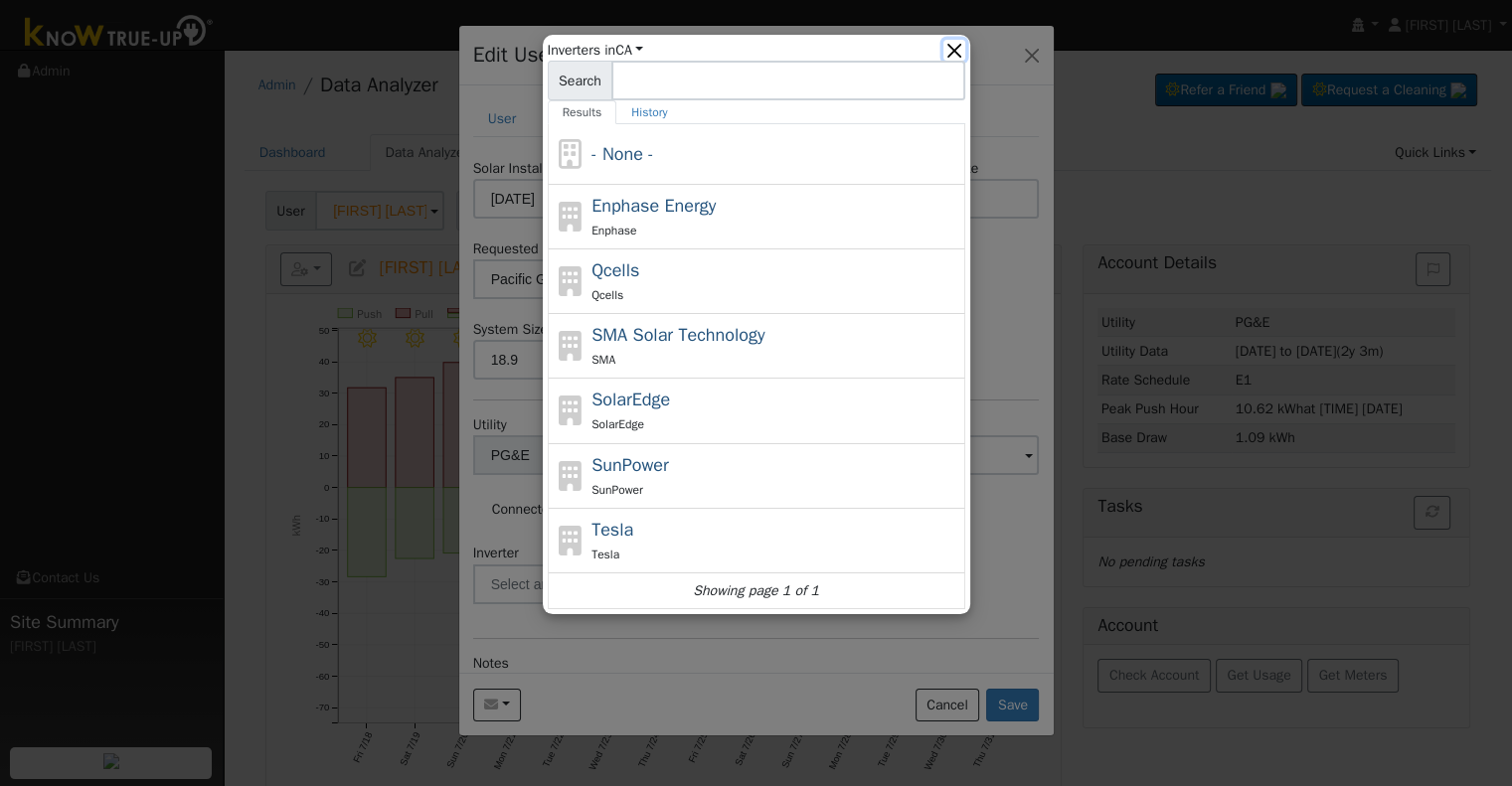 click at bounding box center [953, 50] 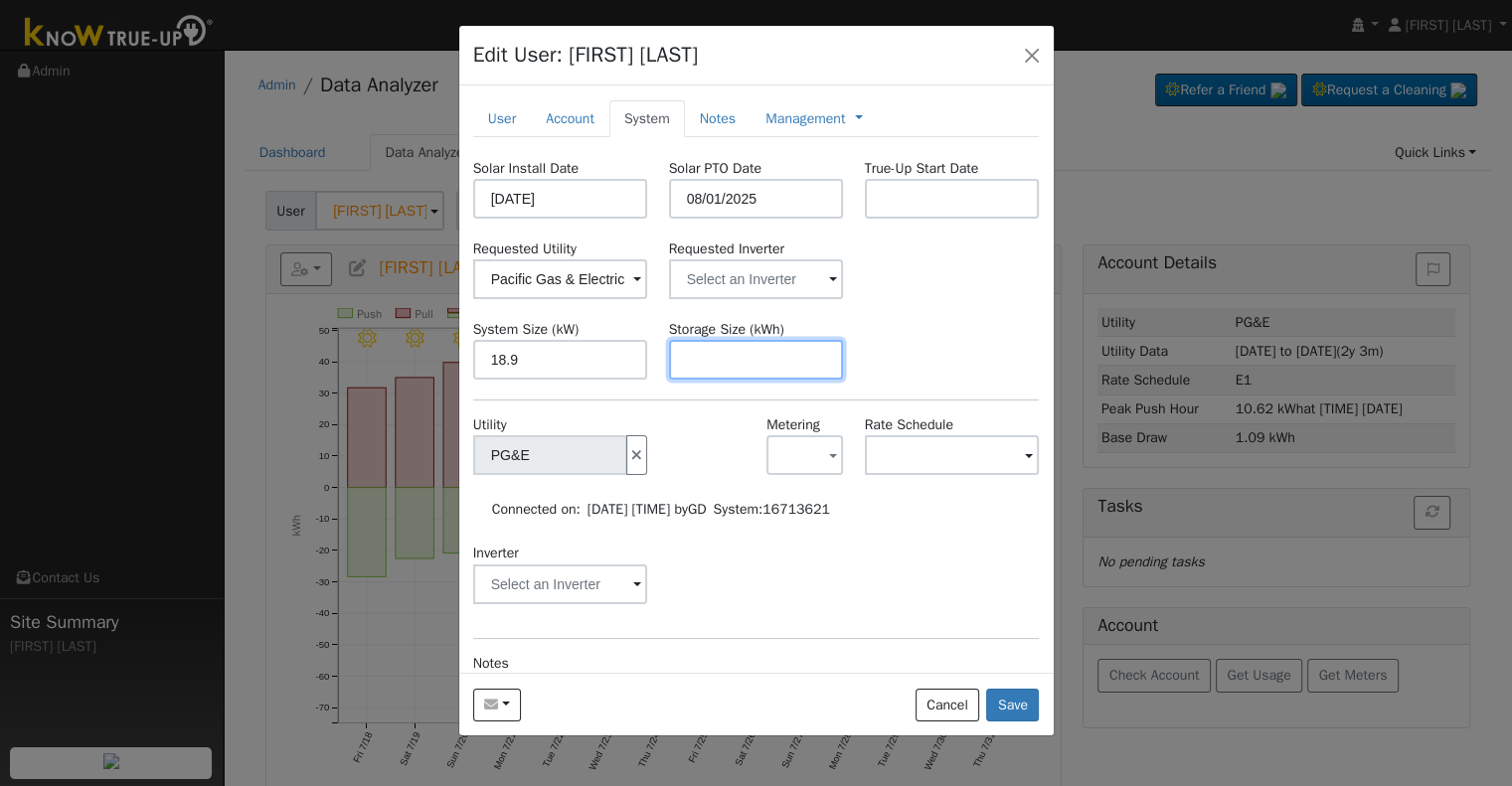 click at bounding box center (756, 360) 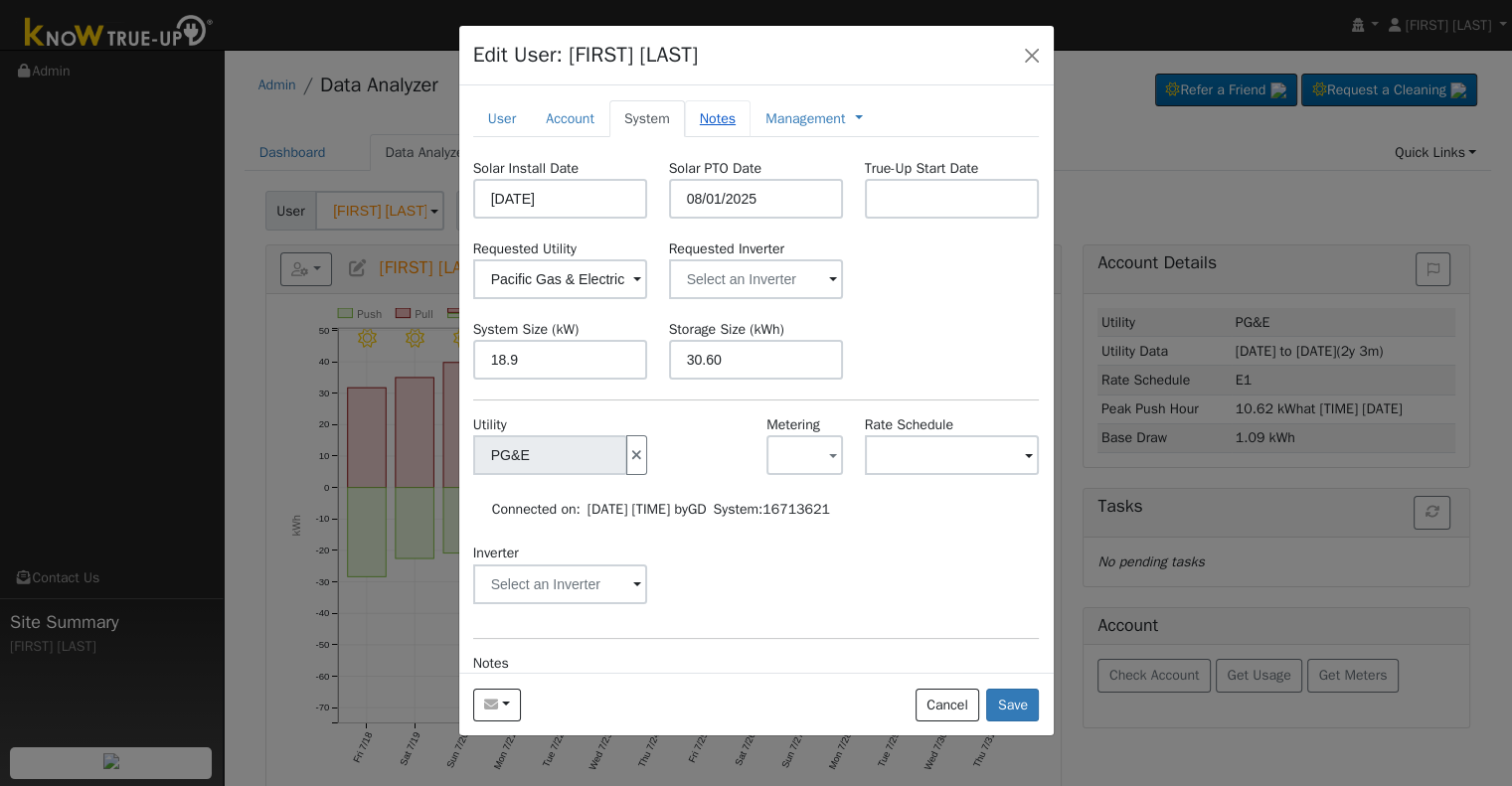 type on "30.6" 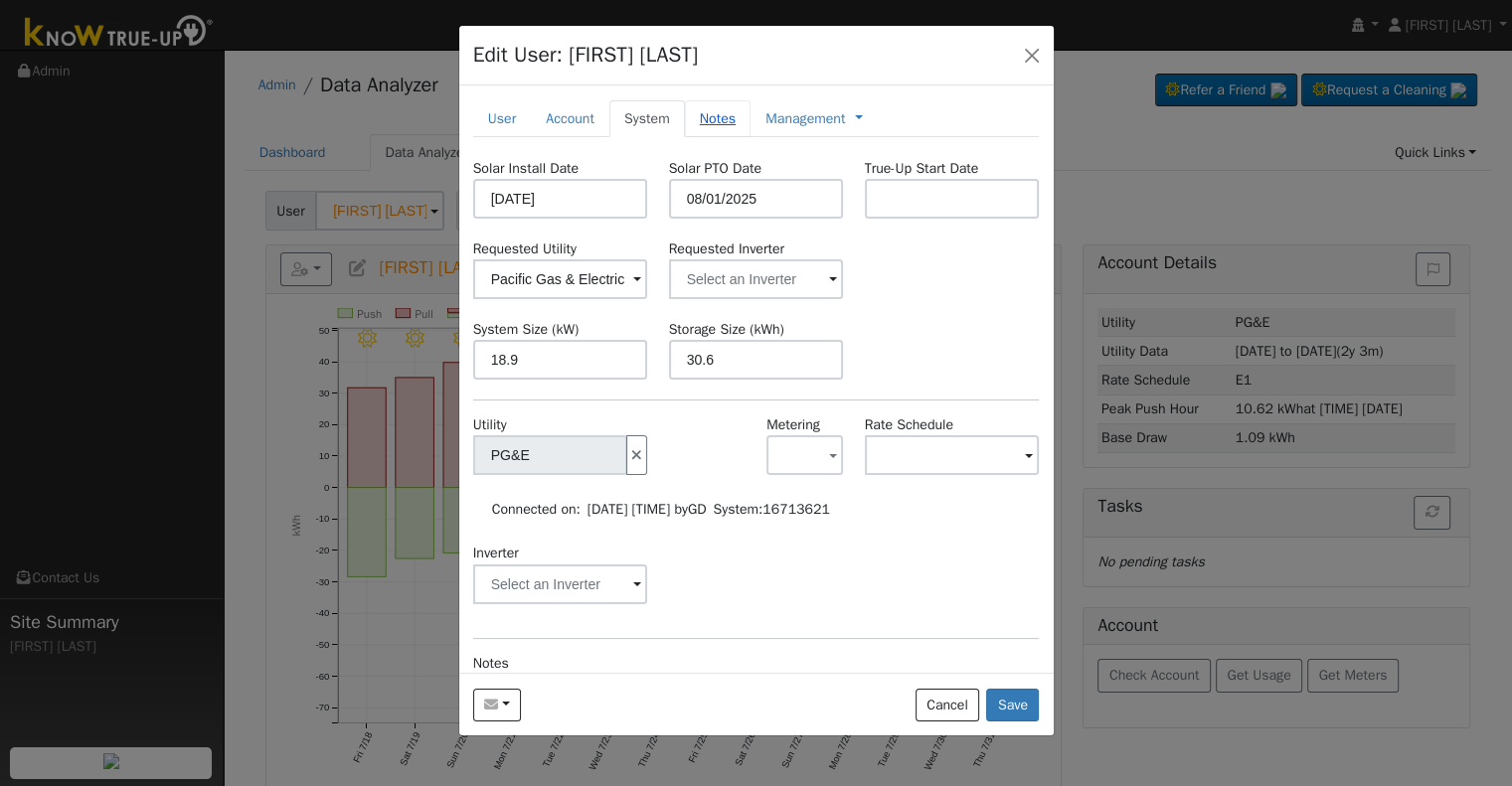 click on "Notes" at bounding box center [718, 118] 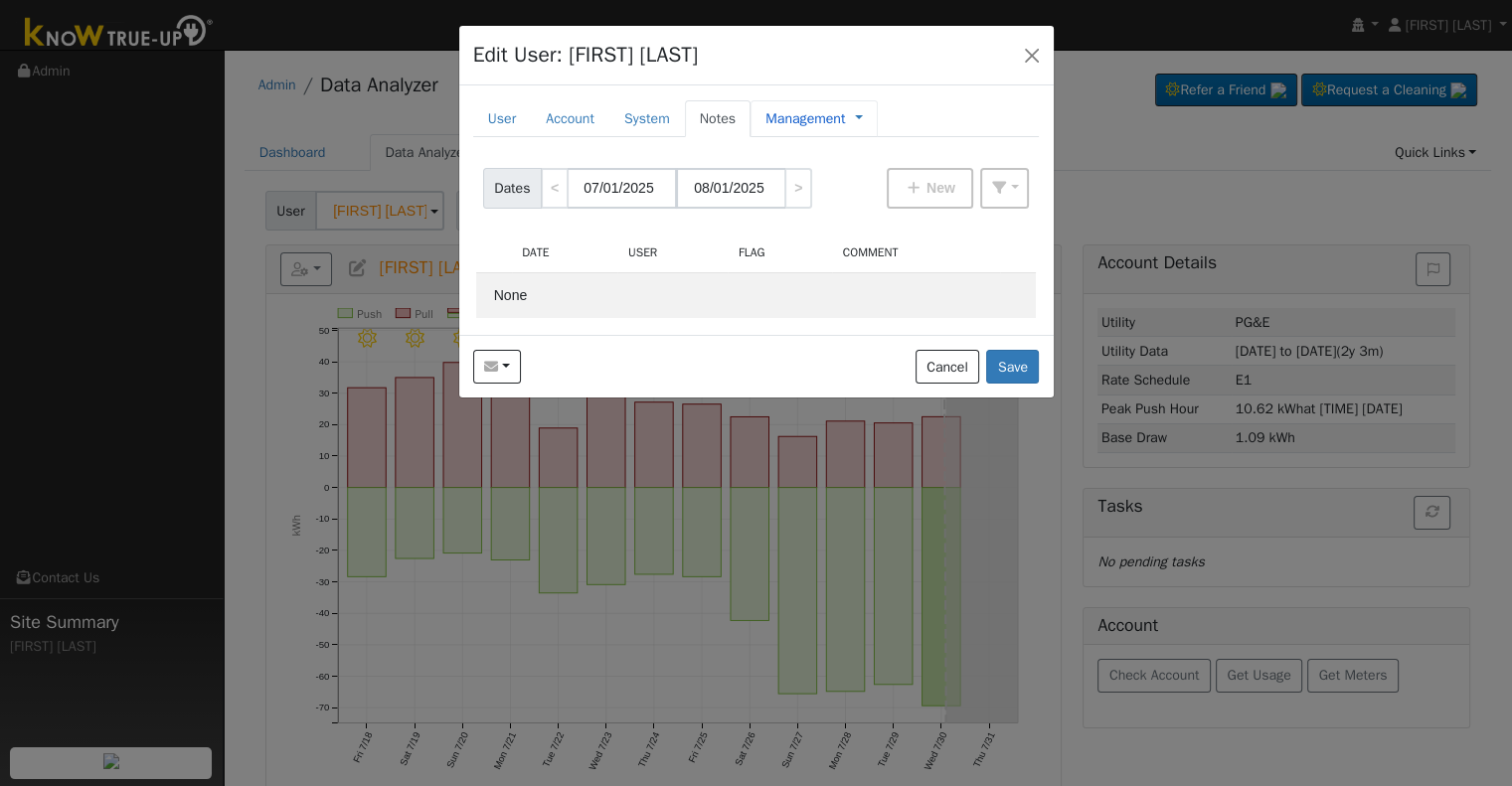 click on "Management Management Billing Timeline" at bounding box center (814, 118) 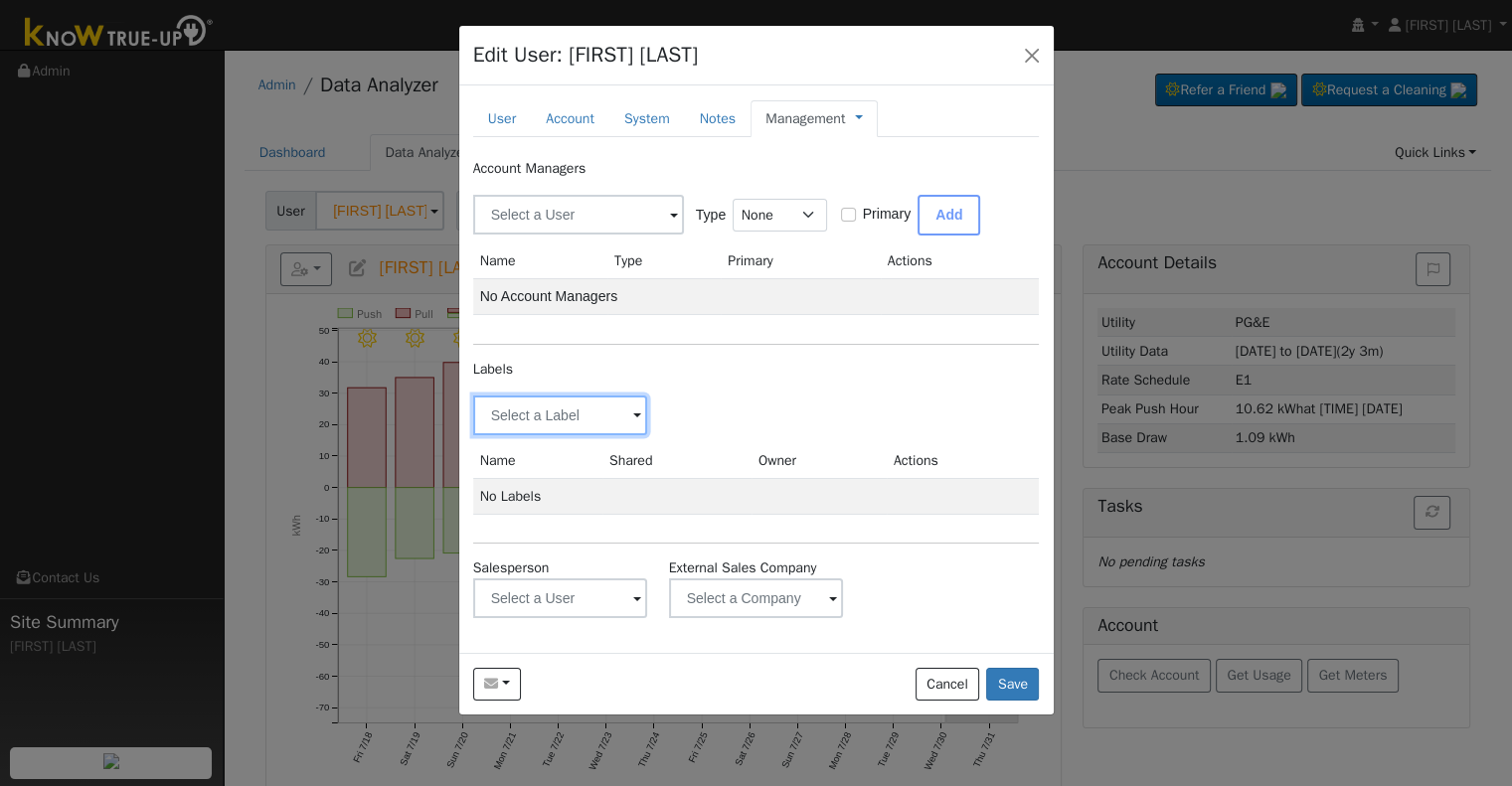 click at bounding box center (561, 415) 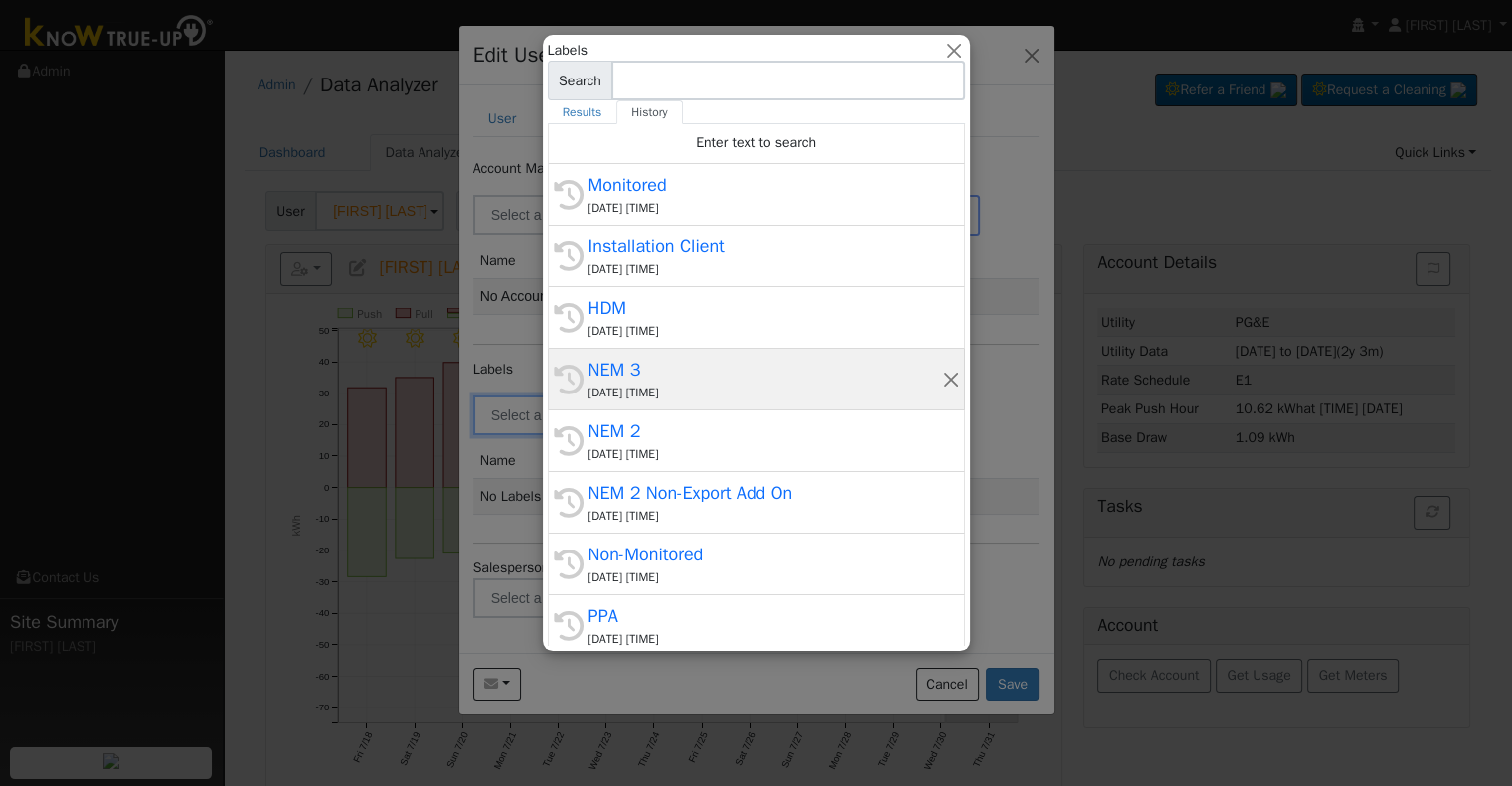 click on "[DATE] [TIME]" at bounding box center [765, 393] 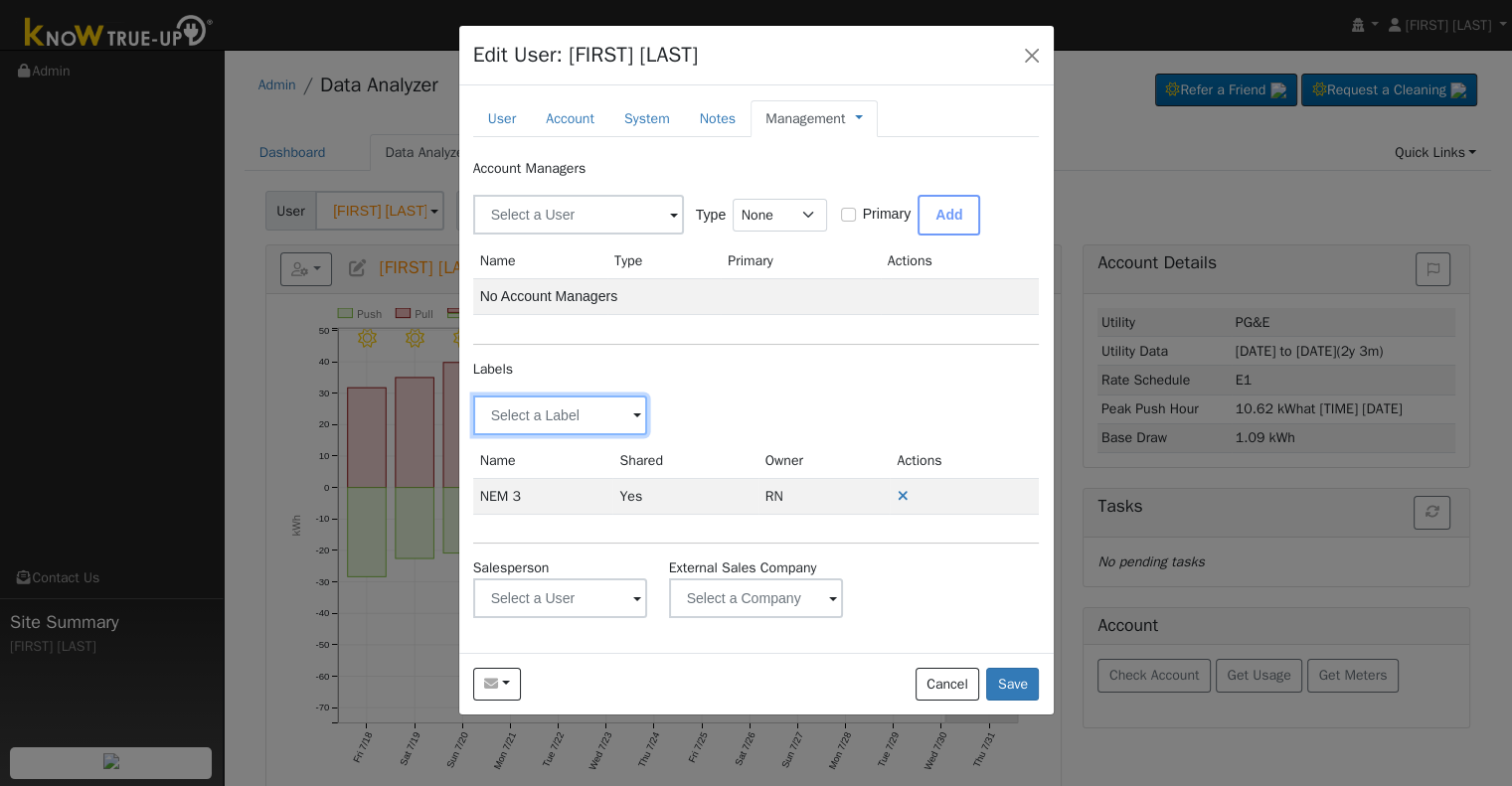 click at bounding box center (561, 415) 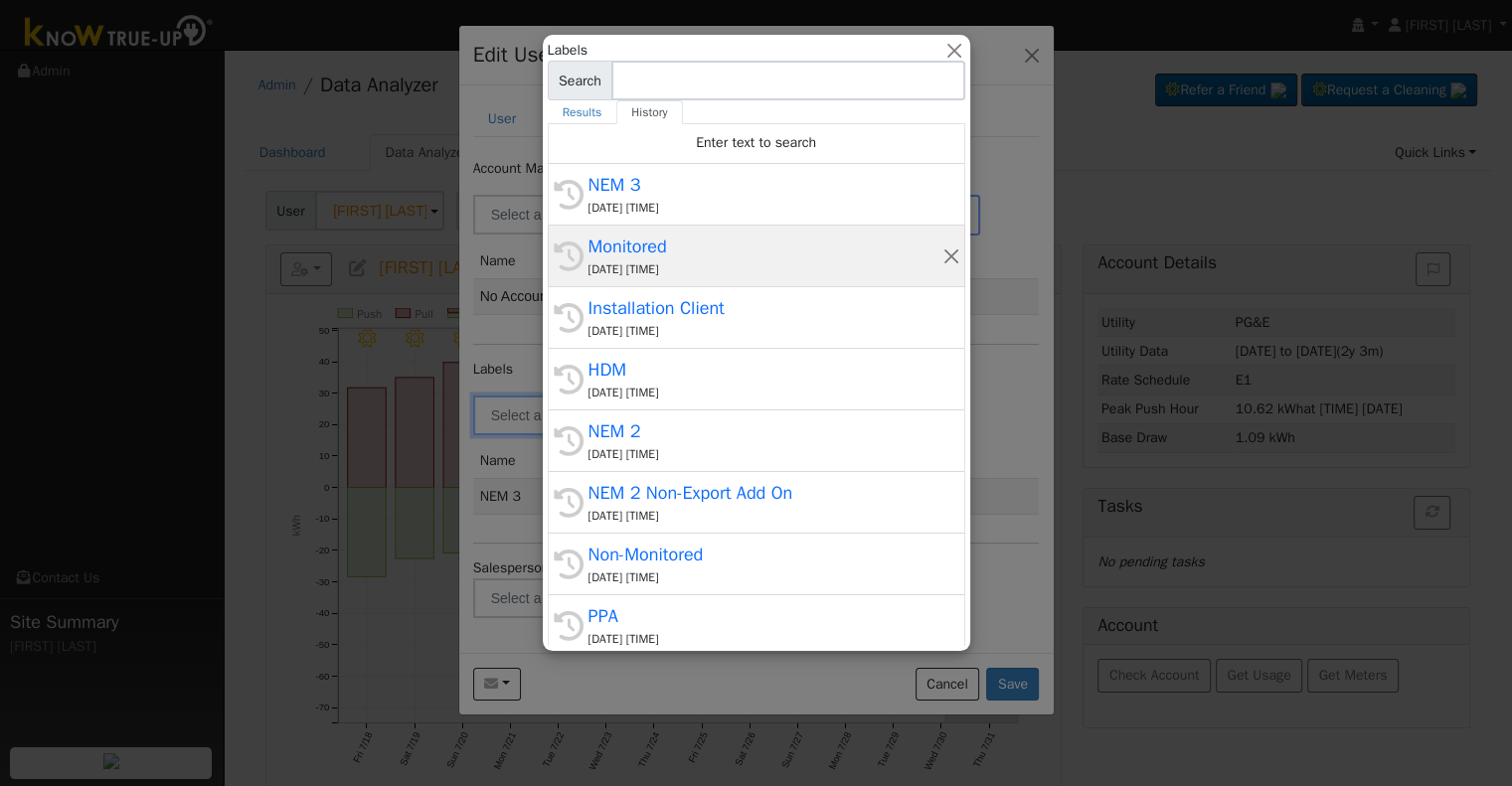 click on "[DATE] [TIME]" at bounding box center (765, 269) 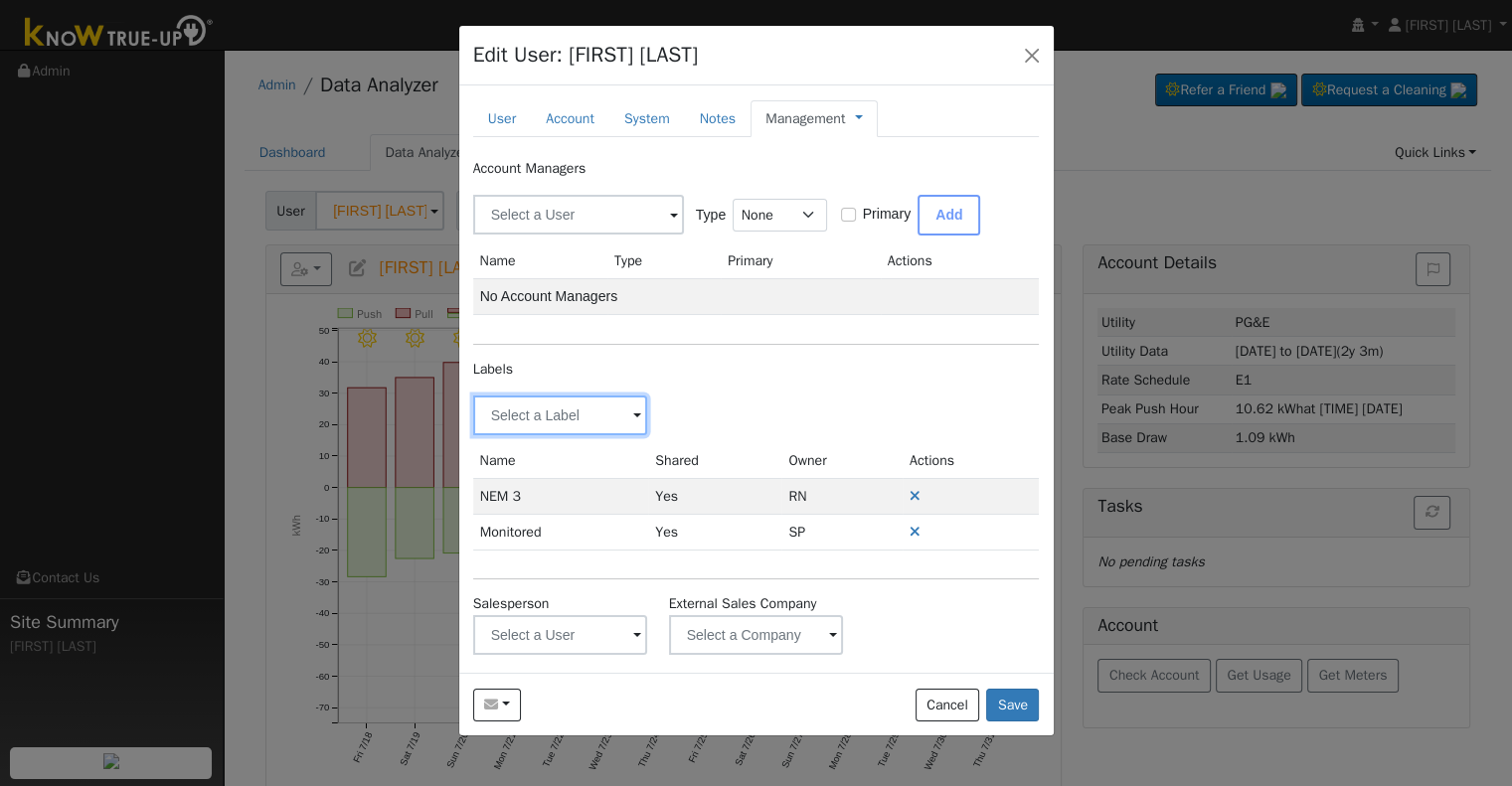 click at bounding box center [561, 415] 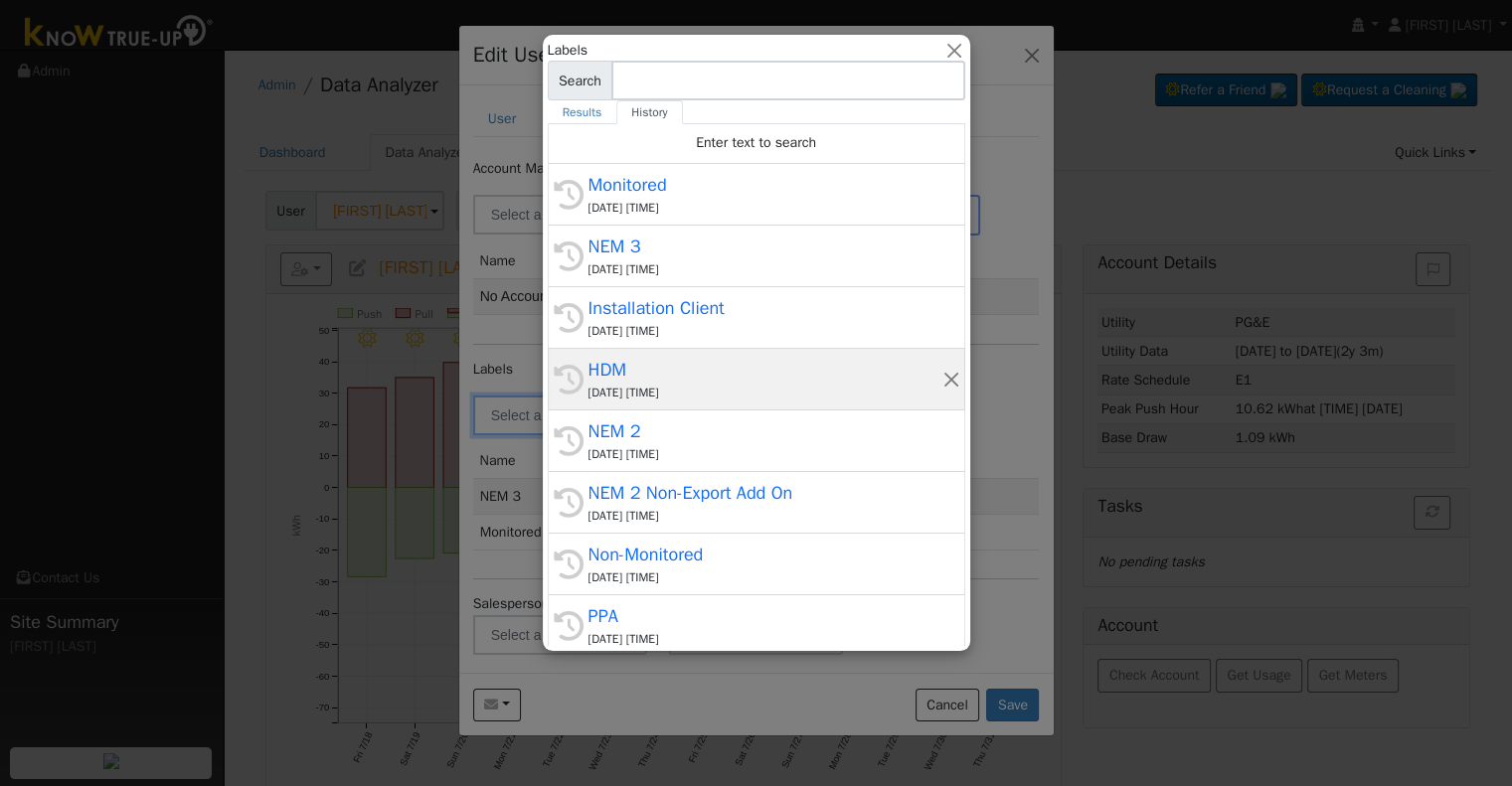 click on "HDM" at bounding box center [765, 370] 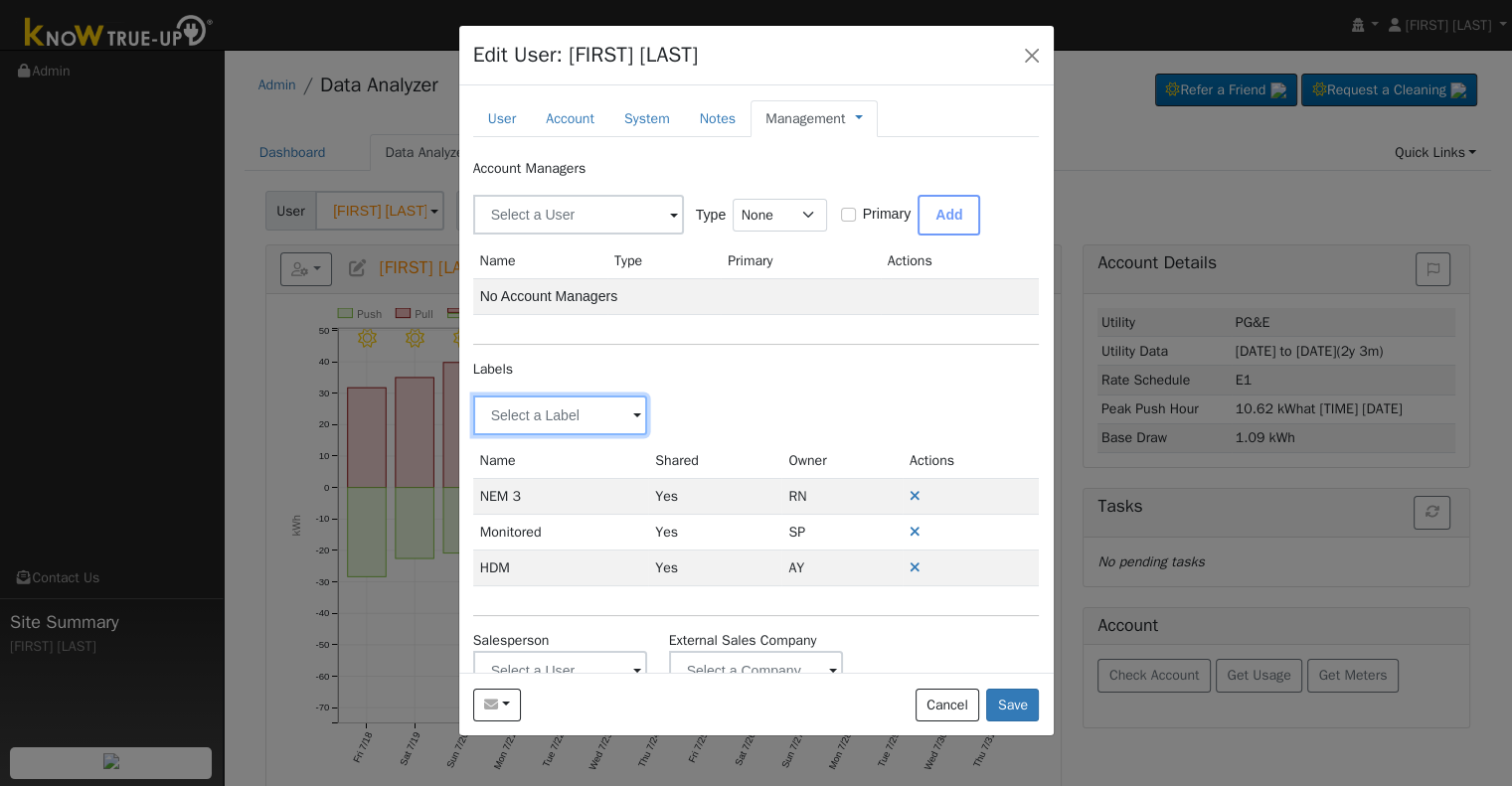 click at bounding box center (561, 415) 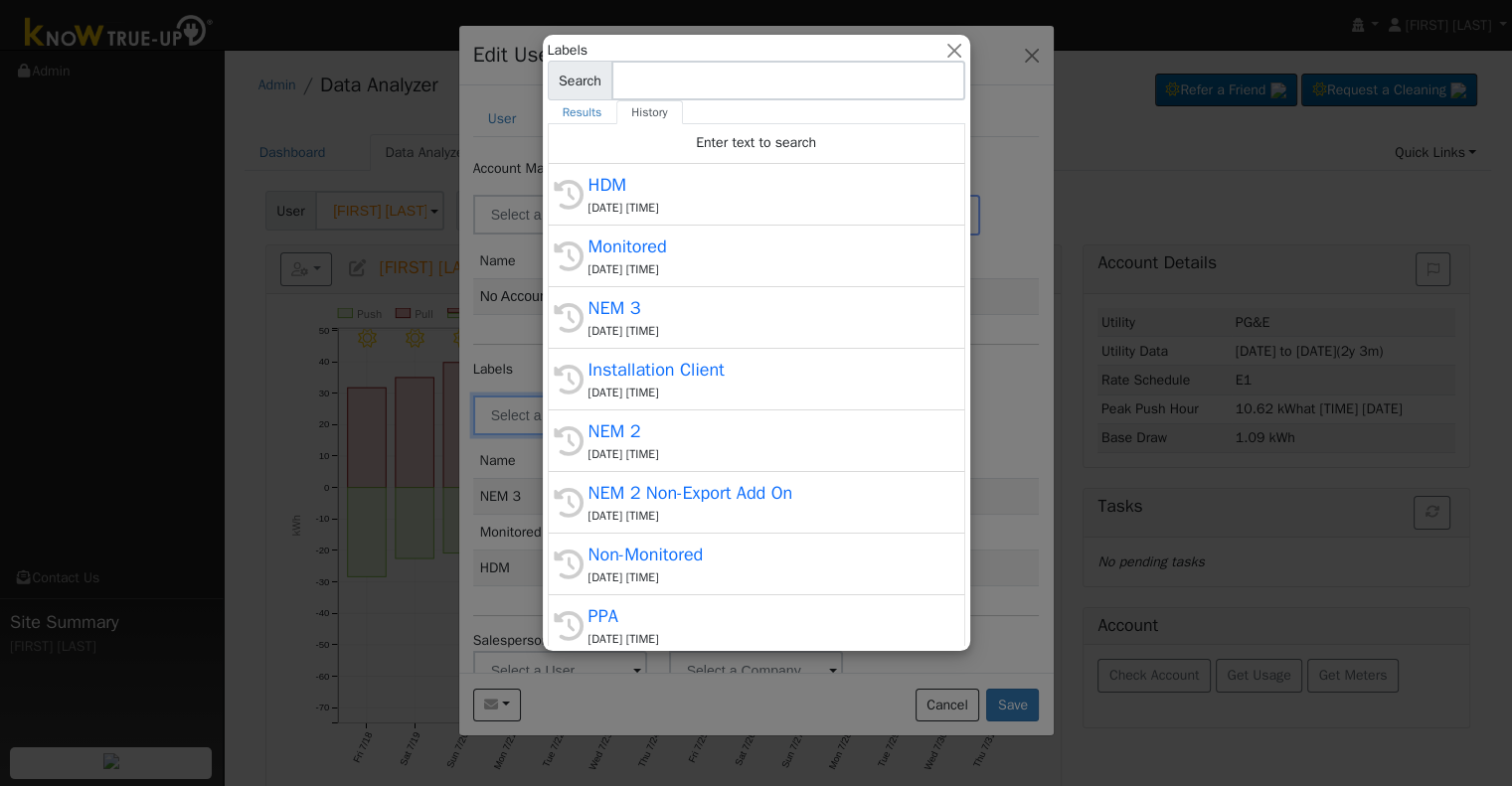 click on "Installation Client" at bounding box center [765, 370] 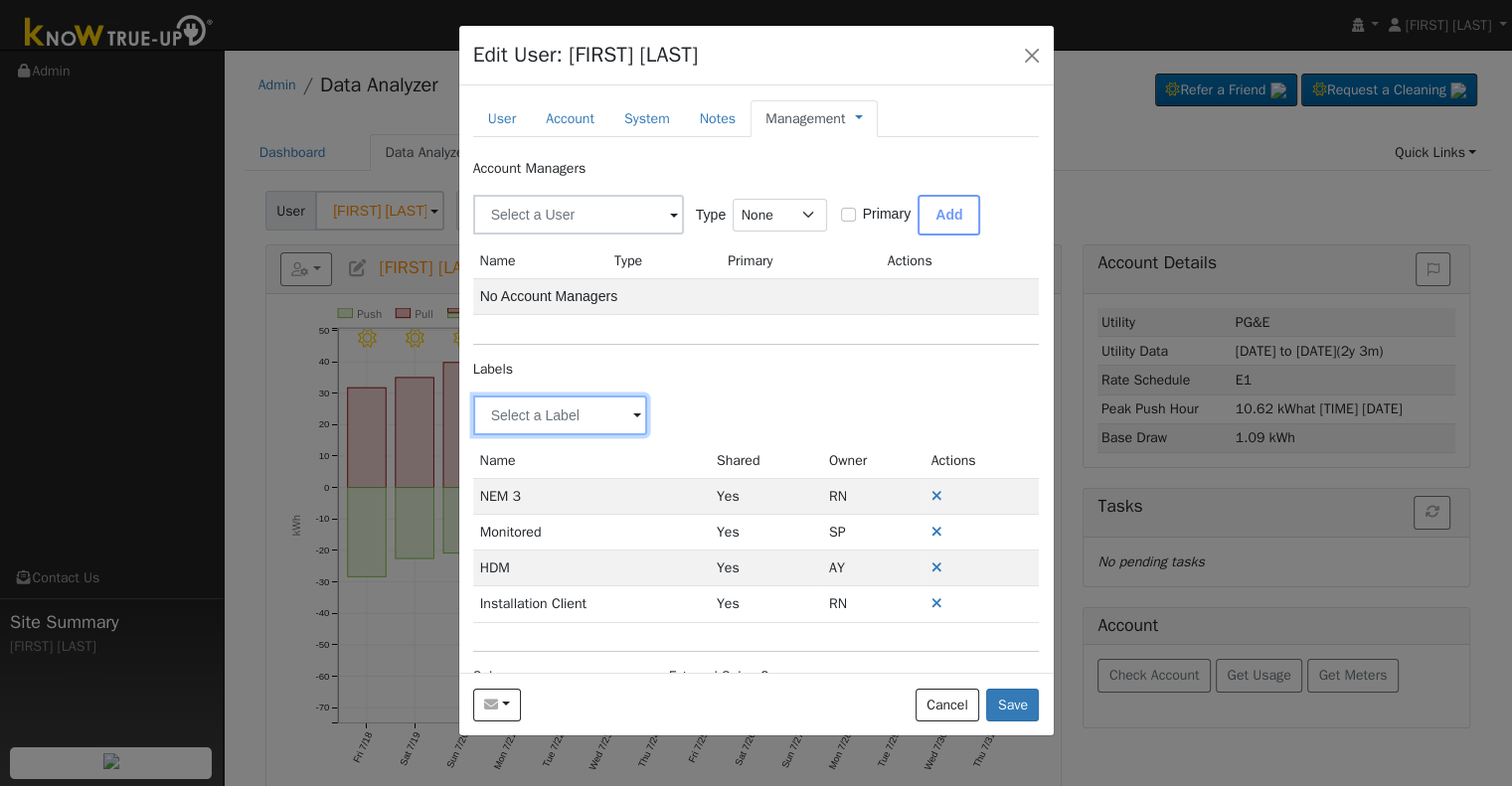 click at bounding box center [561, 415] 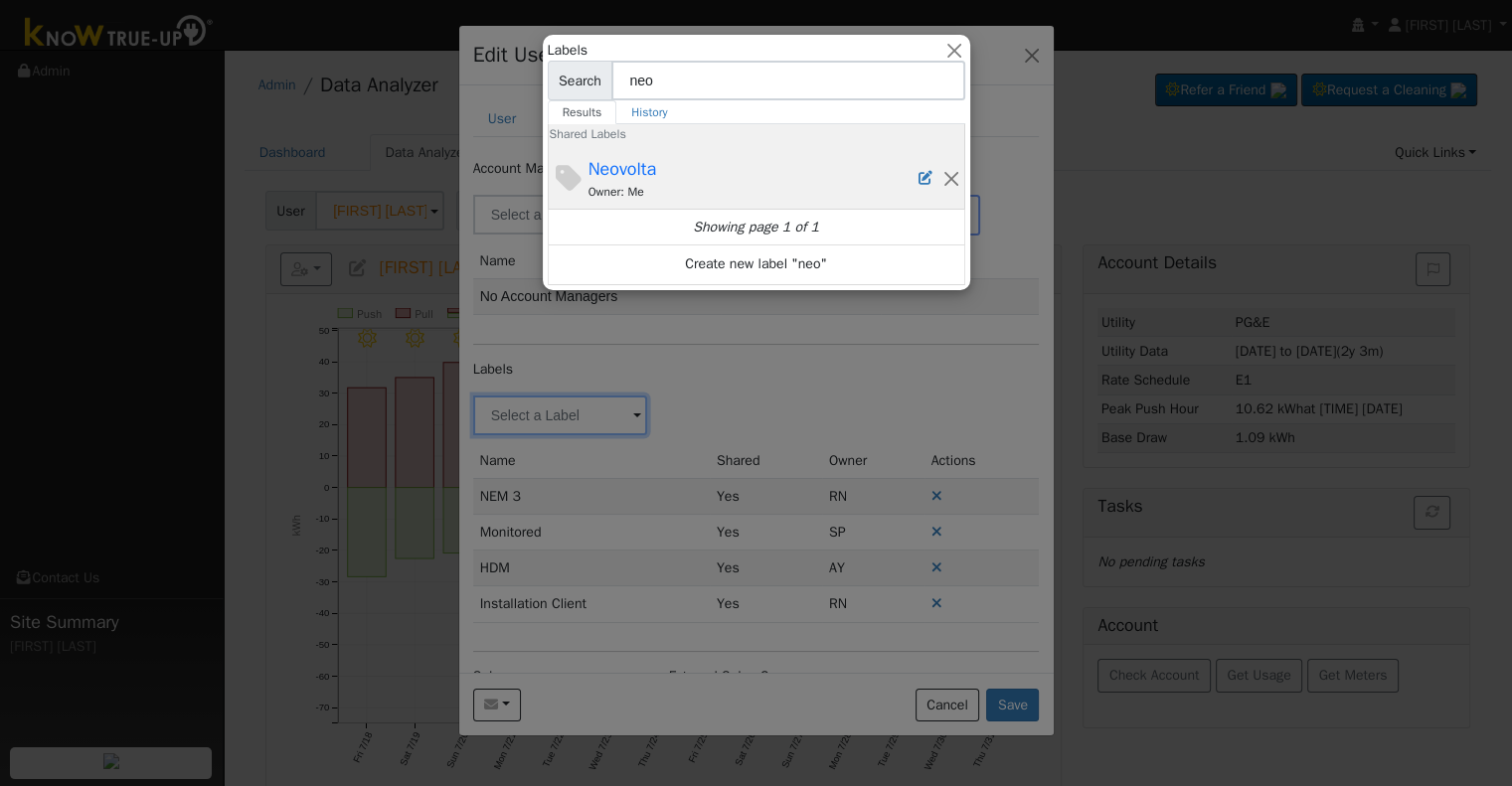 type on "neo" 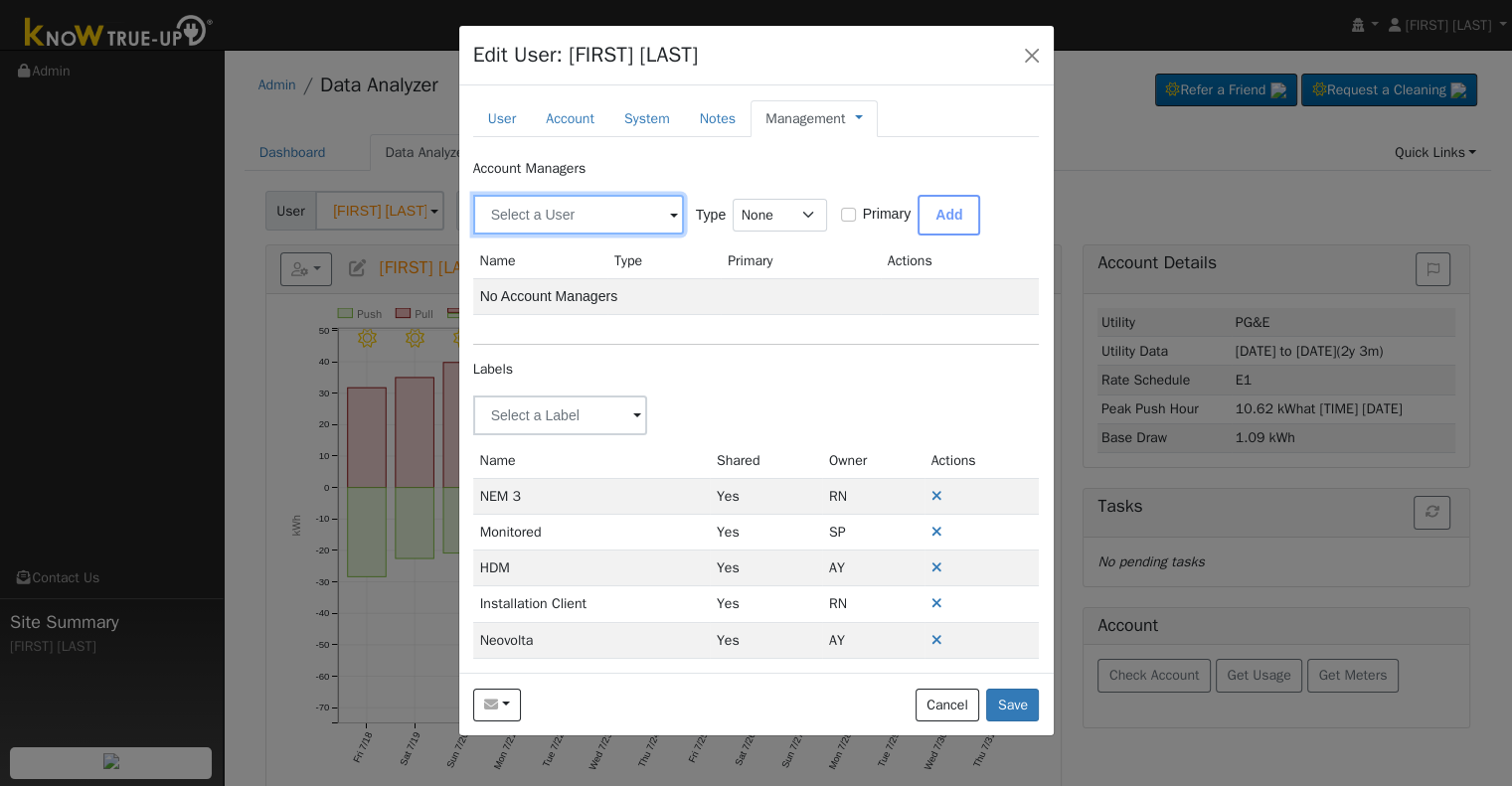 click at bounding box center [579, 215] 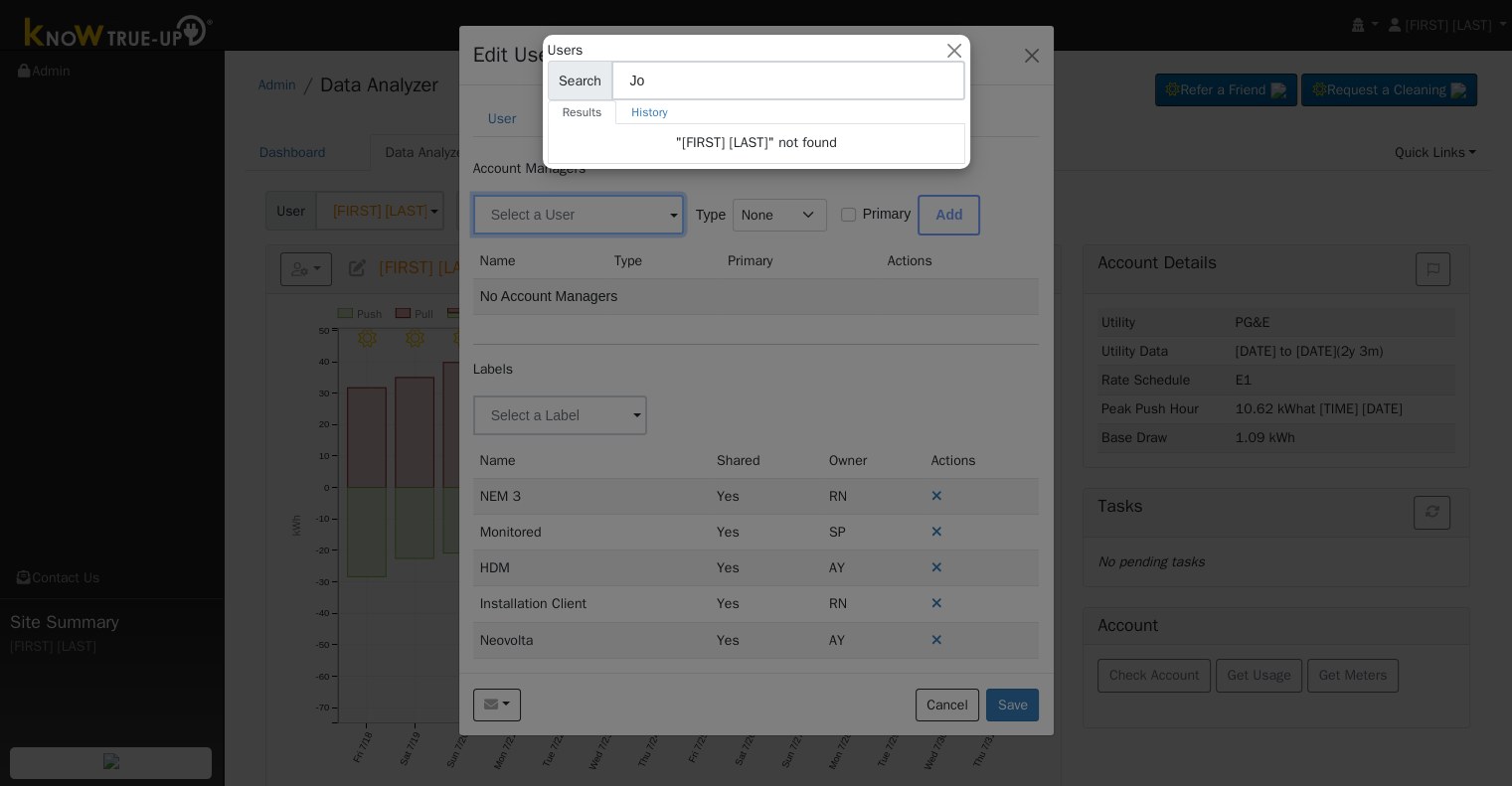 type on "J" 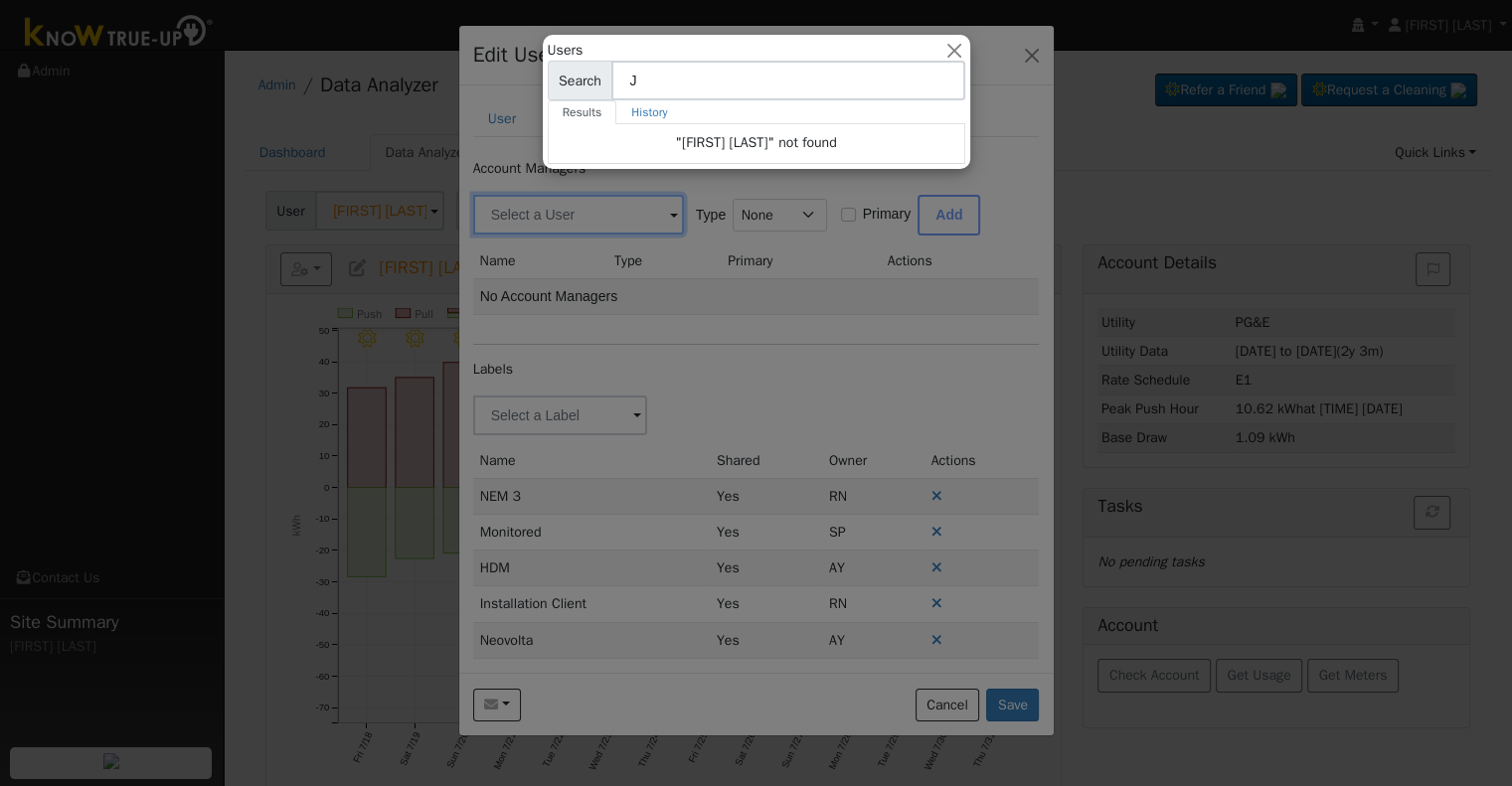 type 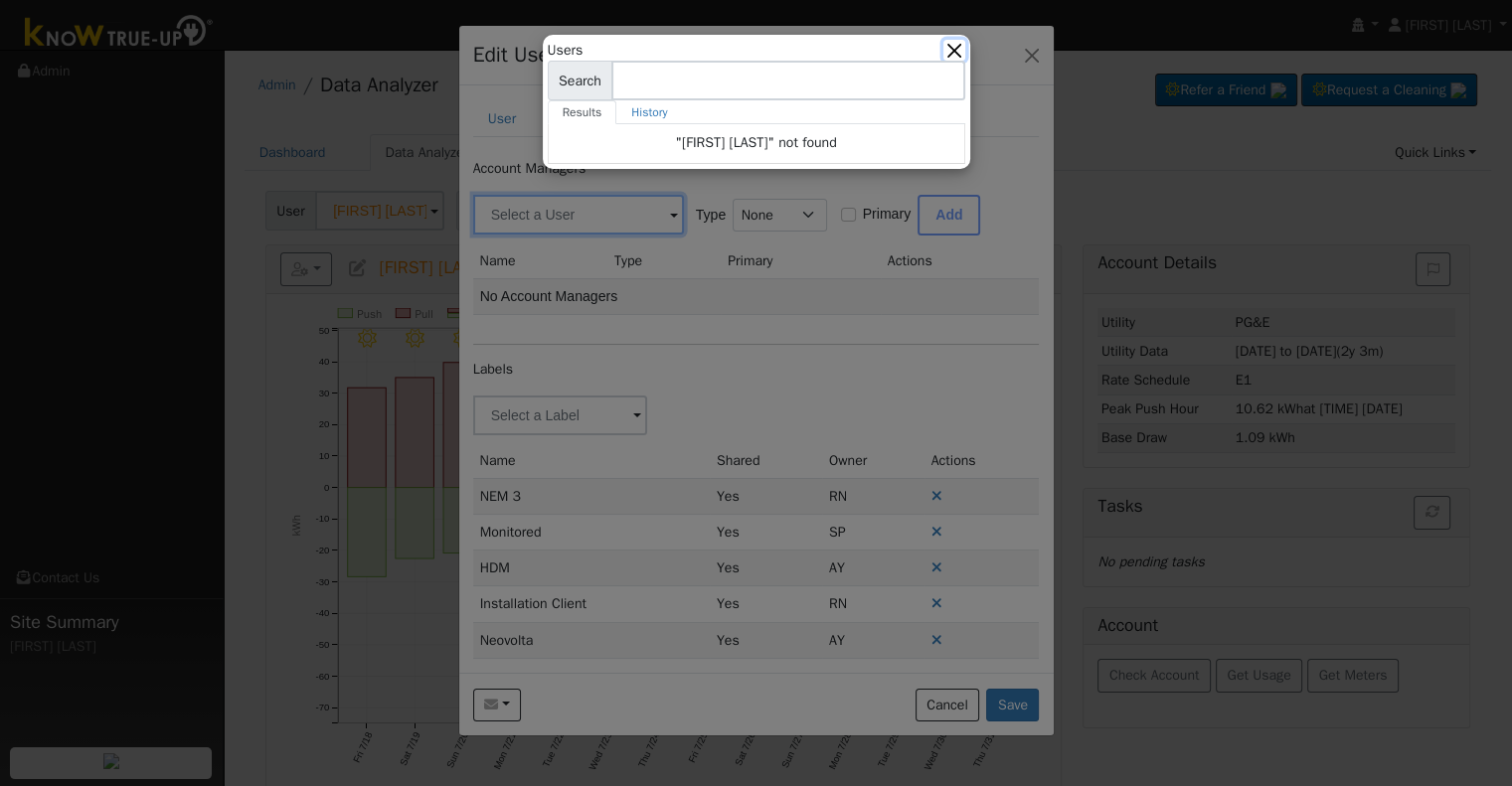 click at bounding box center (953, 50) 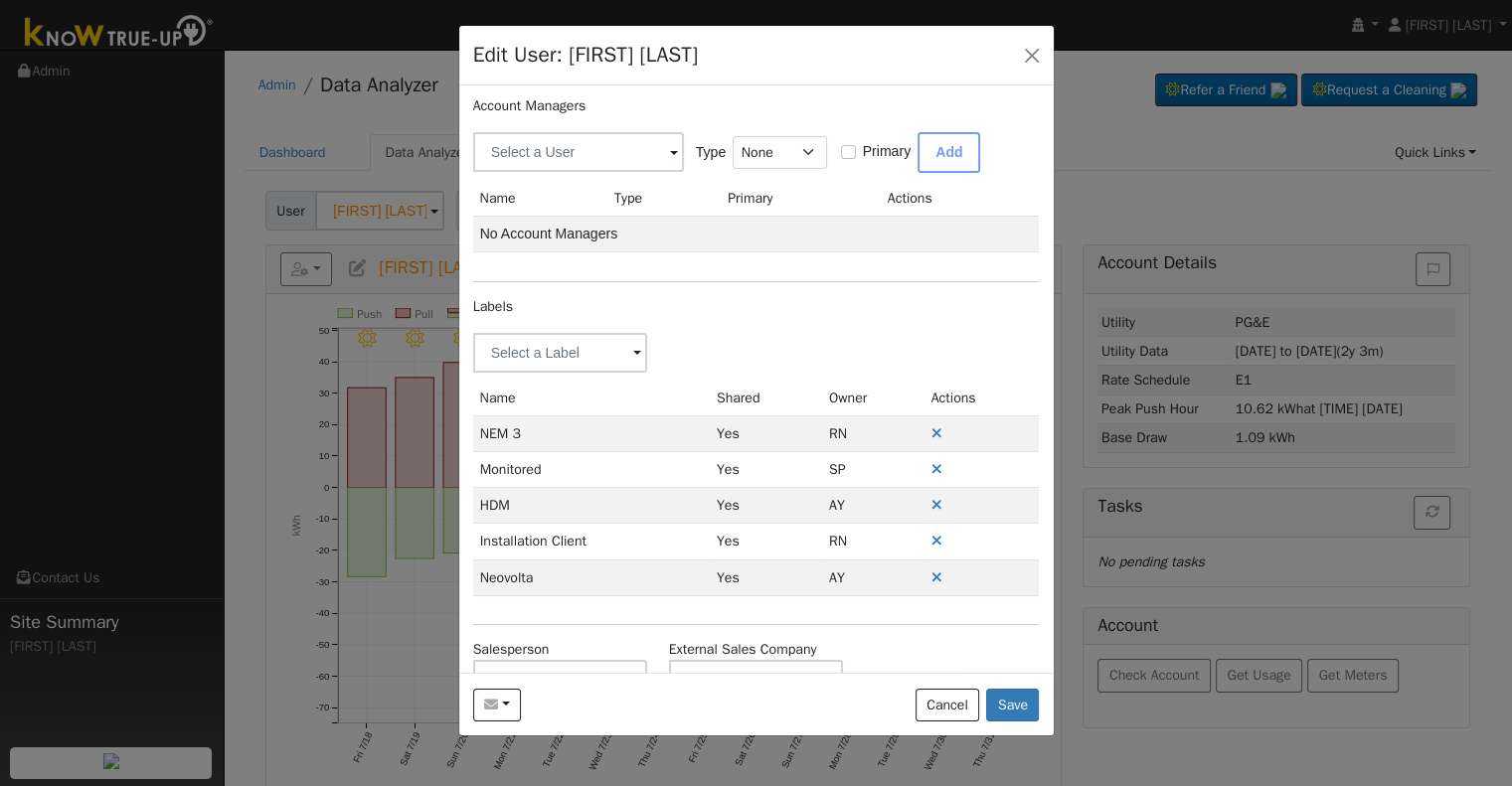 scroll, scrollTop: 119, scrollLeft: 0, axis: vertical 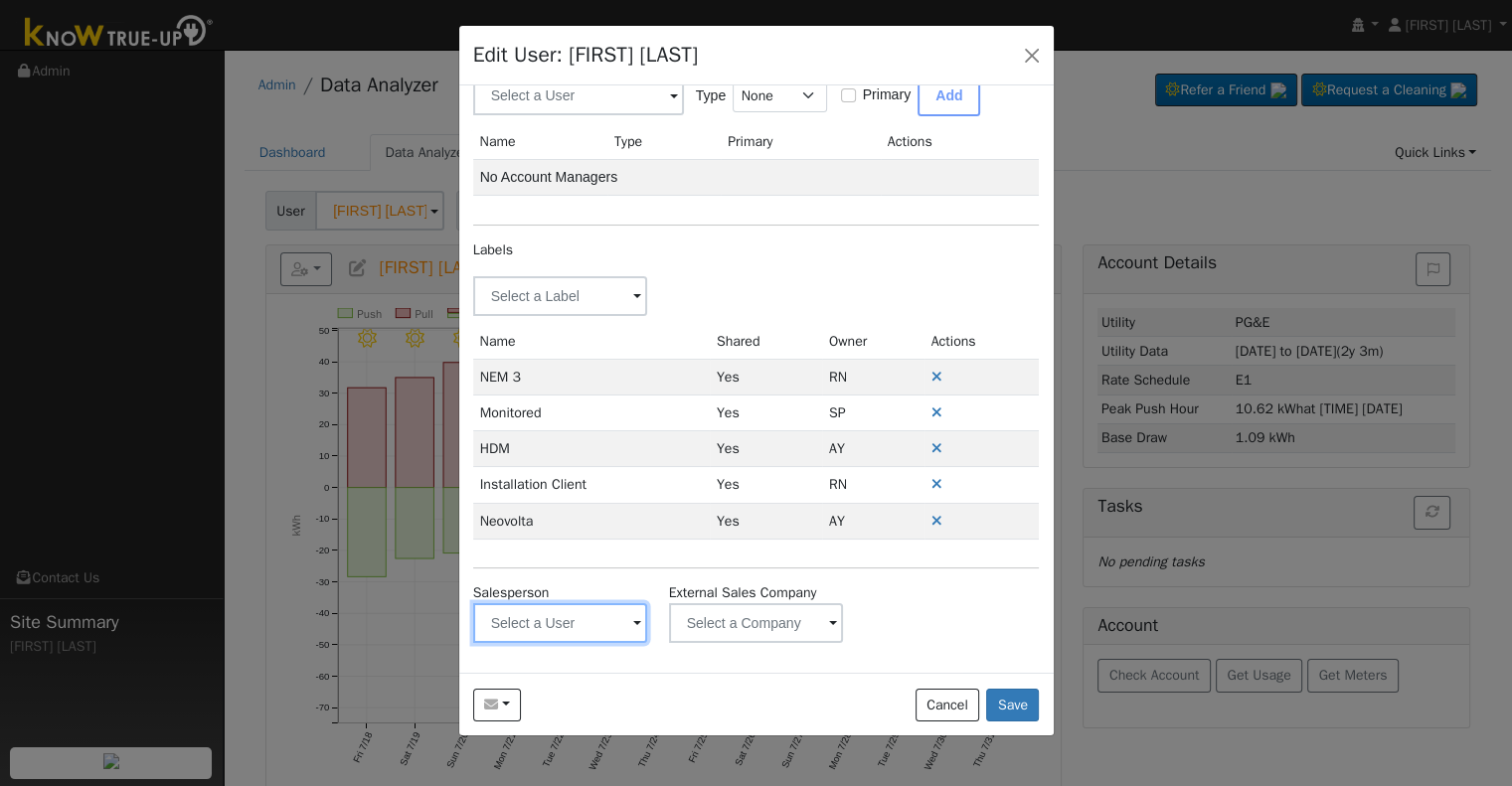 click at bounding box center (561, 296) 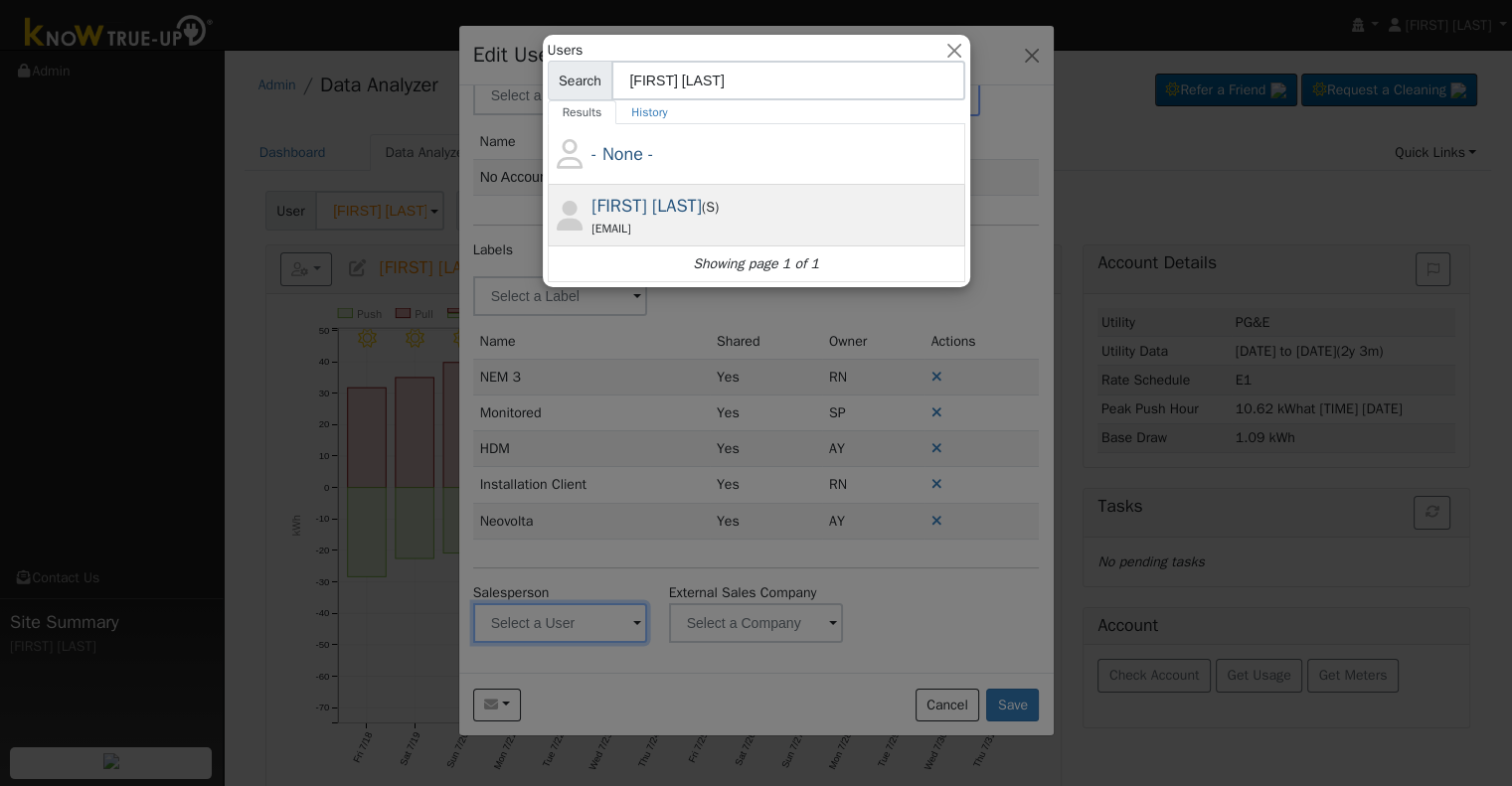 type on "[FIRST] [LAST]" 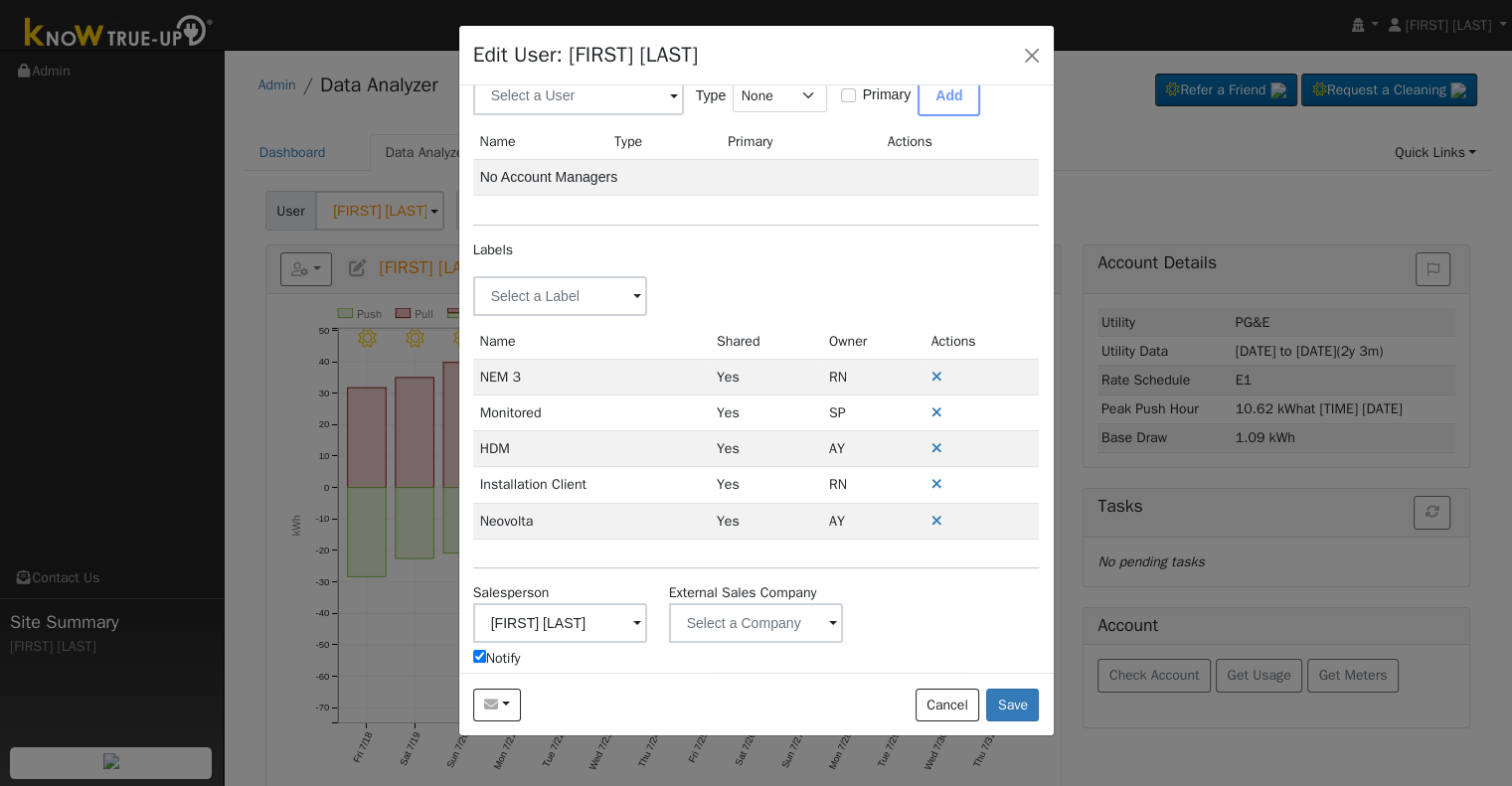 click on "Notify" at bounding box center (497, 658) 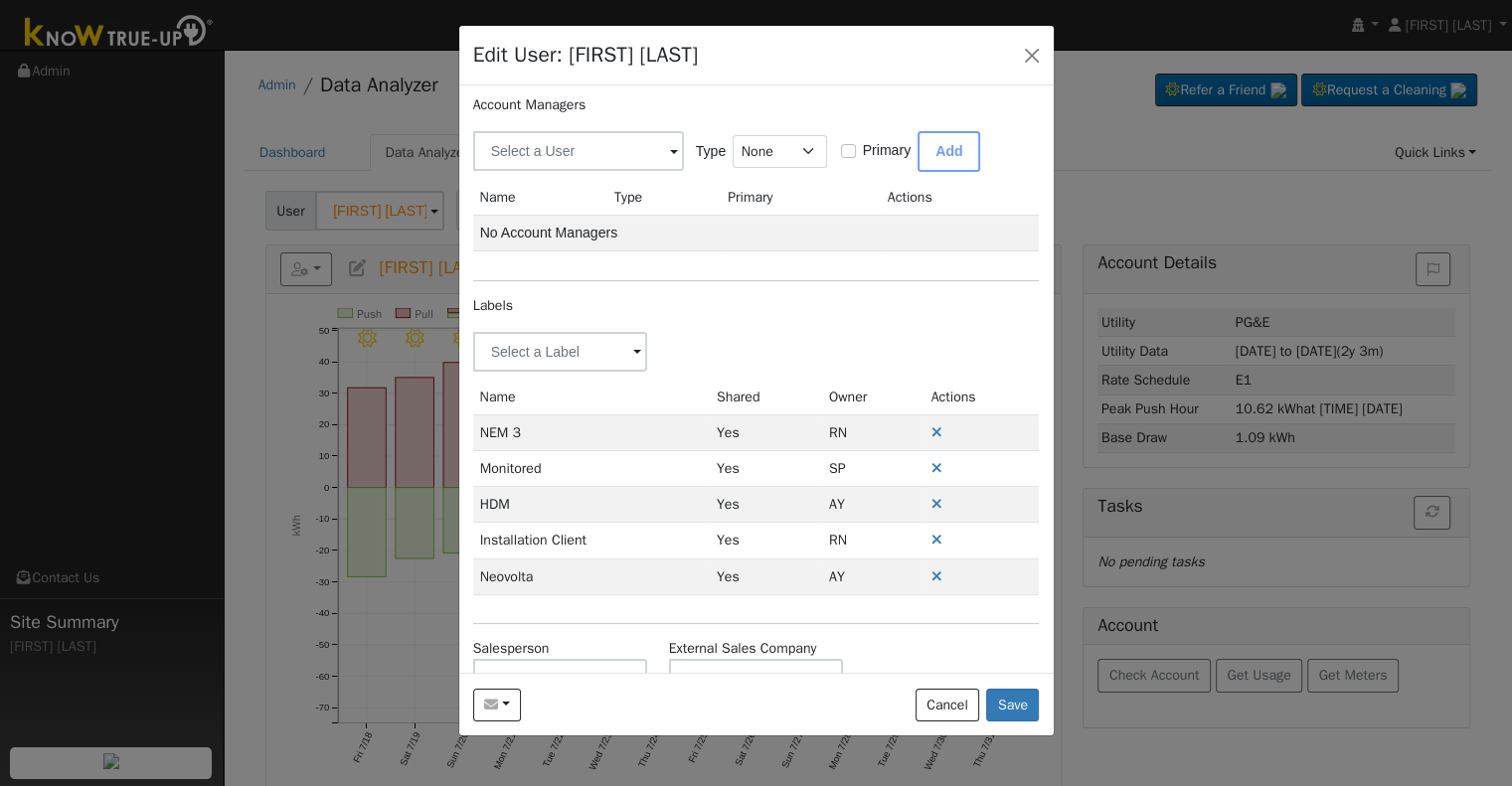 scroll, scrollTop: 0, scrollLeft: 0, axis: both 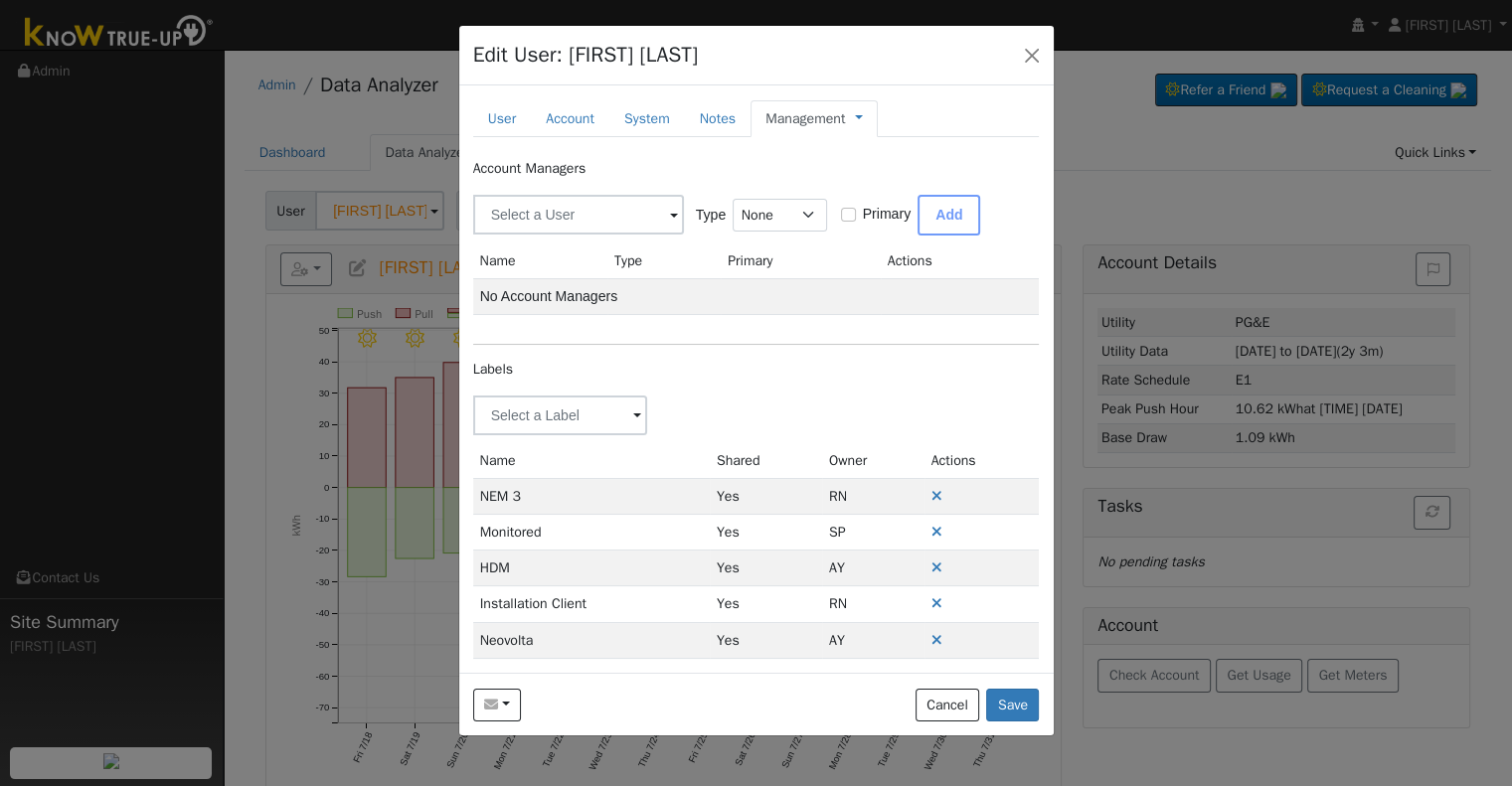 drag, startPoint x: 827, startPoint y: 116, endPoint x: 835, endPoint y: 131, distance: 17 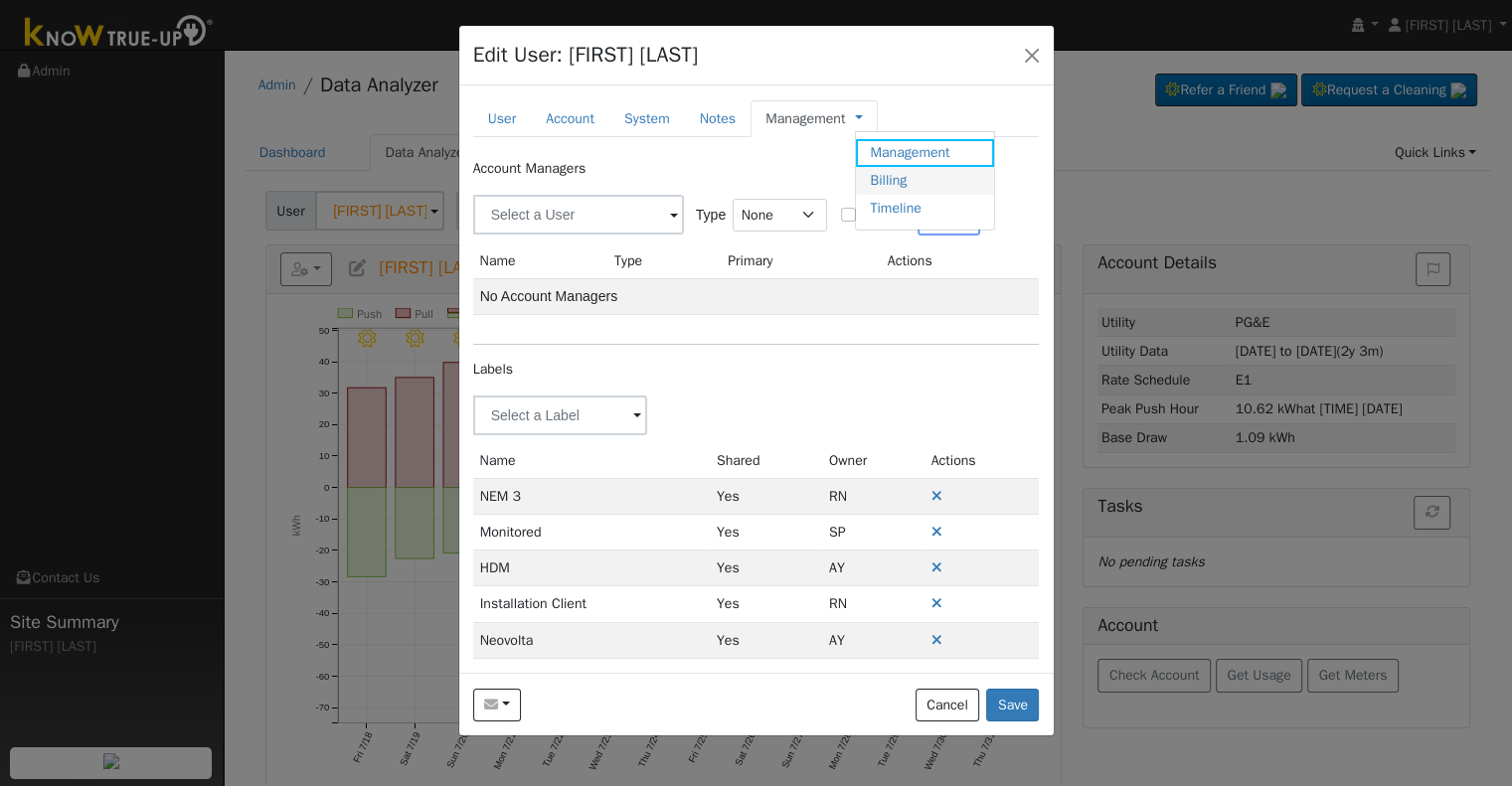 click on "Billing" at bounding box center (924, 181) 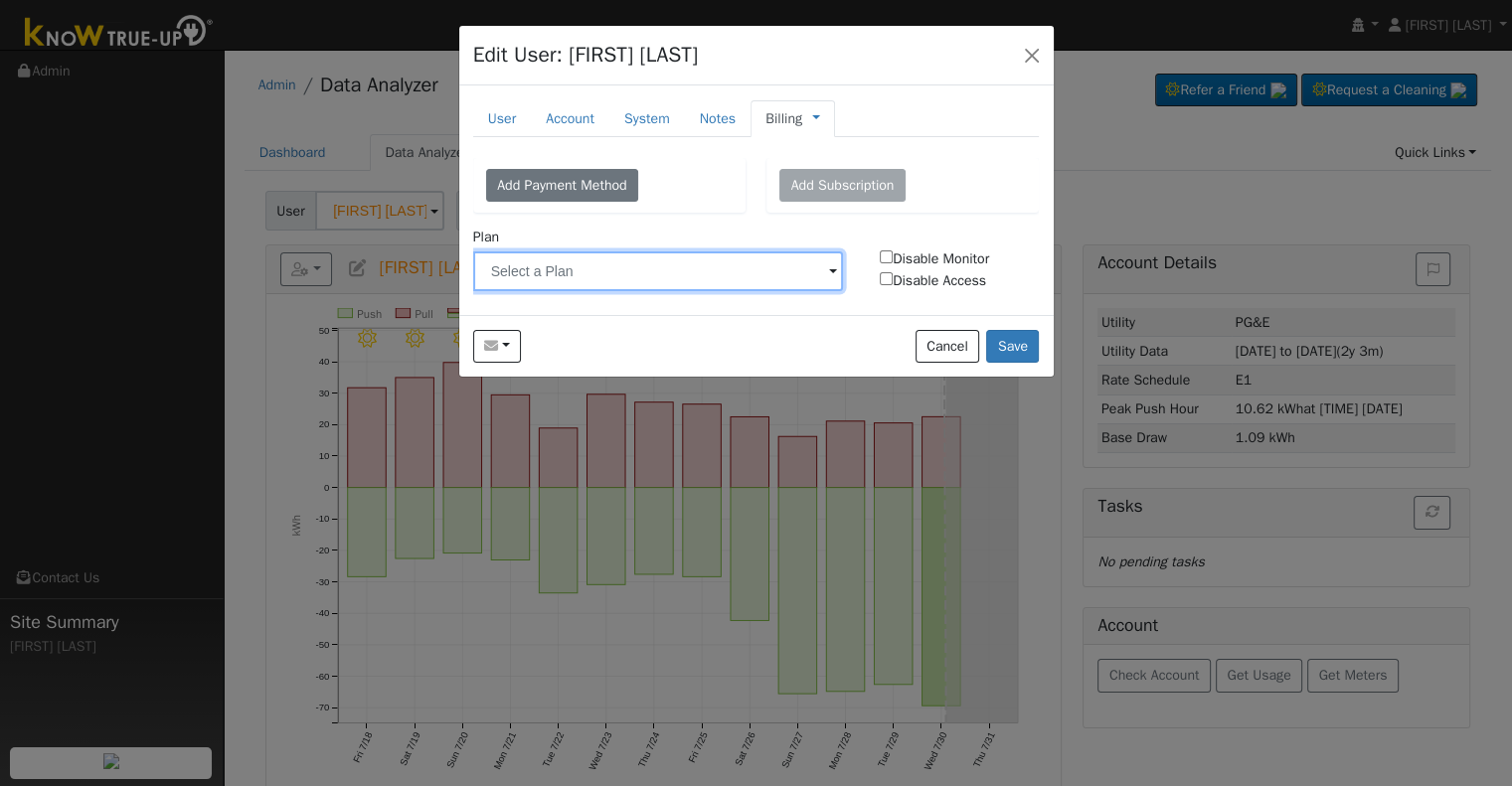 click at bounding box center [658, 271] 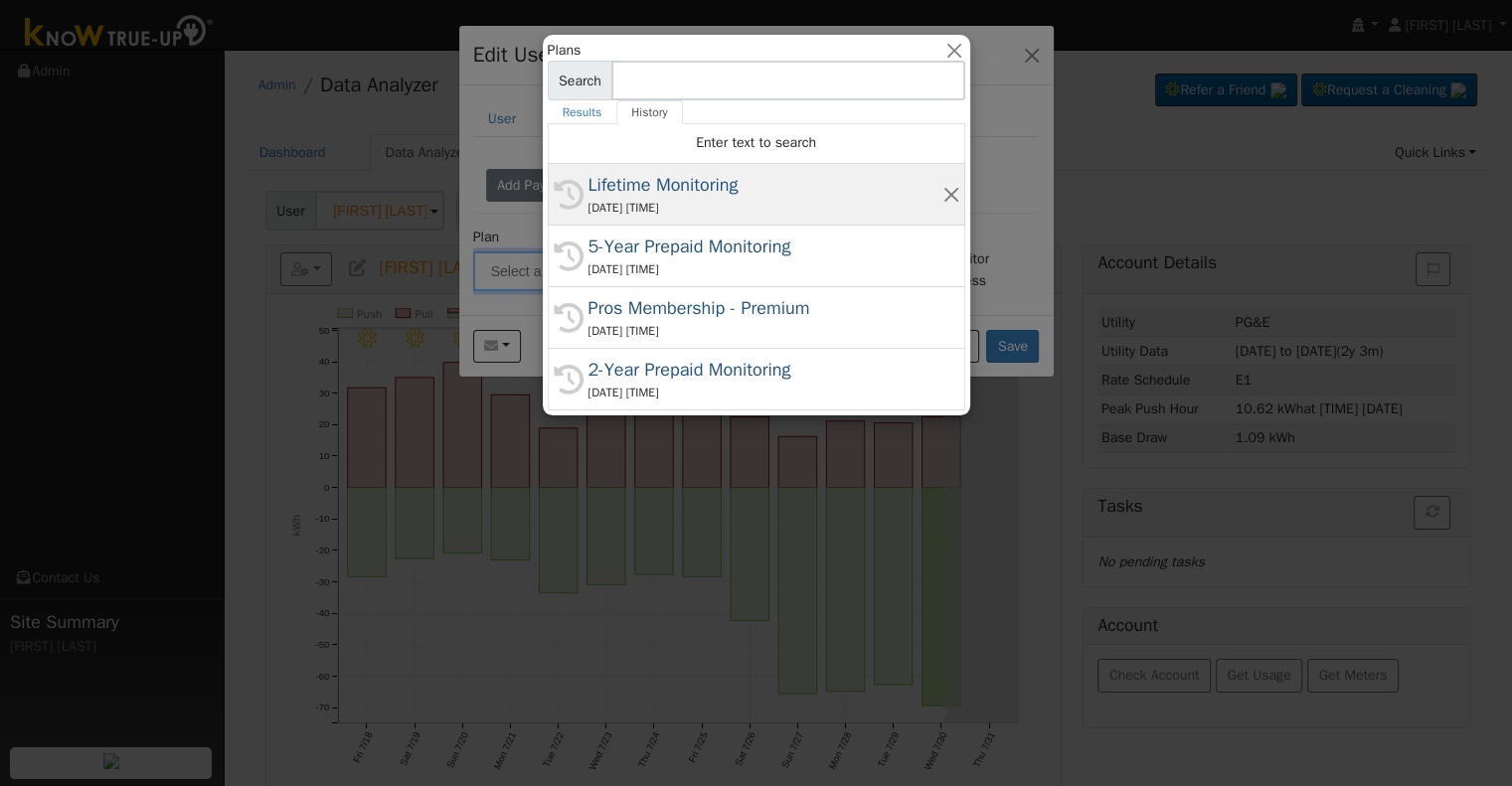 click on "Lifetime Monitoring" at bounding box center (765, 185) 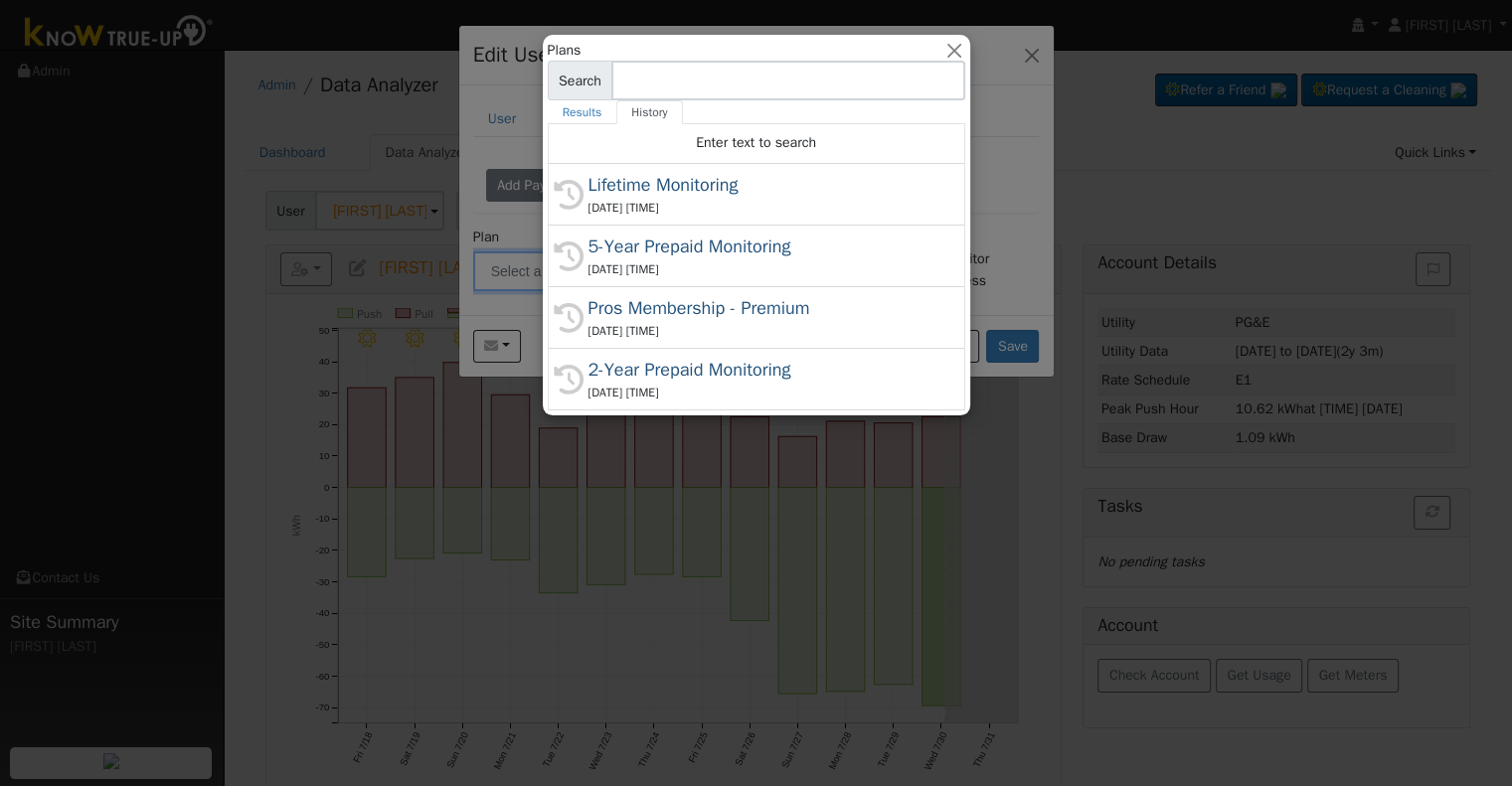 type on "Lifetime Monitoring" 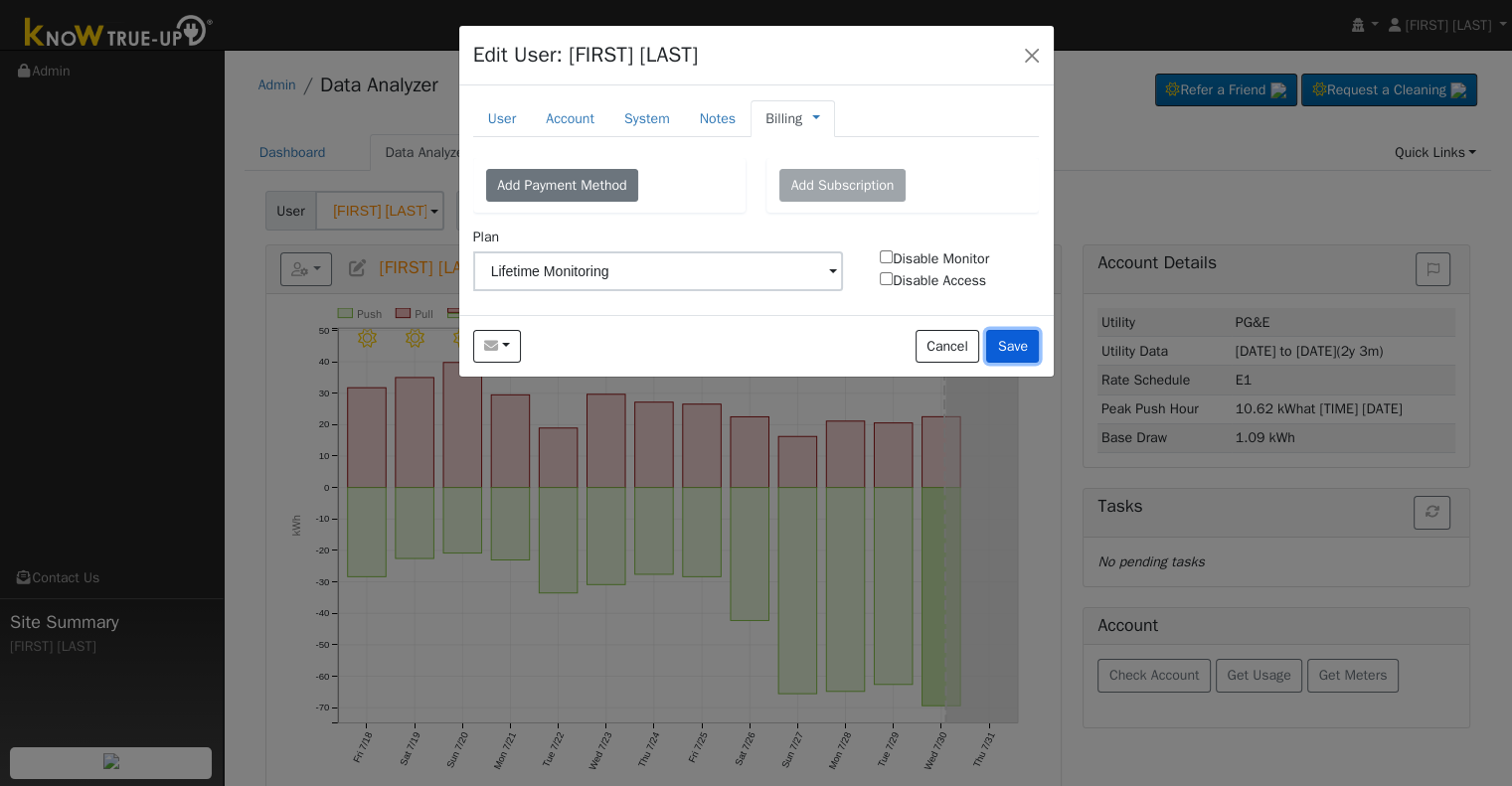 click on "Save" at bounding box center (1012, 347) 